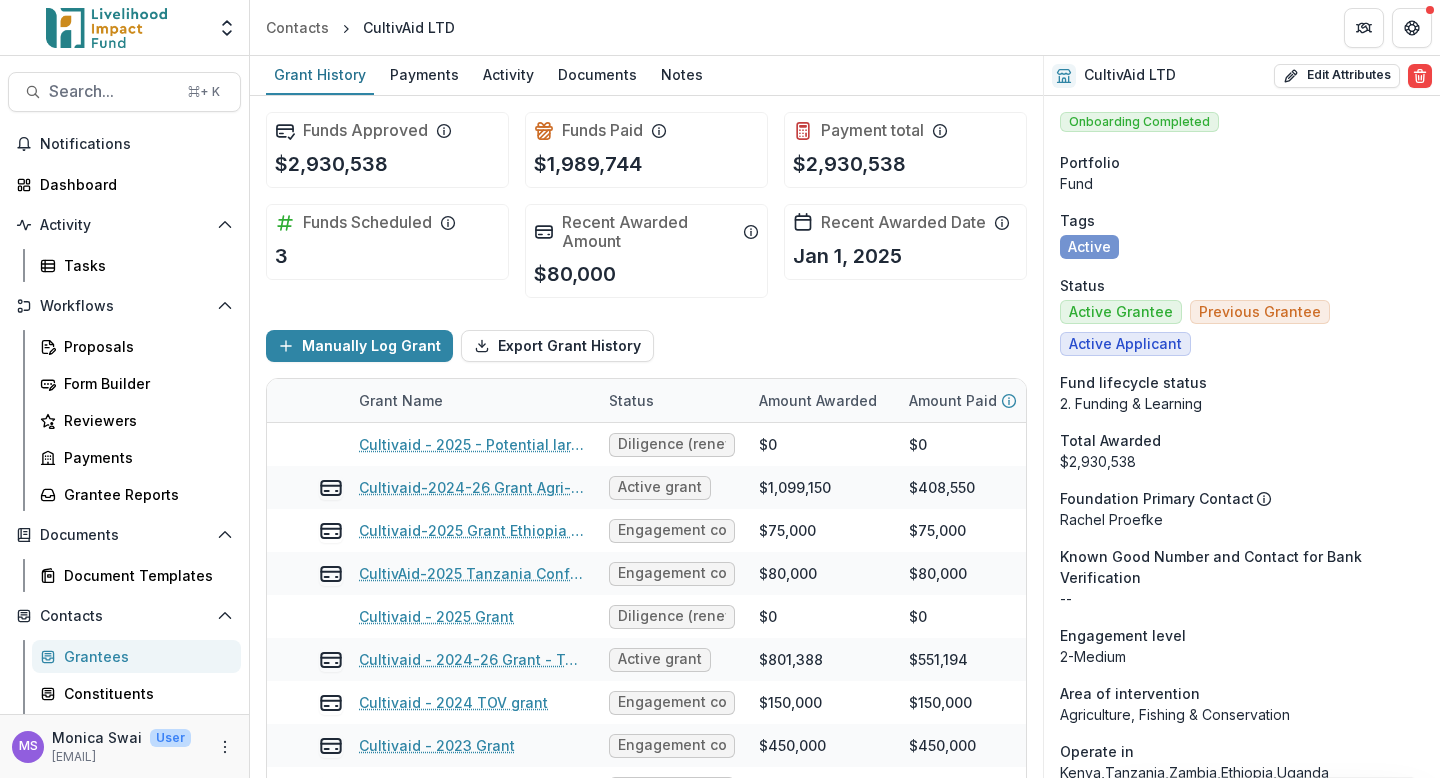 scroll, scrollTop: 0, scrollLeft: 0, axis: both 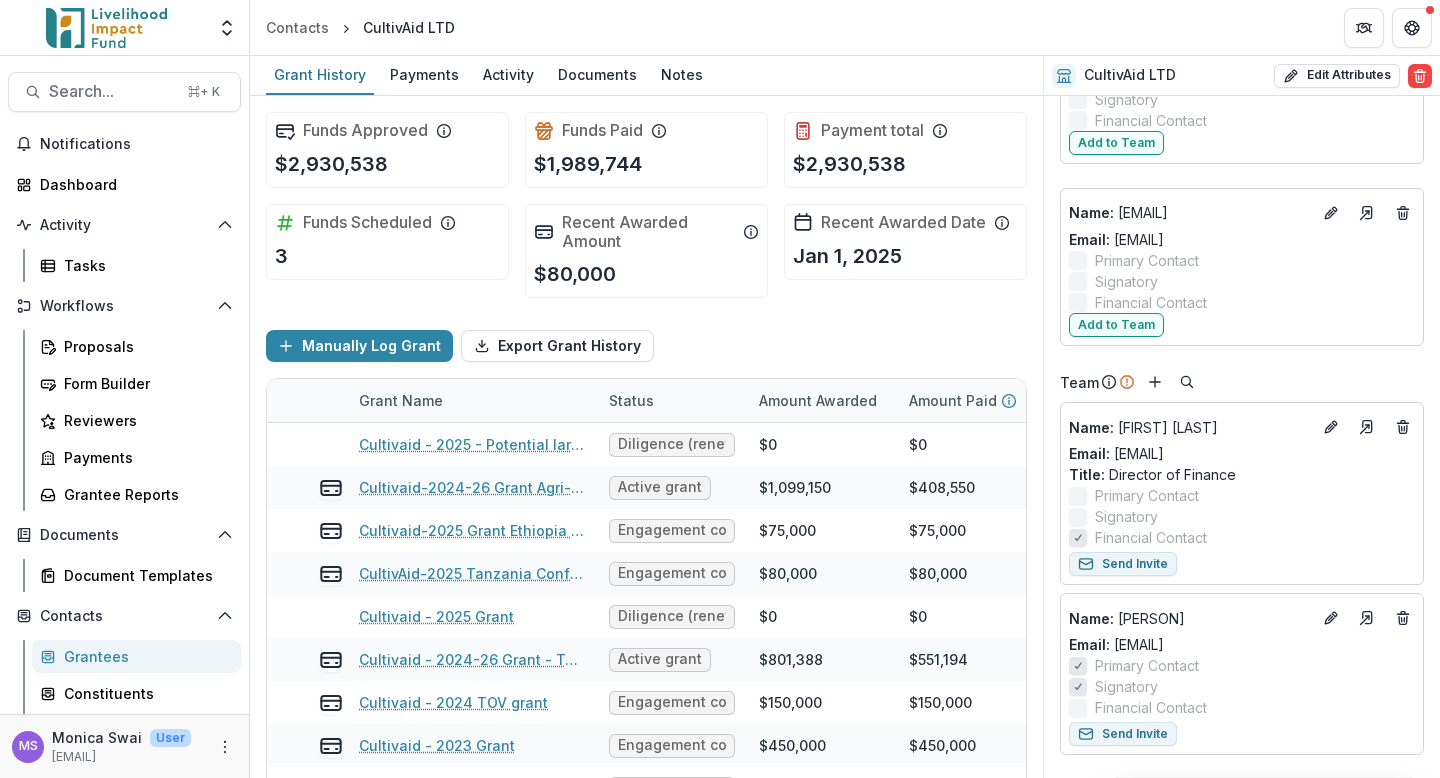 click at bounding box center [106, 28] 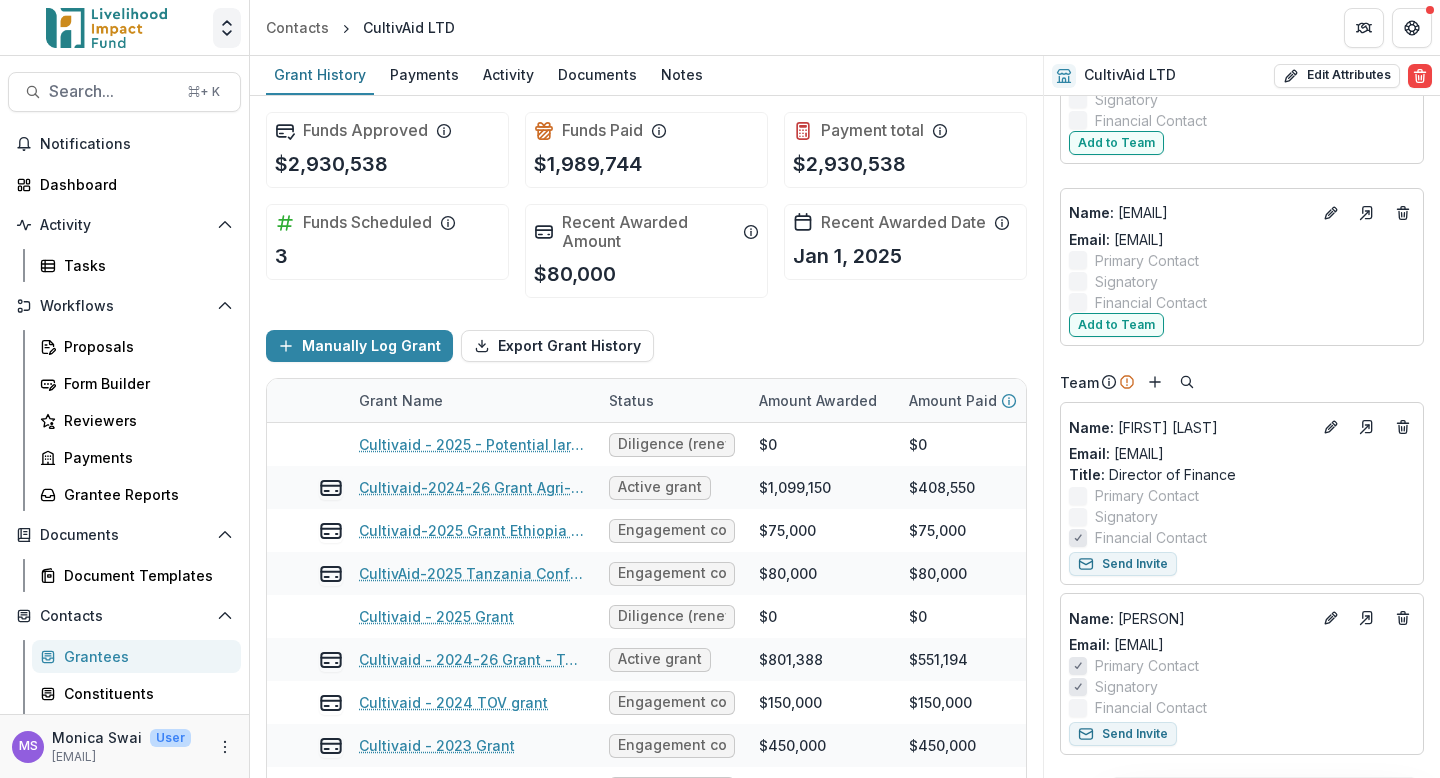 click 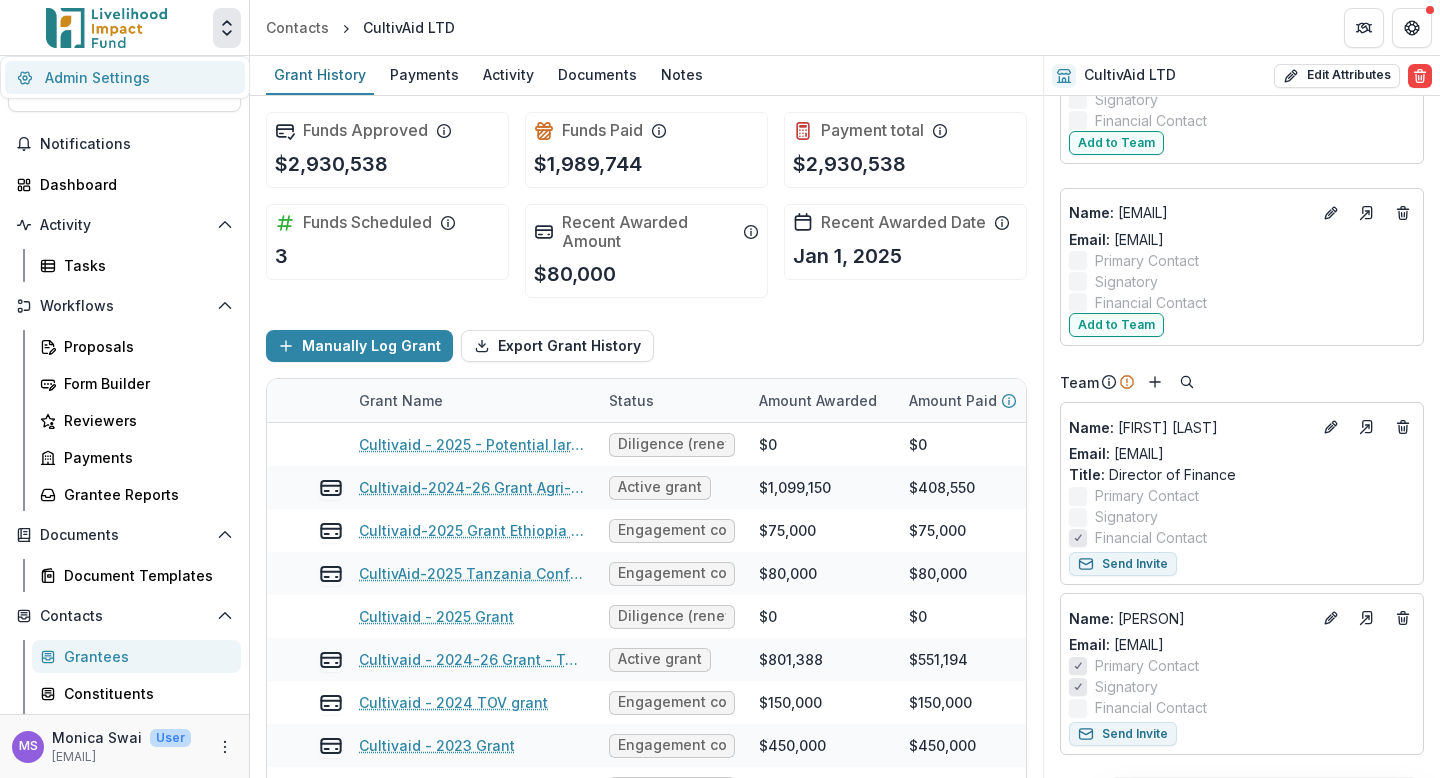 click on "Admin Settings" at bounding box center [125, 77] 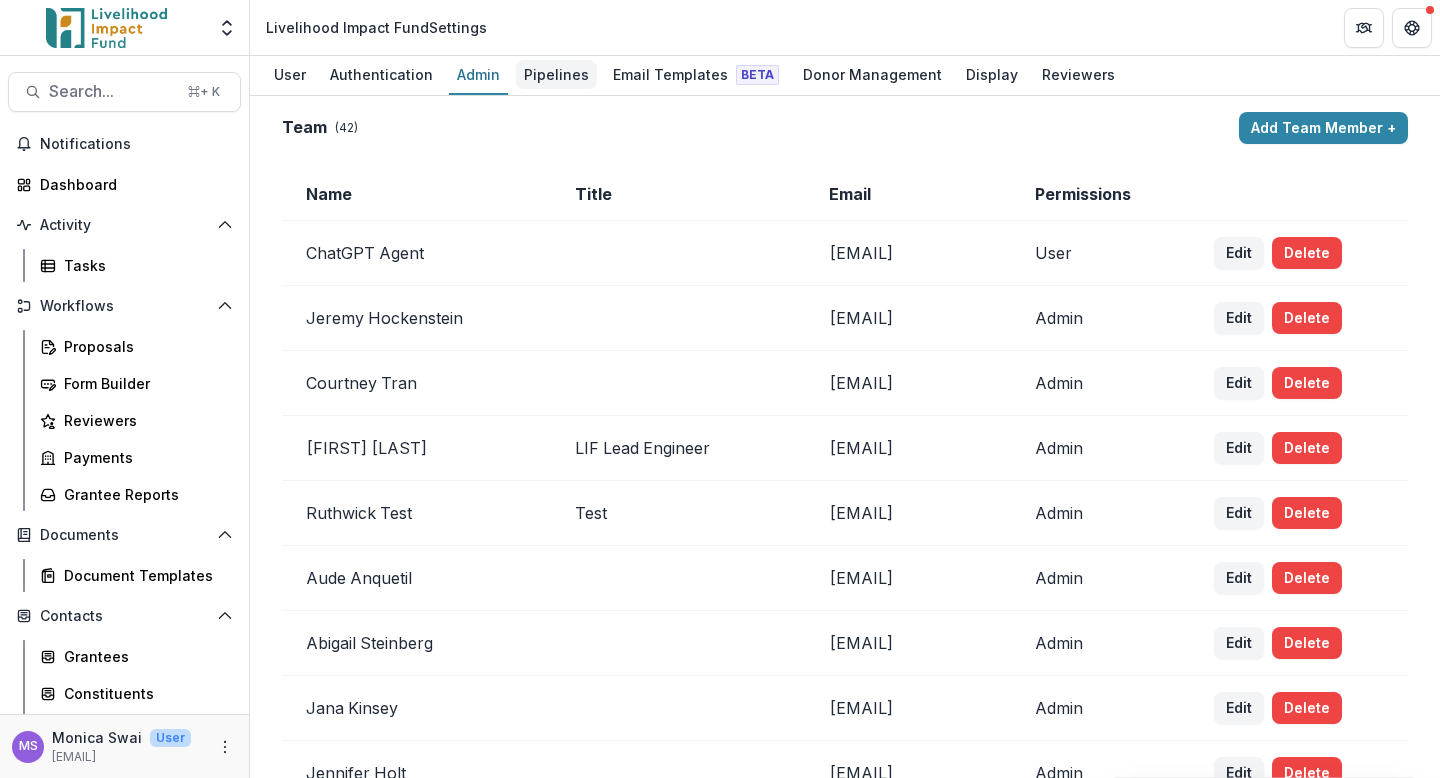 click on "Pipelines" at bounding box center (556, 74) 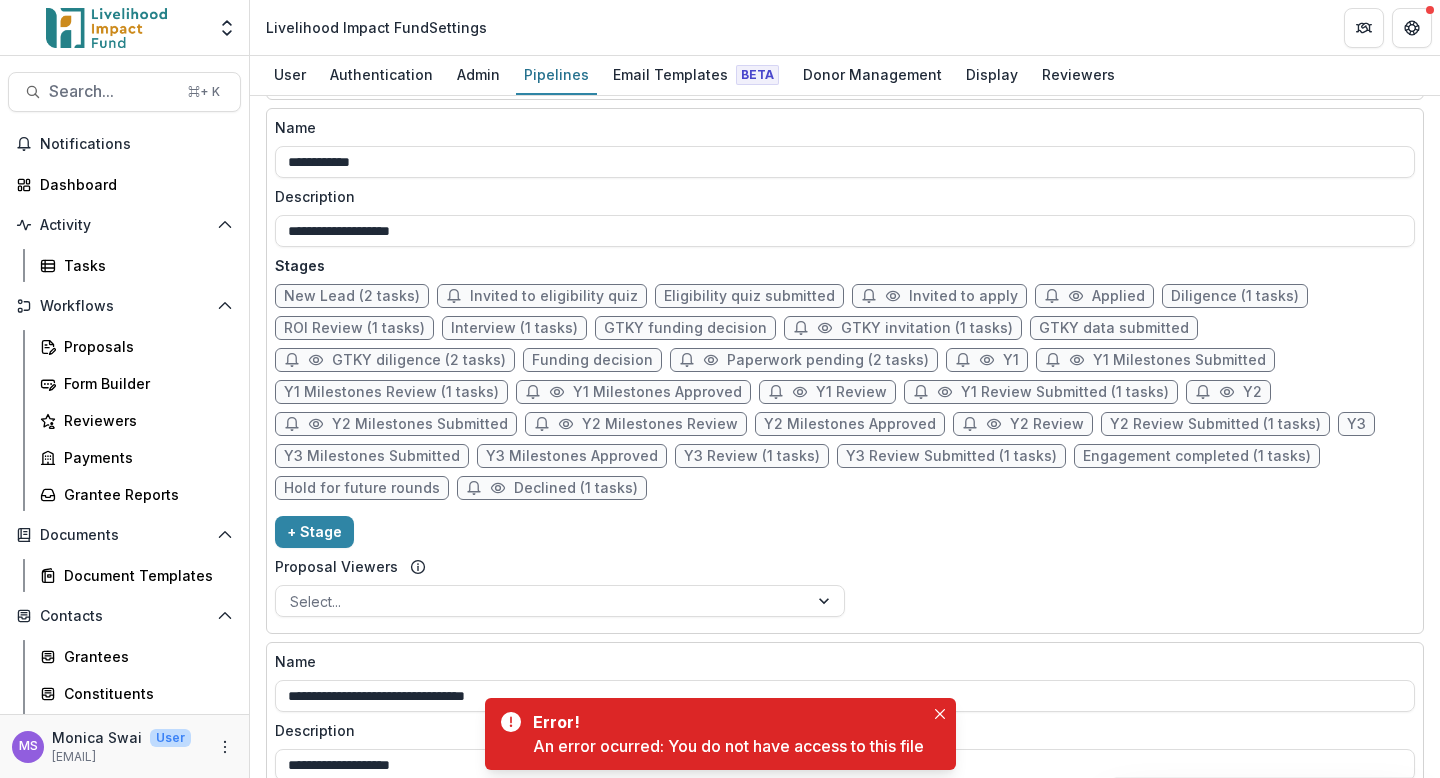 scroll, scrollTop: 773, scrollLeft: 0, axis: vertical 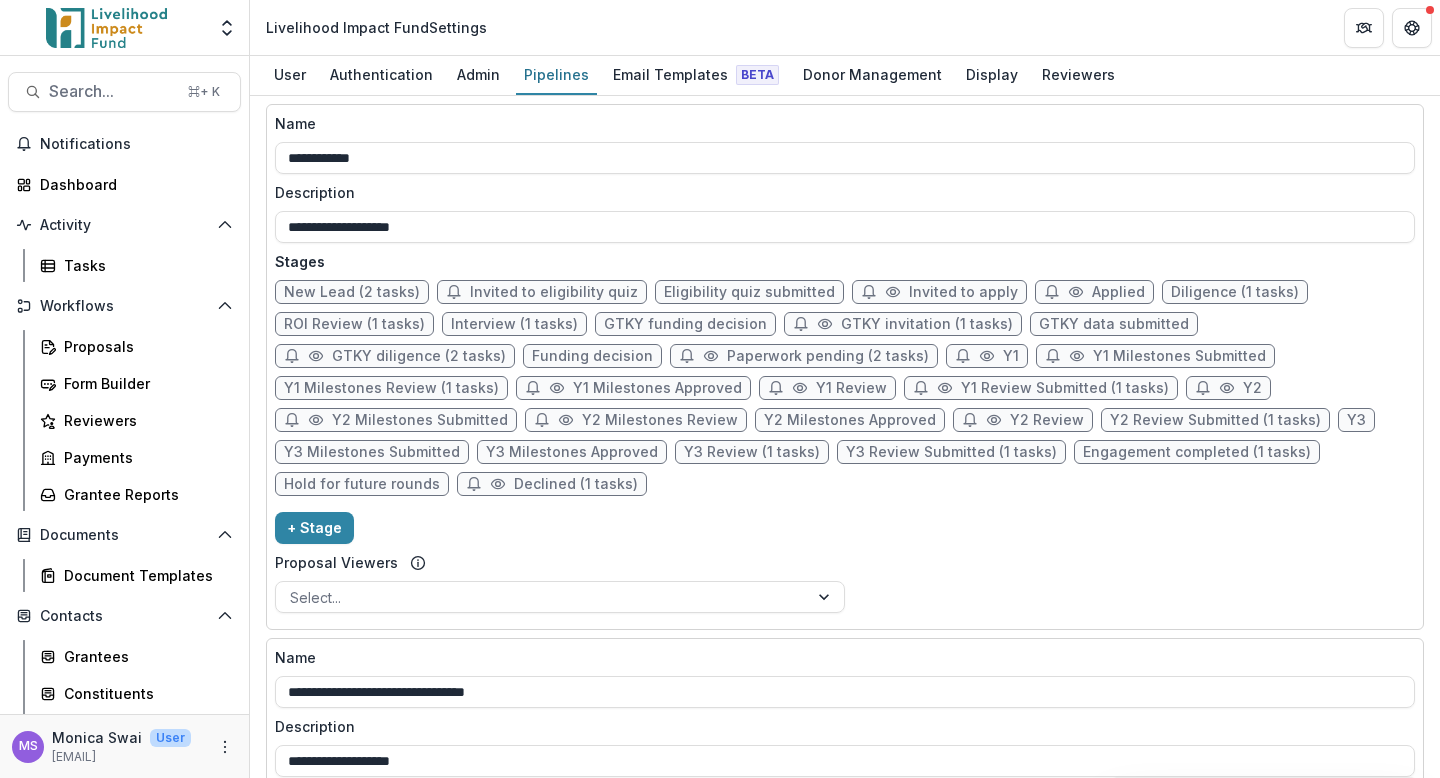 click on "Funding decision" at bounding box center (592, 356) 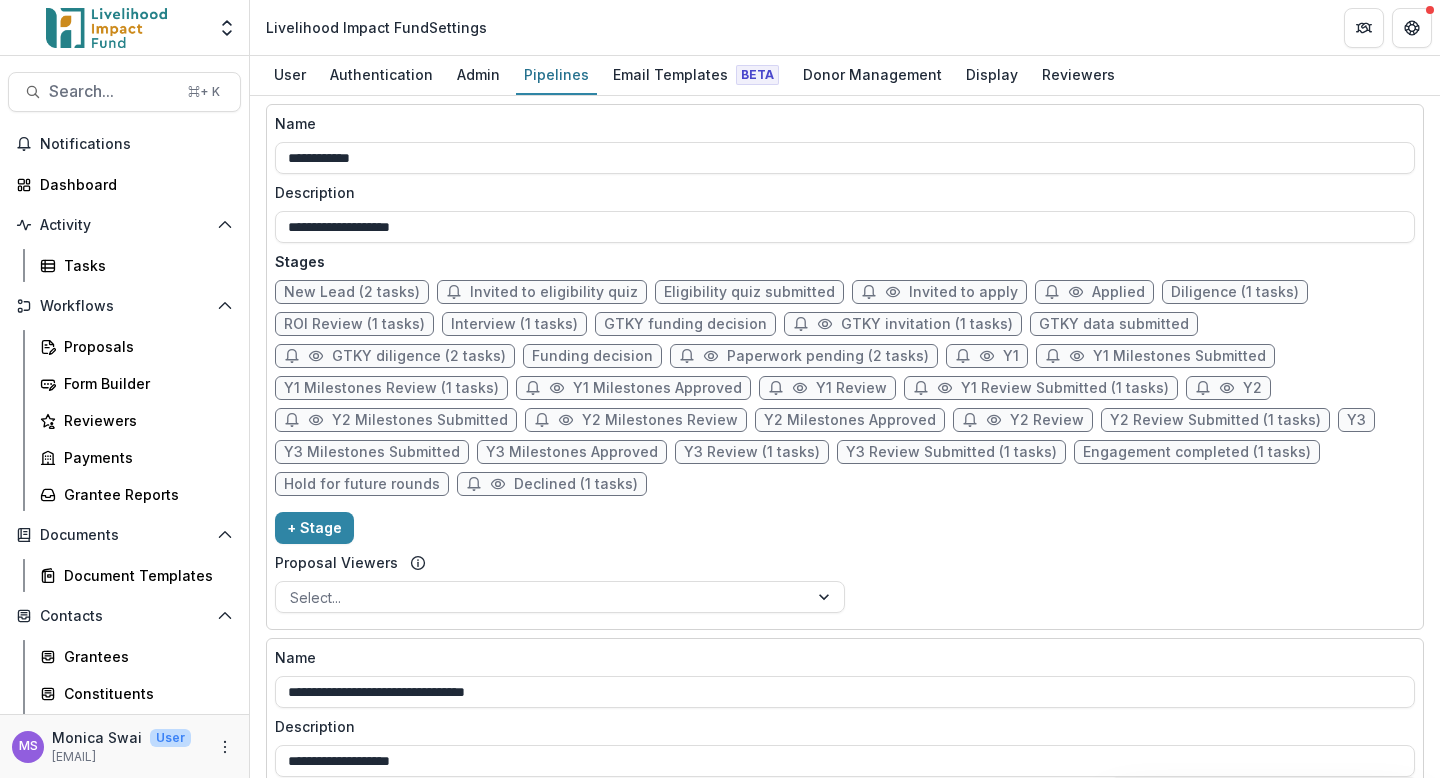 select on "******" 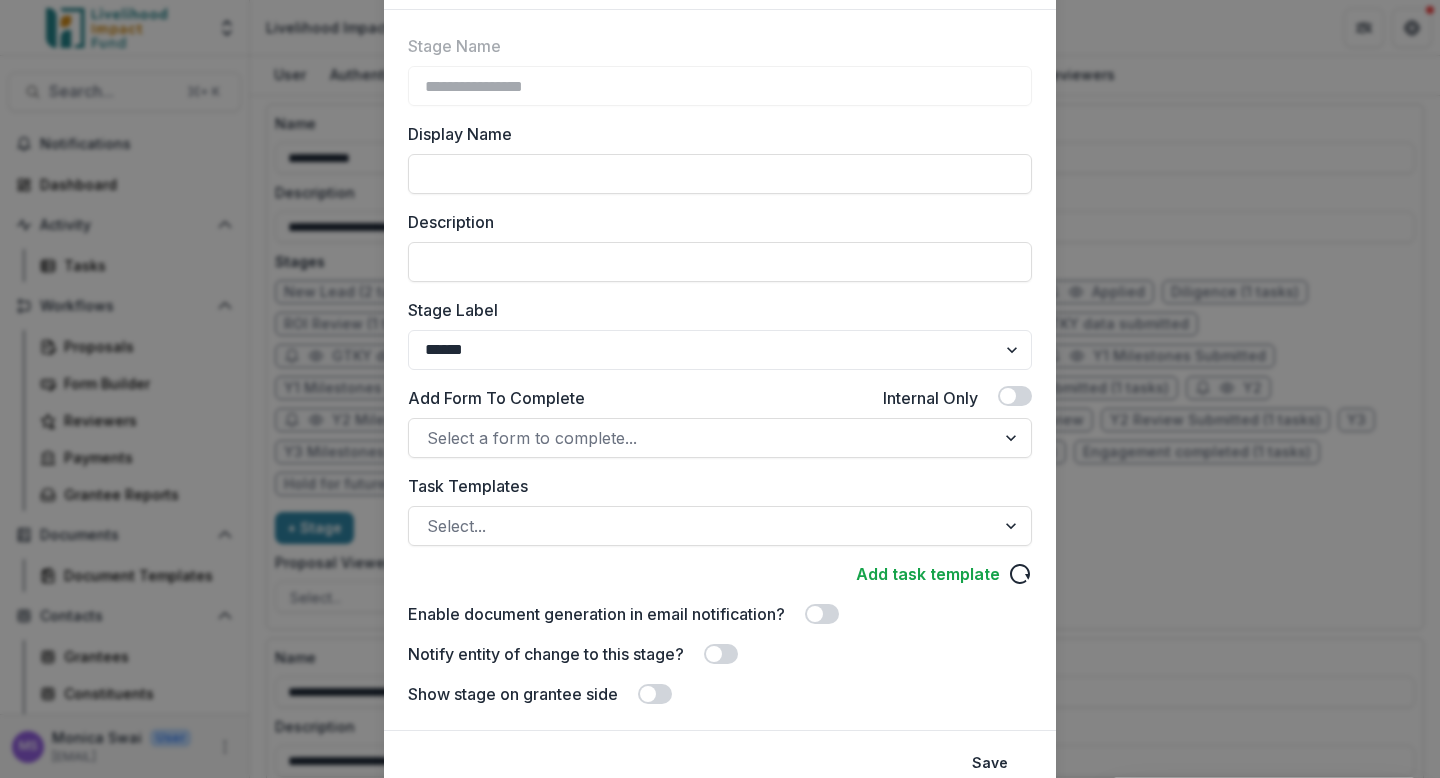 scroll, scrollTop: 195, scrollLeft: 0, axis: vertical 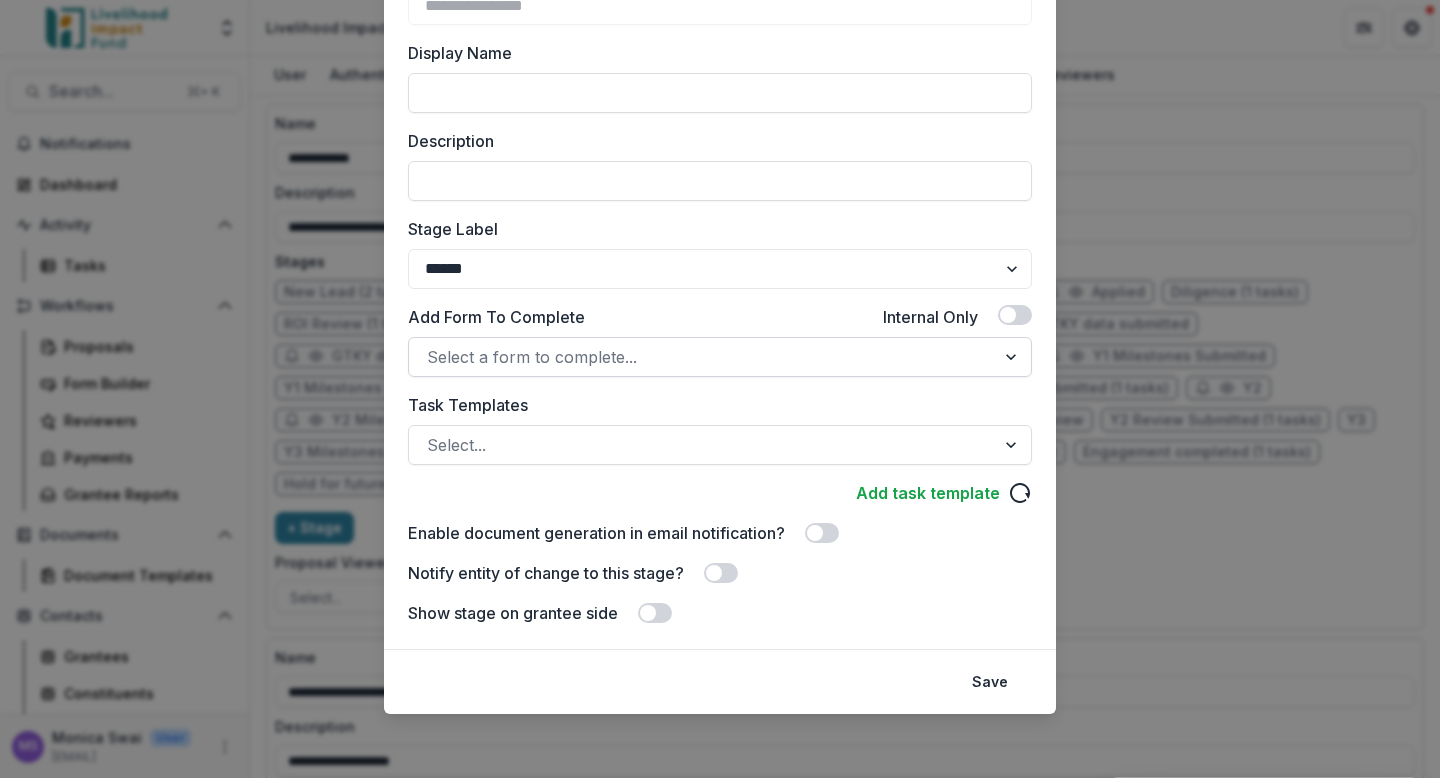 click at bounding box center [1013, 357] 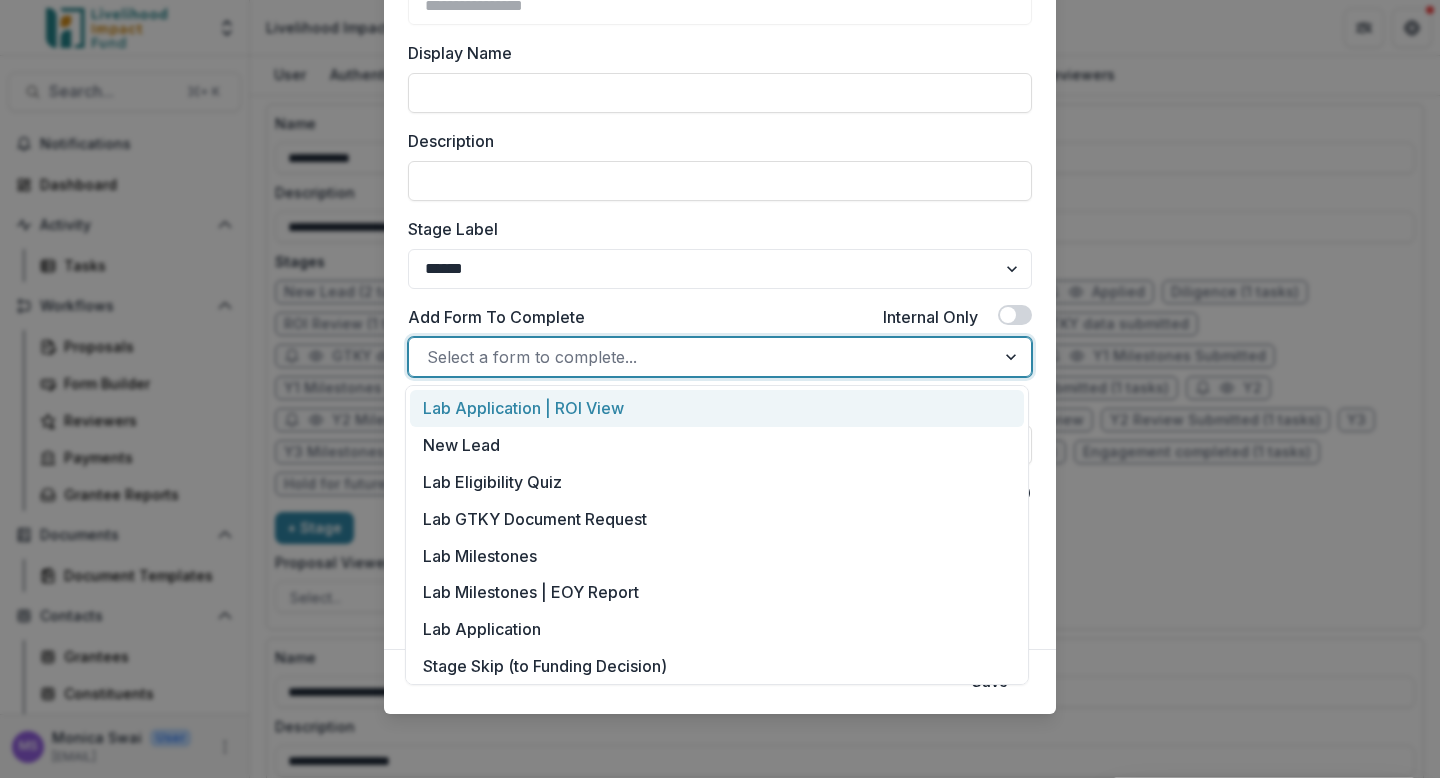 click at bounding box center (1013, 357) 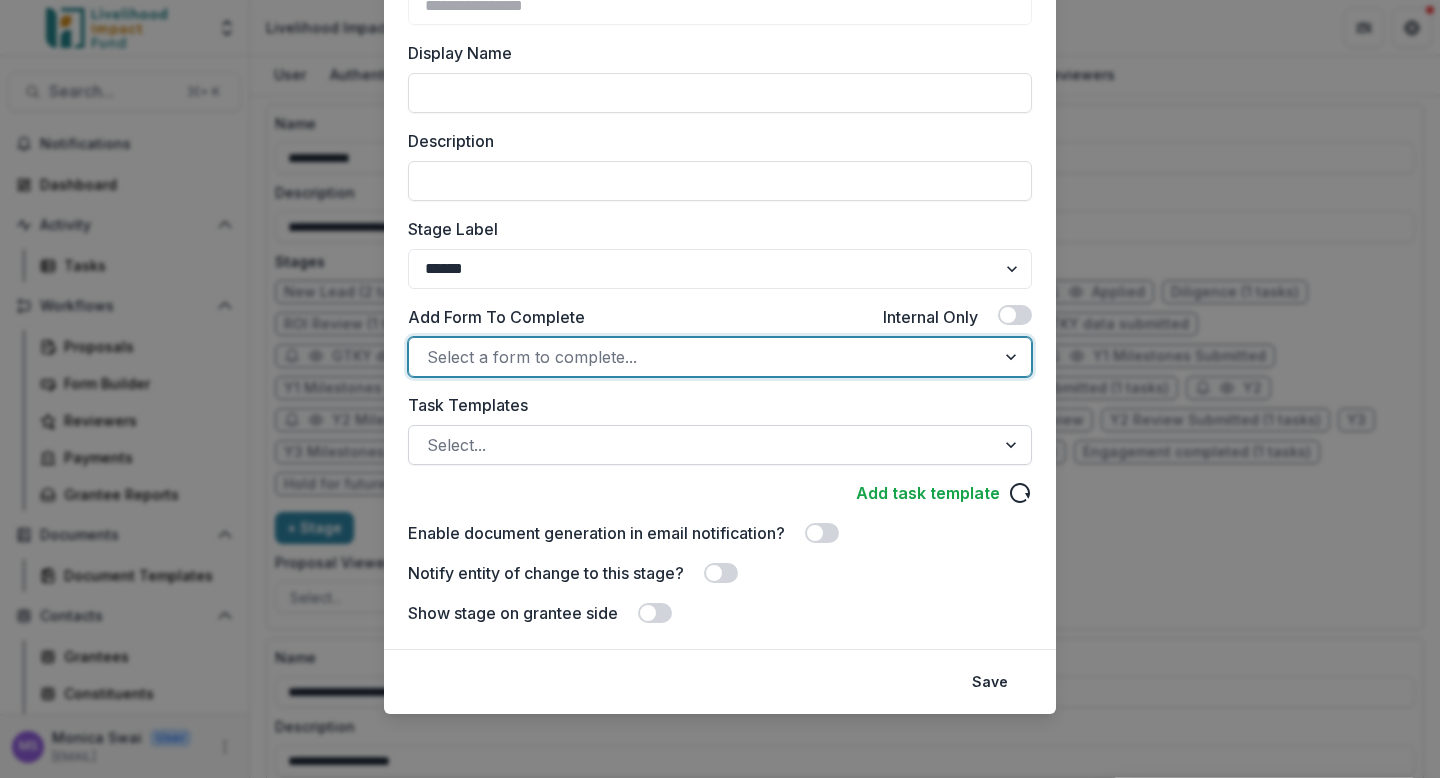 click at bounding box center (1013, 445) 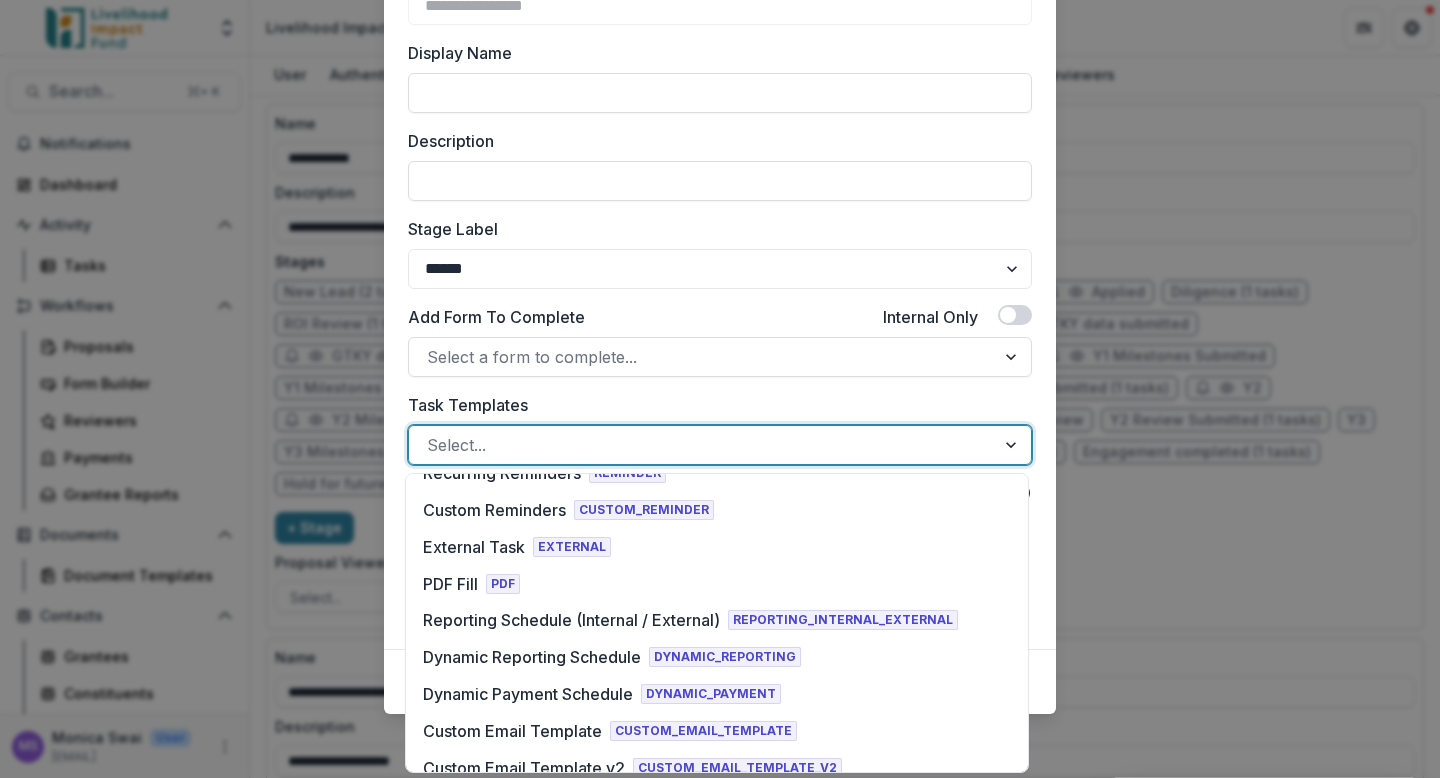 scroll, scrollTop: 247, scrollLeft: 0, axis: vertical 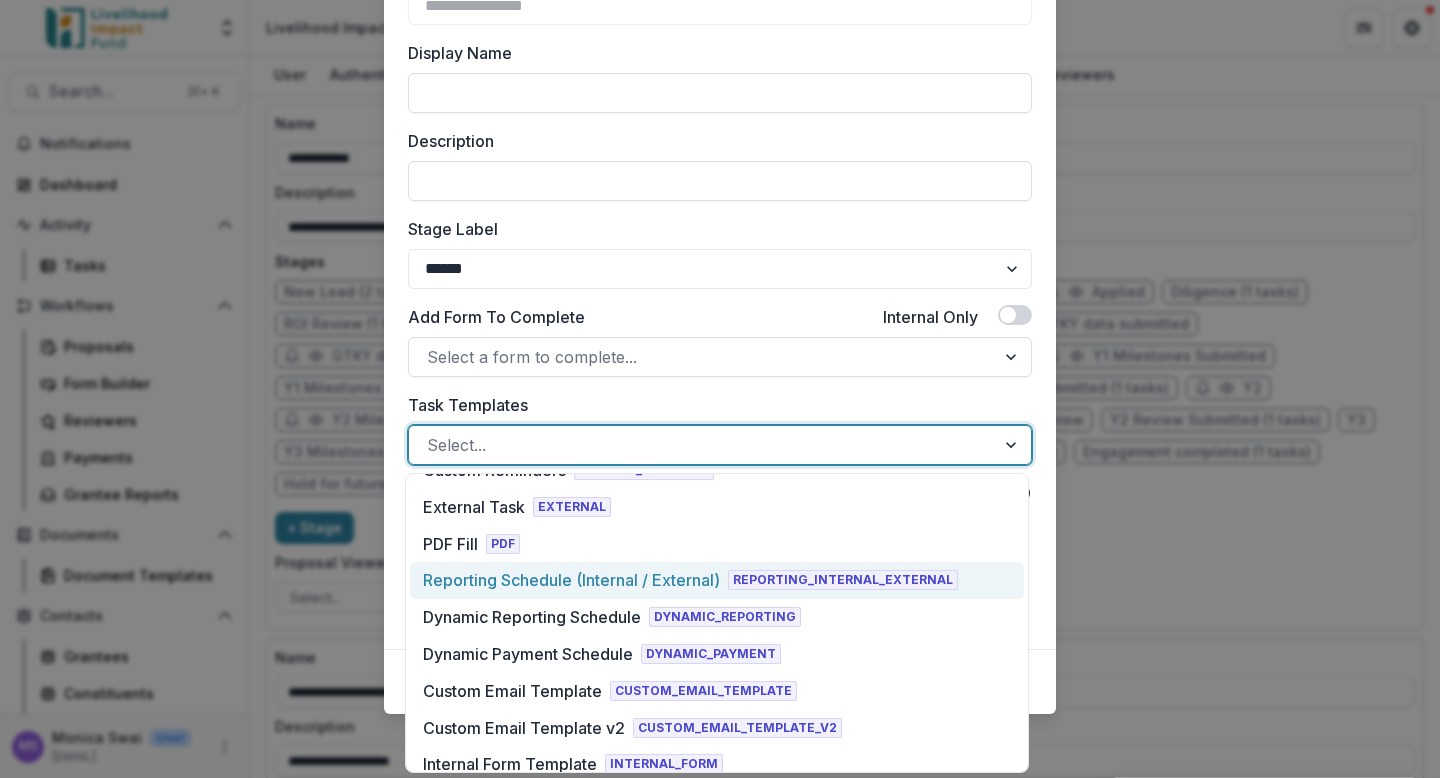 click on "**********" at bounding box center (720, 389) 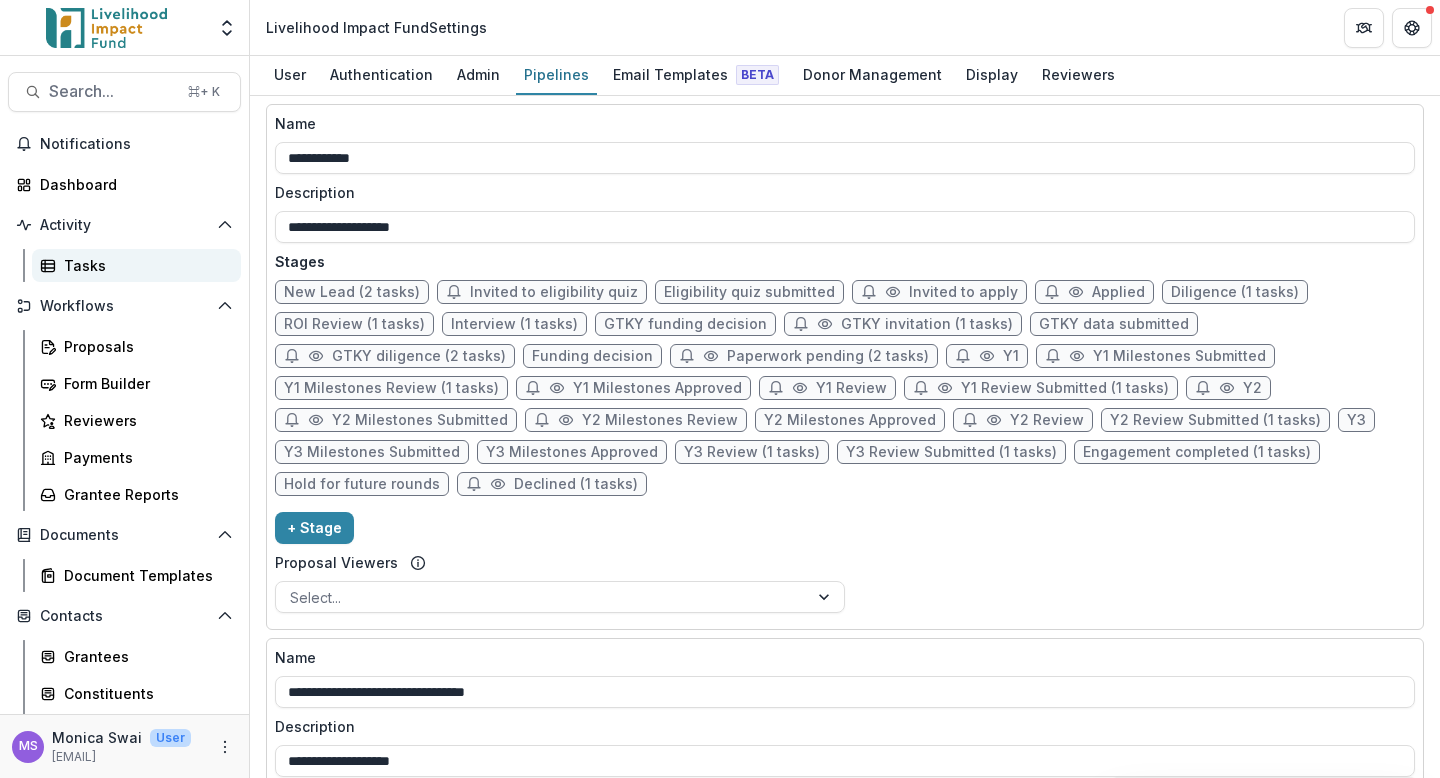 click on "Tasks" at bounding box center (144, 265) 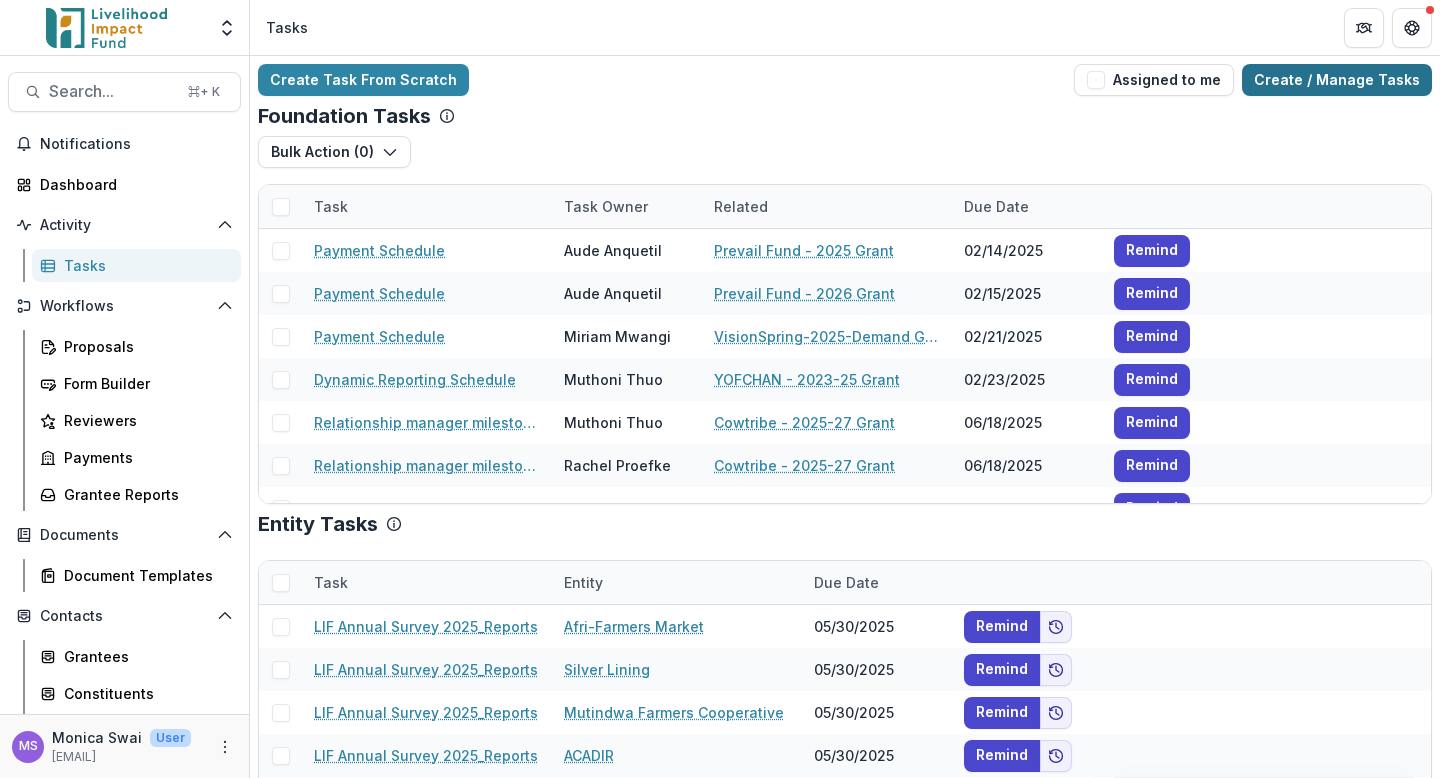 click on "Create / Manage Tasks" at bounding box center [1337, 80] 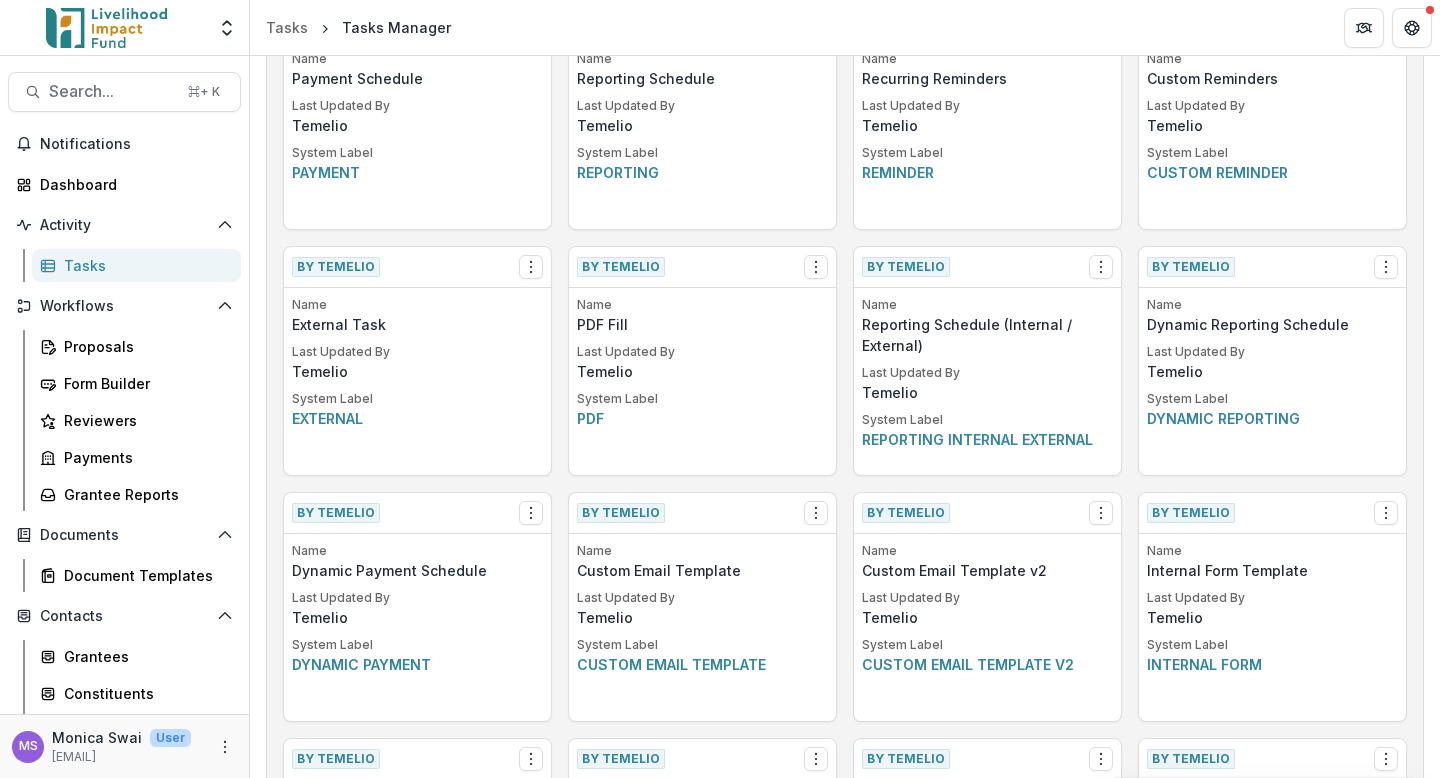 scroll, scrollTop: 0, scrollLeft: 0, axis: both 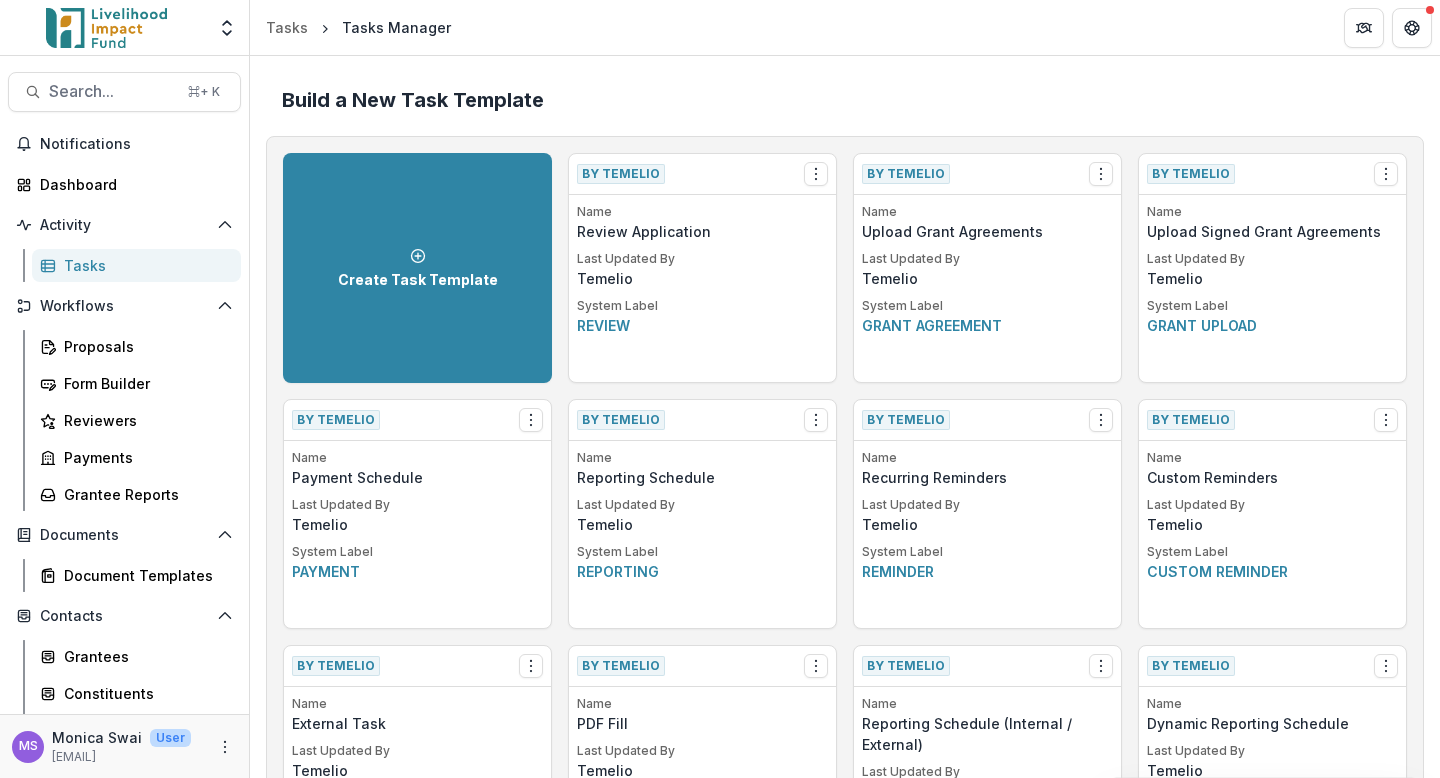 click on "Build a New Task Template" at bounding box center (845, 100) 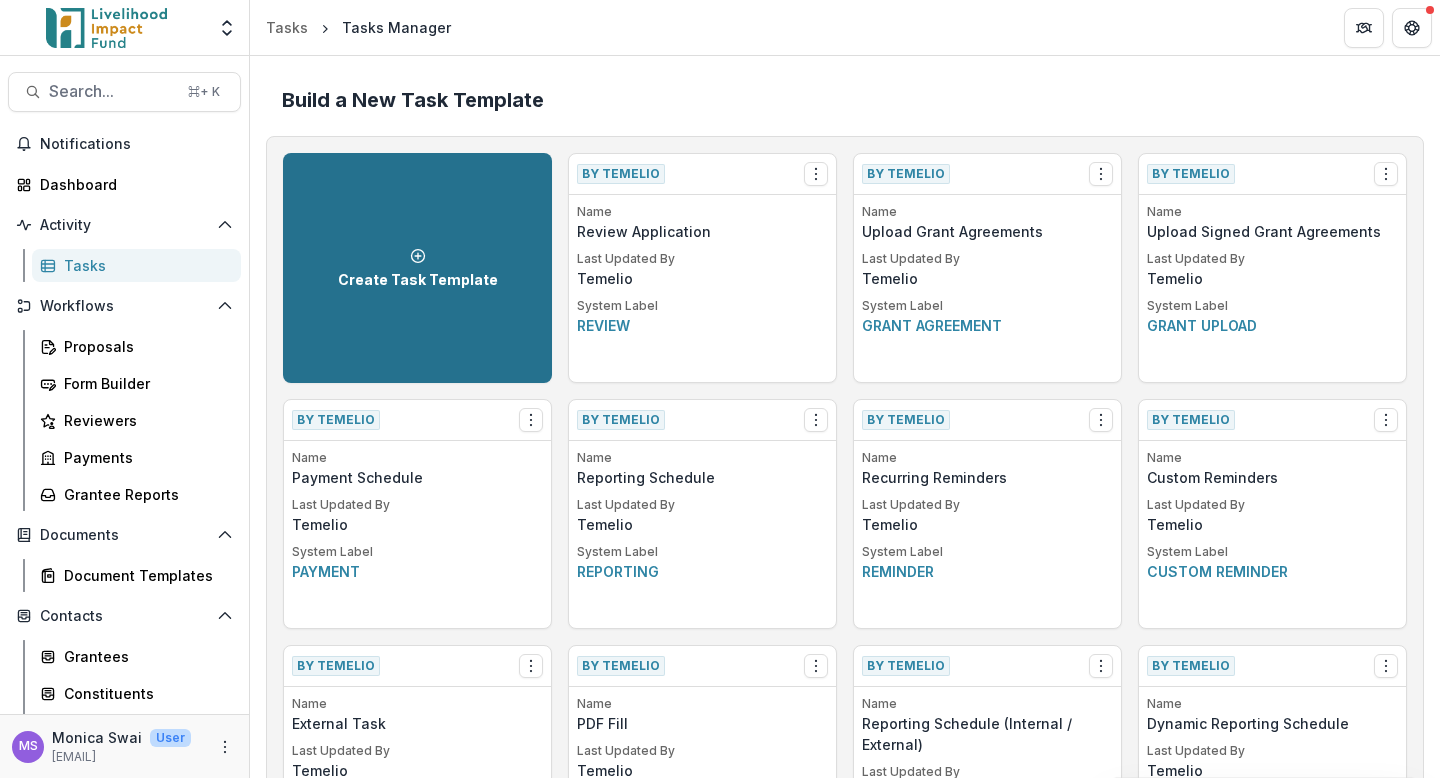 click 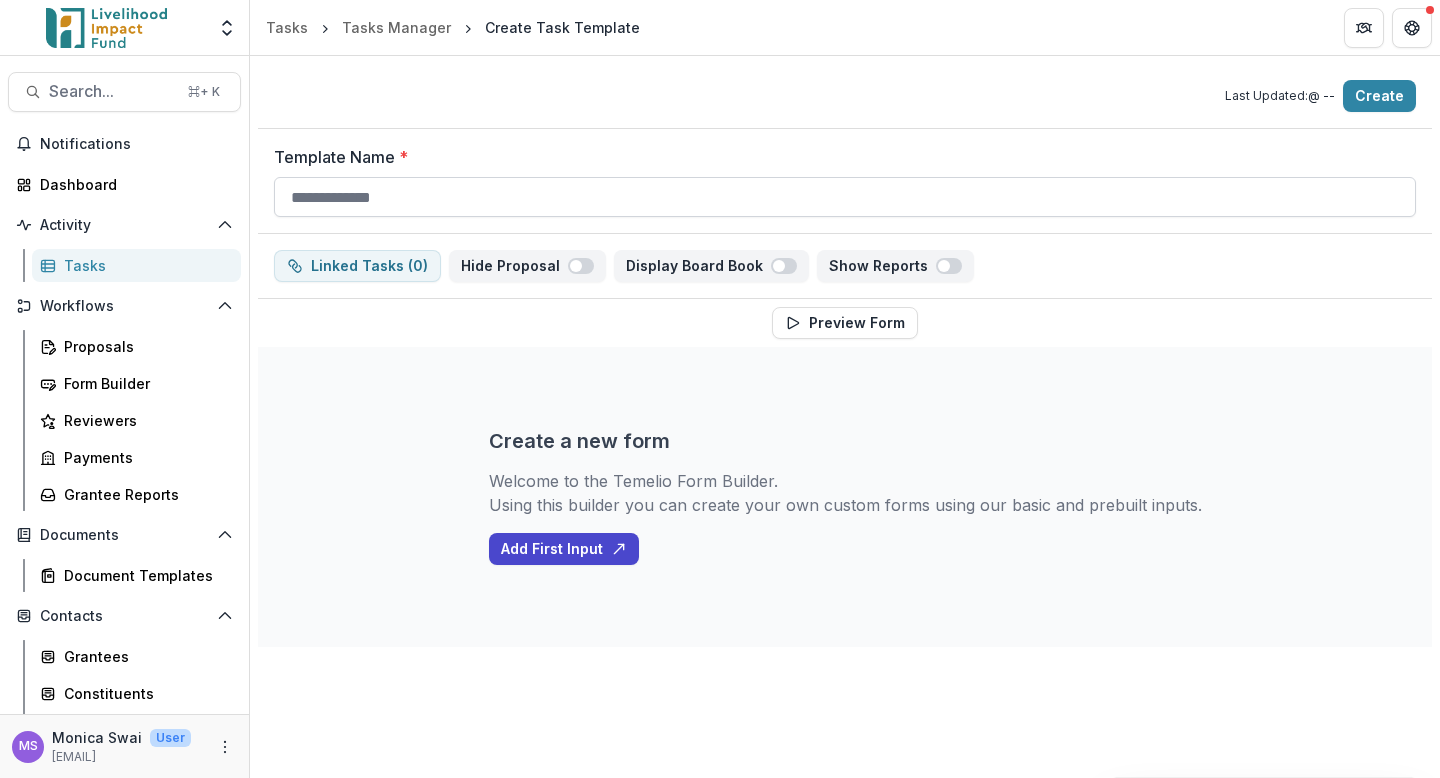click on "Template Name *" at bounding box center [845, 197] 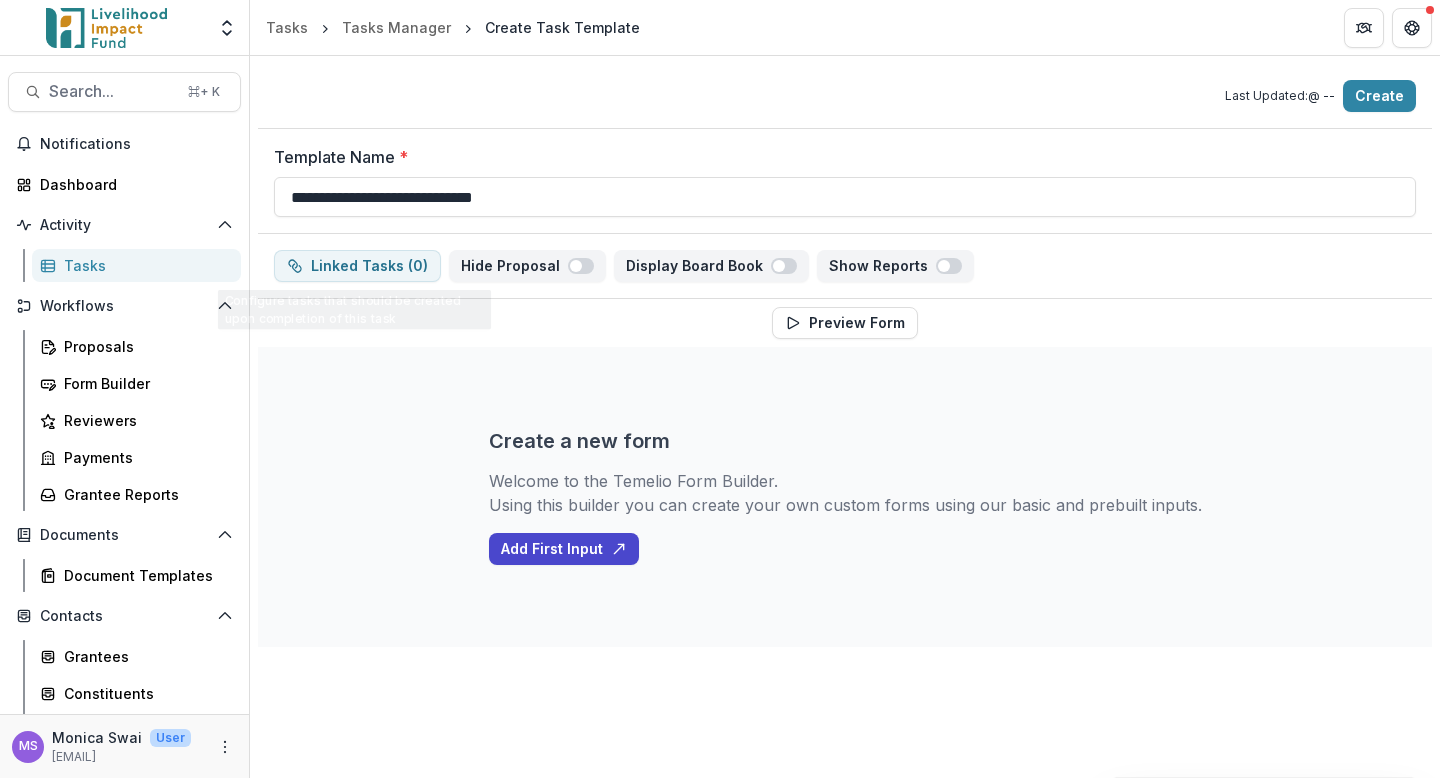type on "**********" 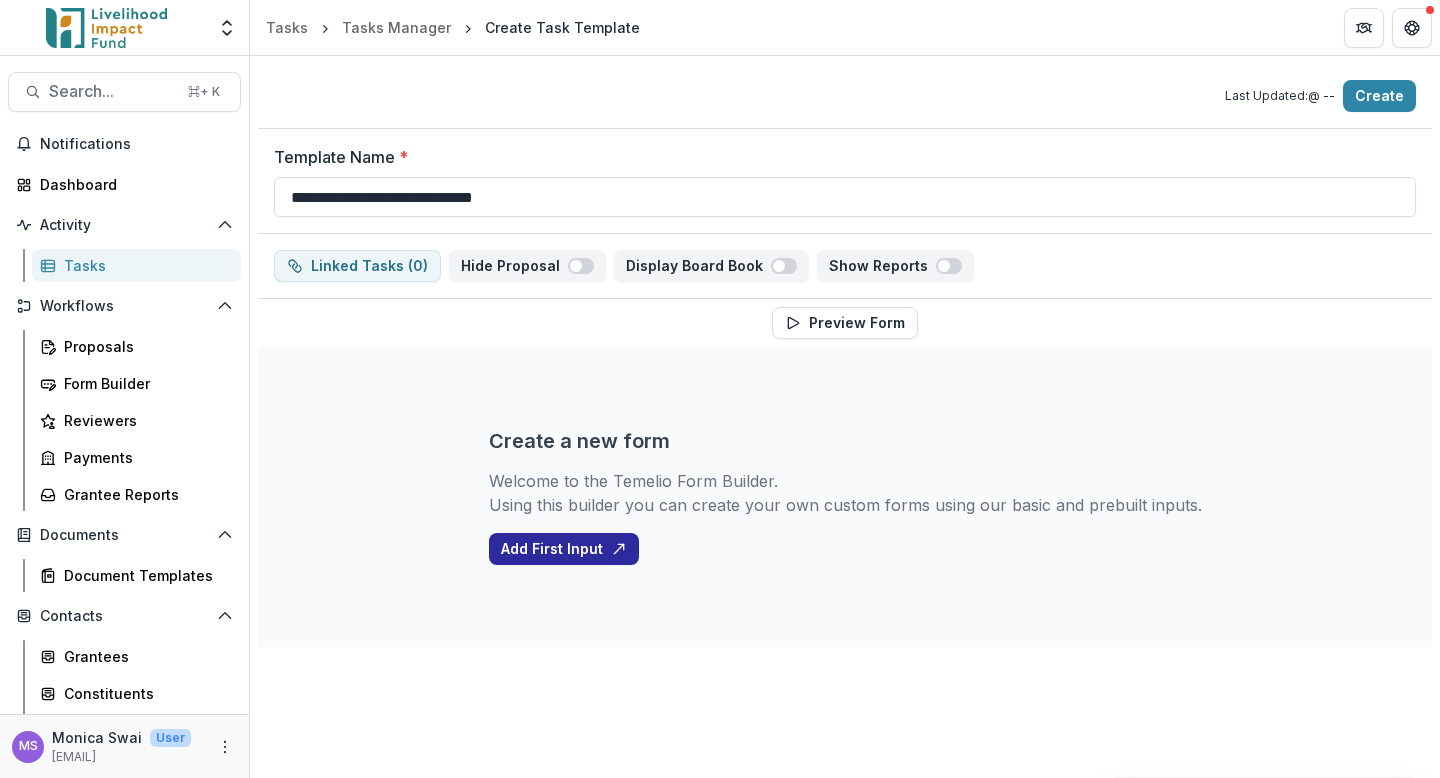 click on "Add First Input" at bounding box center [564, 549] 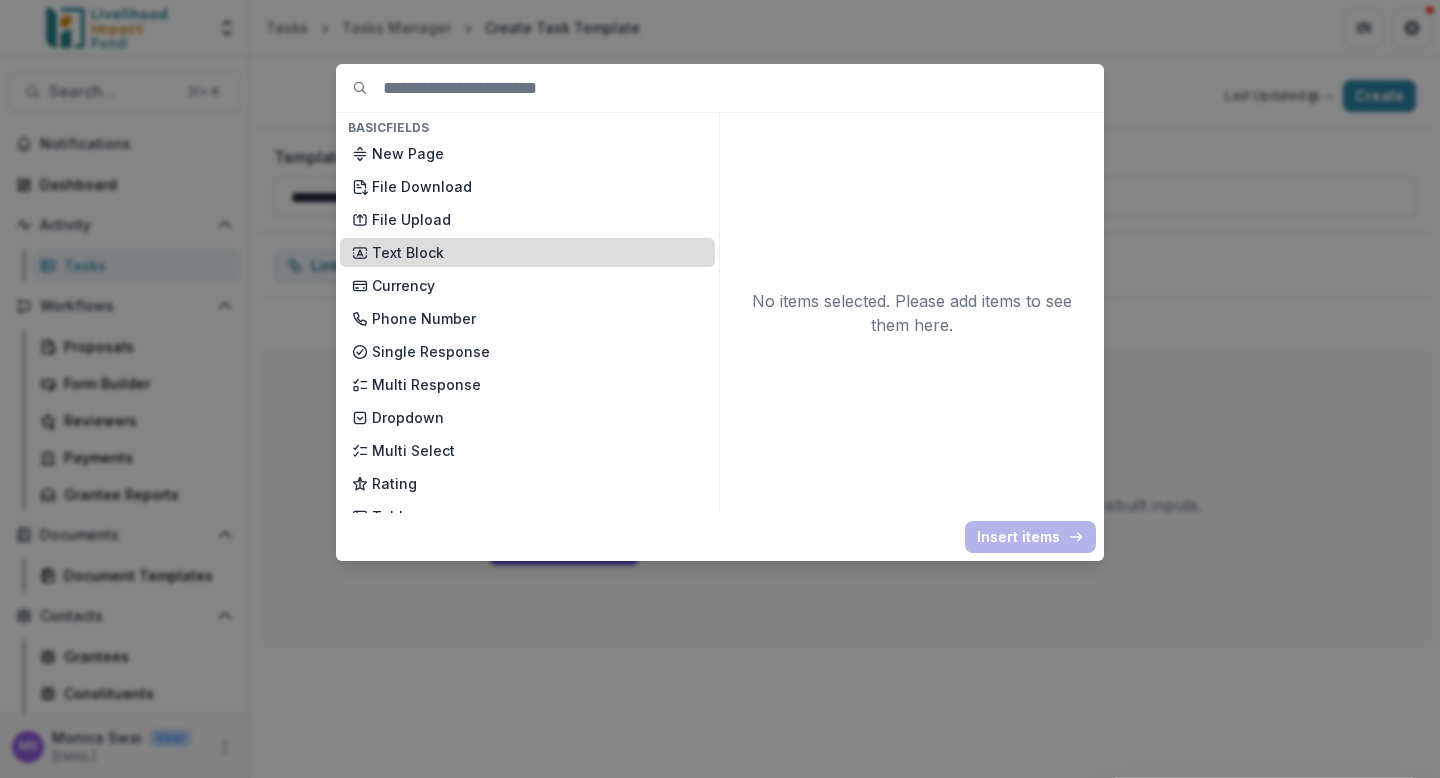 click on "Text Block" at bounding box center (537, 252) 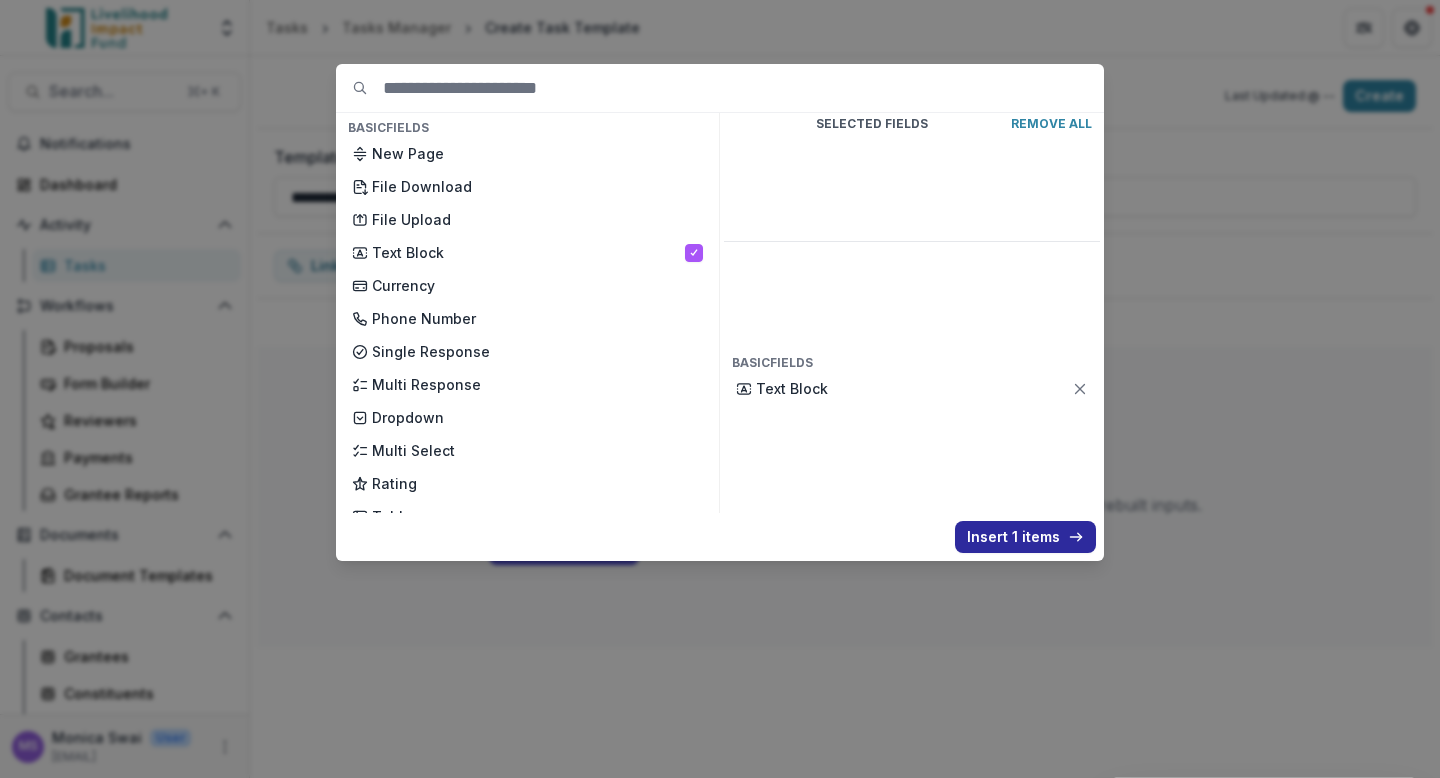 click on "Insert 1 items" at bounding box center (1025, 537) 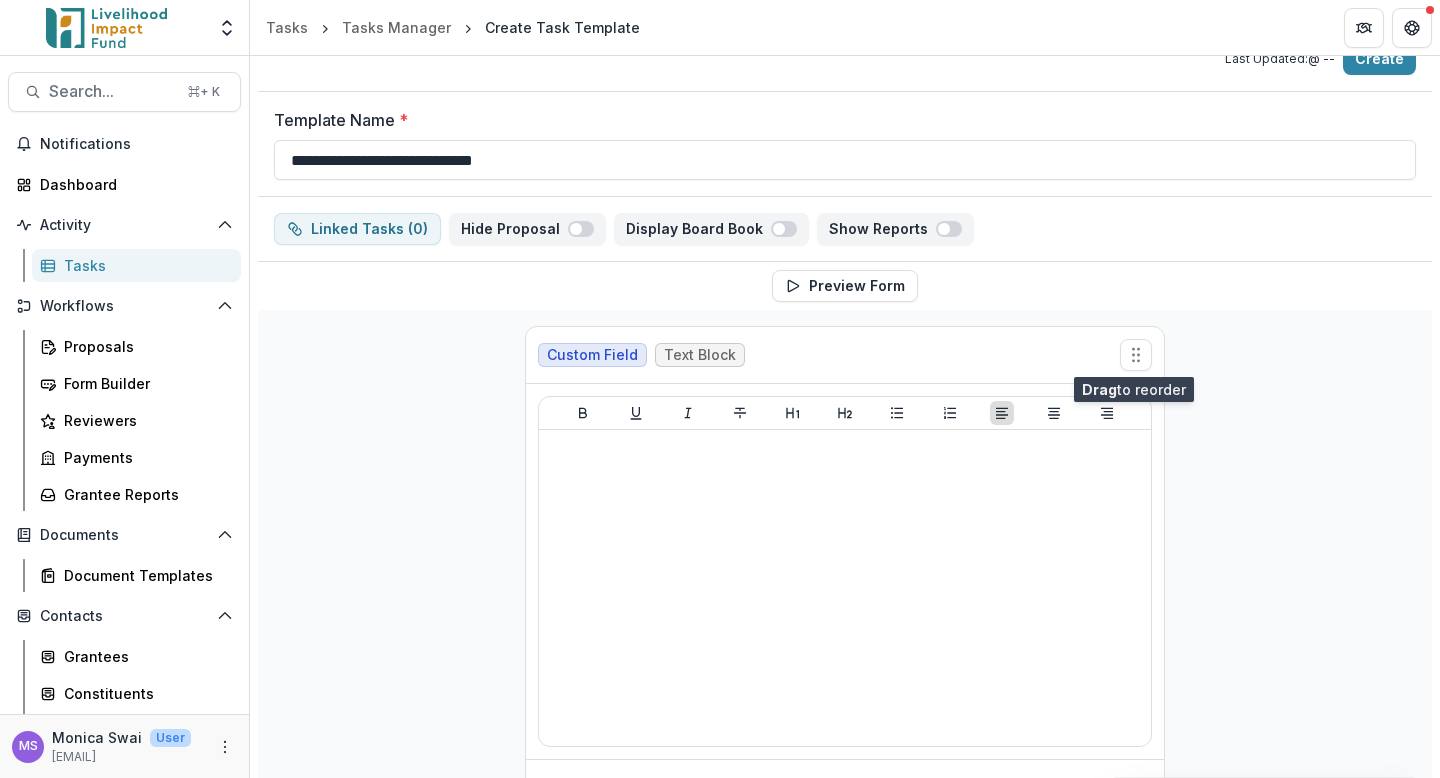 scroll, scrollTop: 39, scrollLeft: 0, axis: vertical 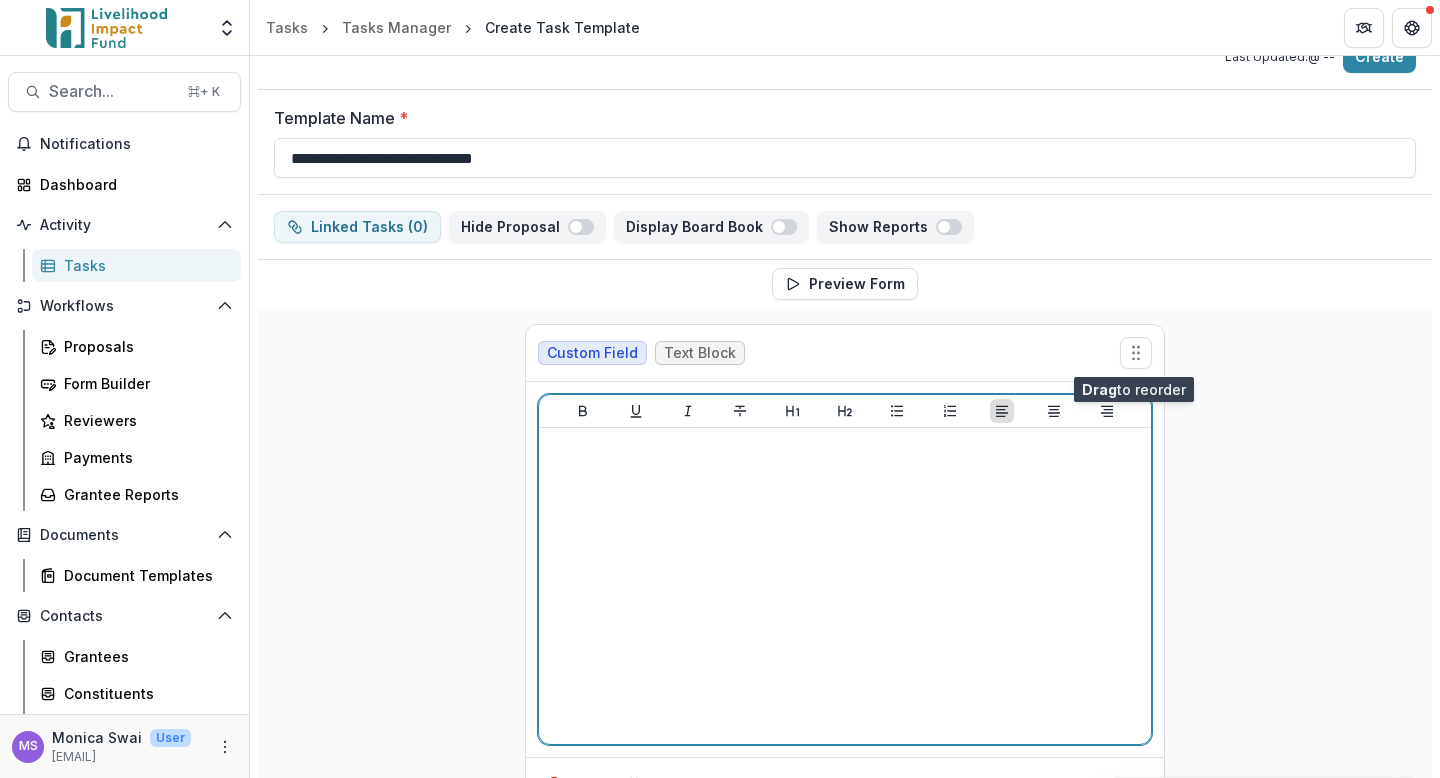click at bounding box center (845, 586) 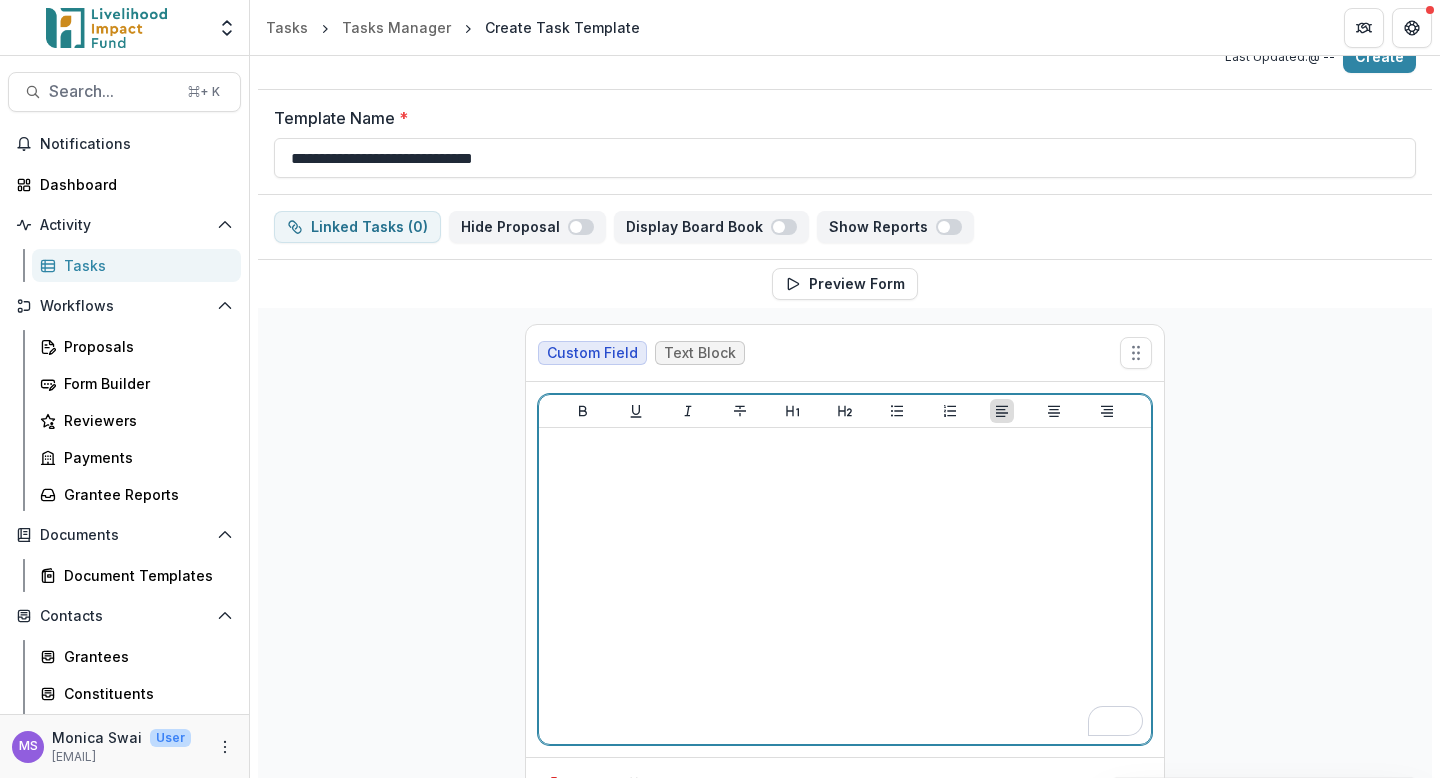 scroll, scrollTop: 0, scrollLeft: 0, axis: both 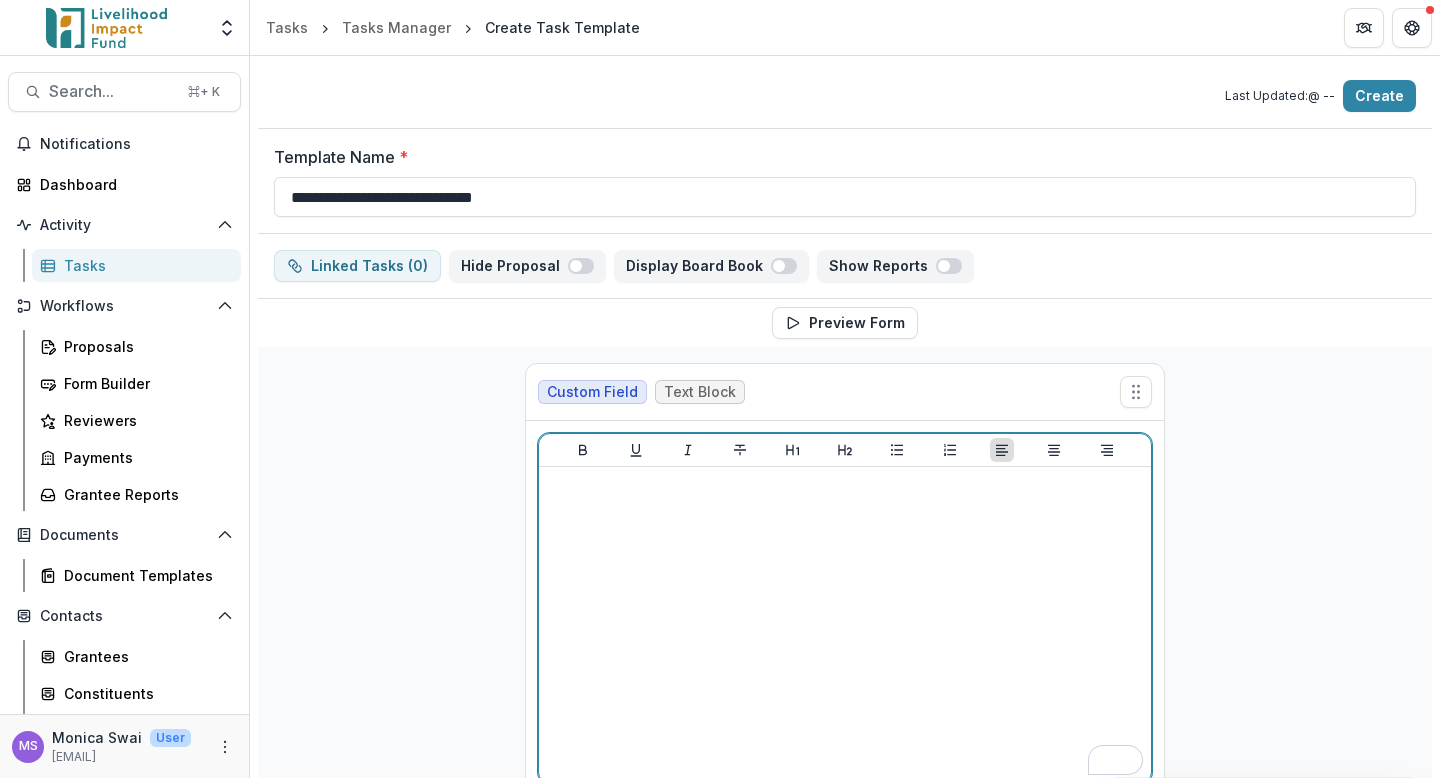 type 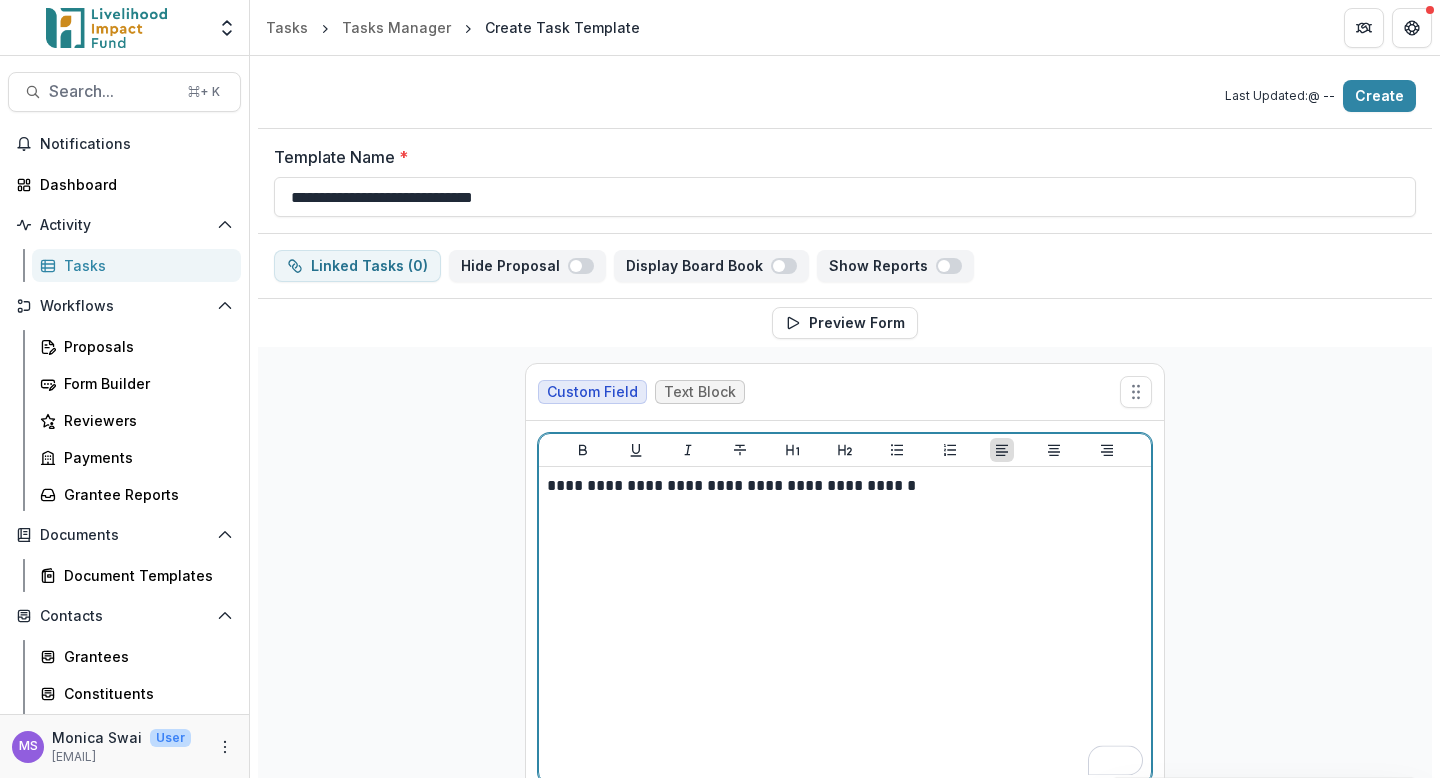 click on "**********" at bounding box center [845, 486] 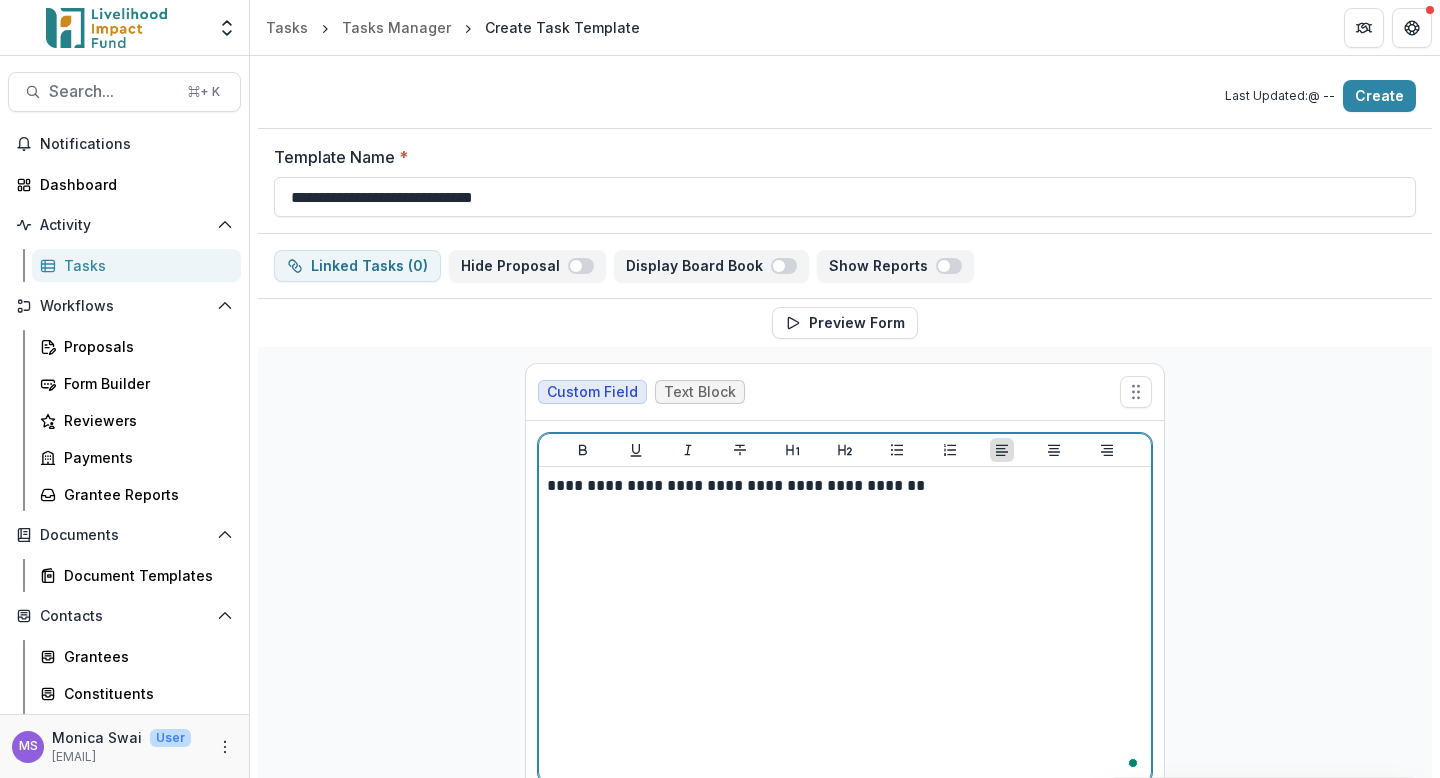 click on "**********" at bounding box center (845, 486) 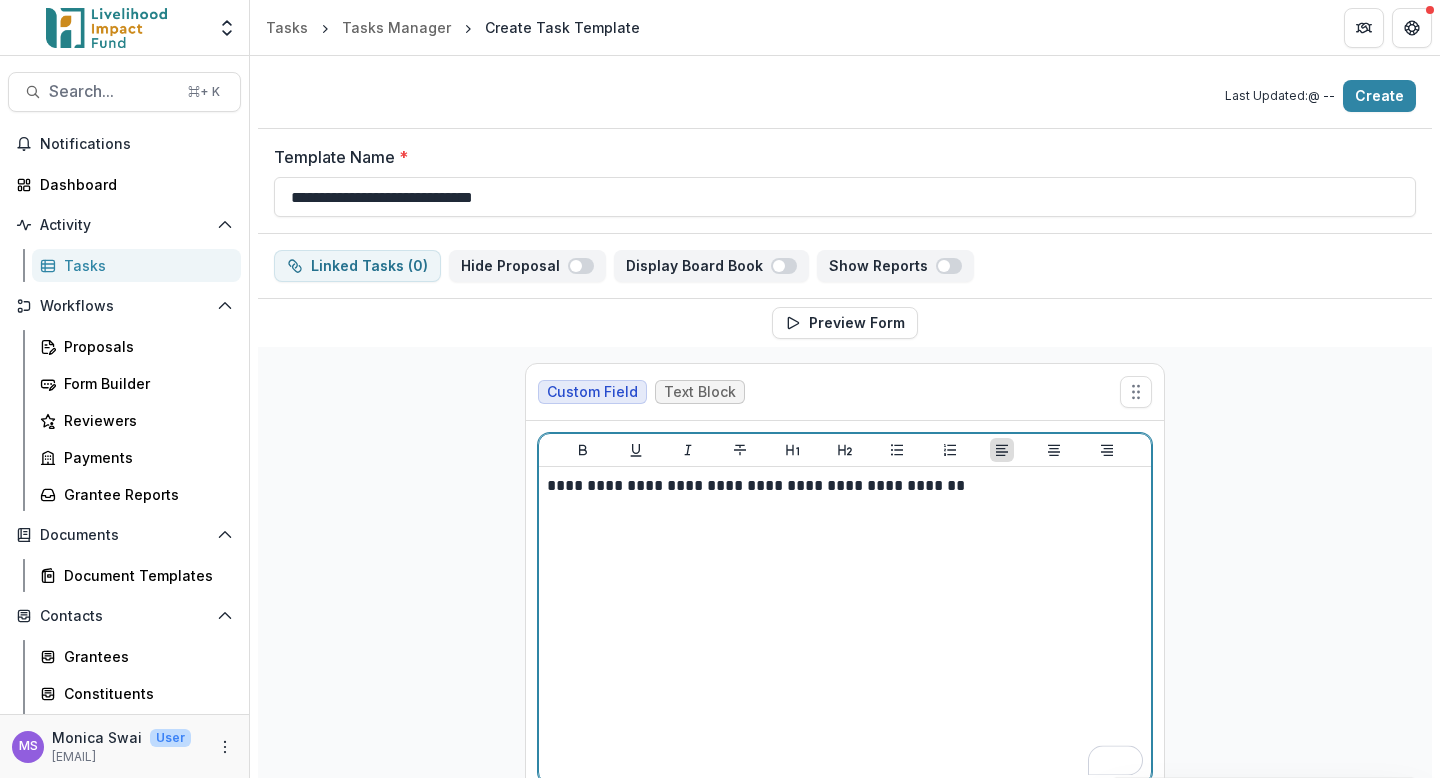 click on "**********" at bounding box center [845, 486] 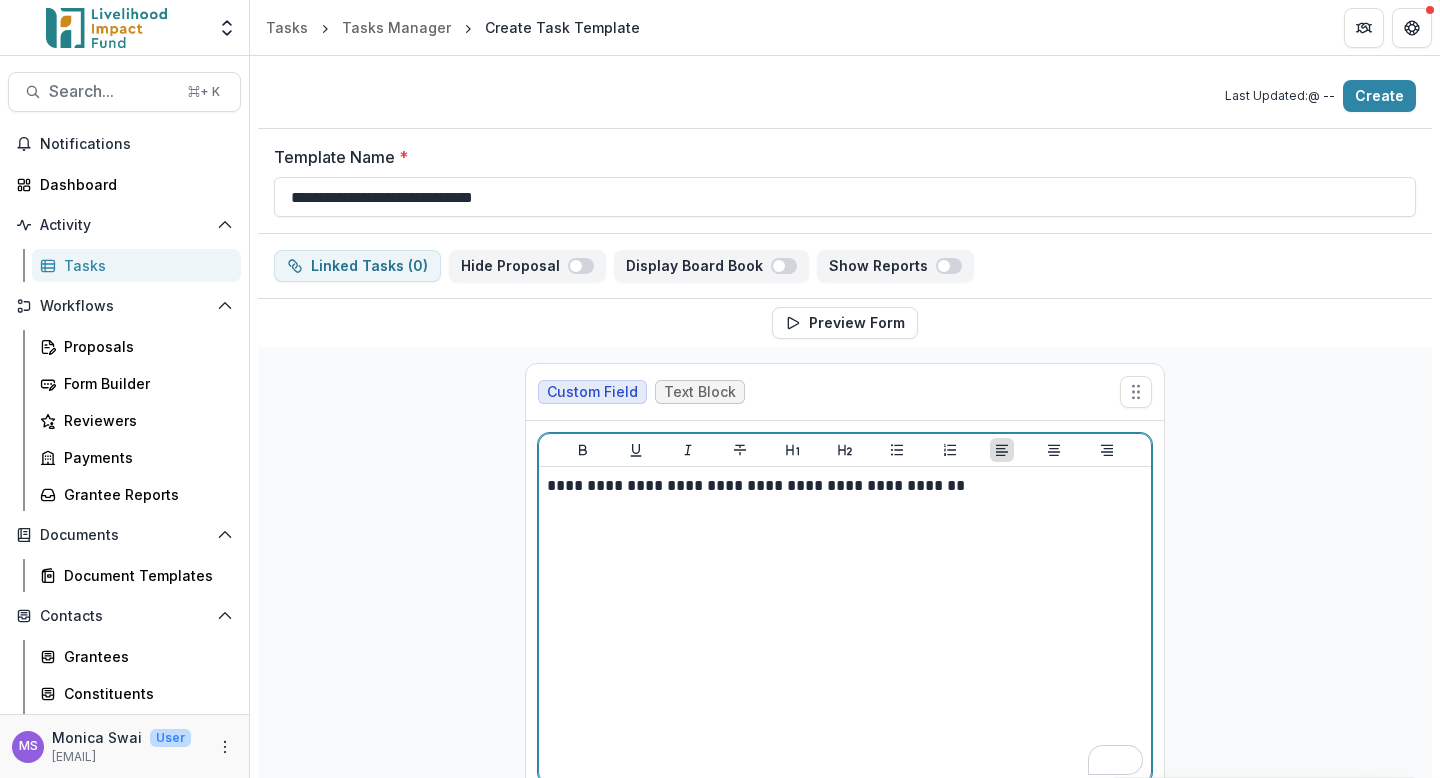 click on "**********" at bounding box center (845, 486) 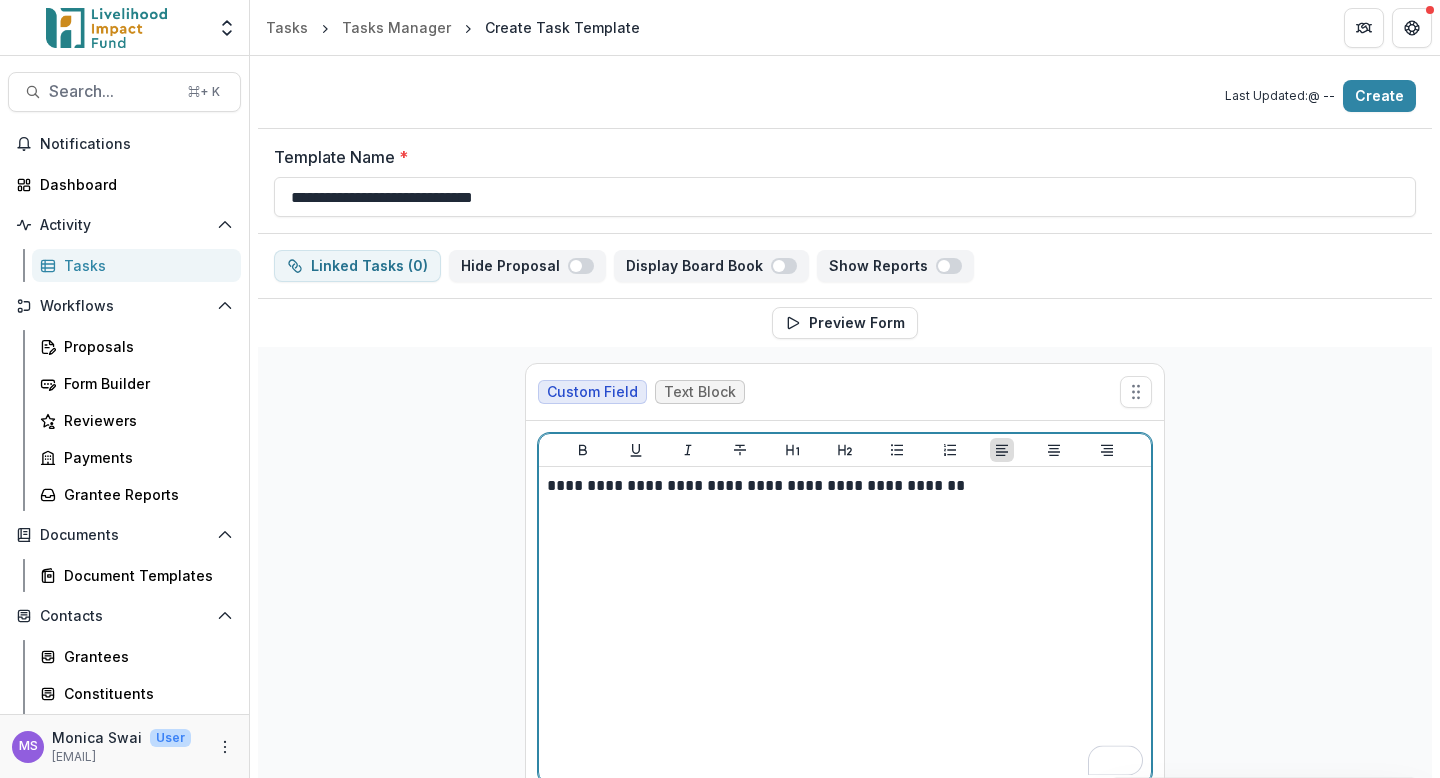 click on "**********" at bounding box center [845, 486] 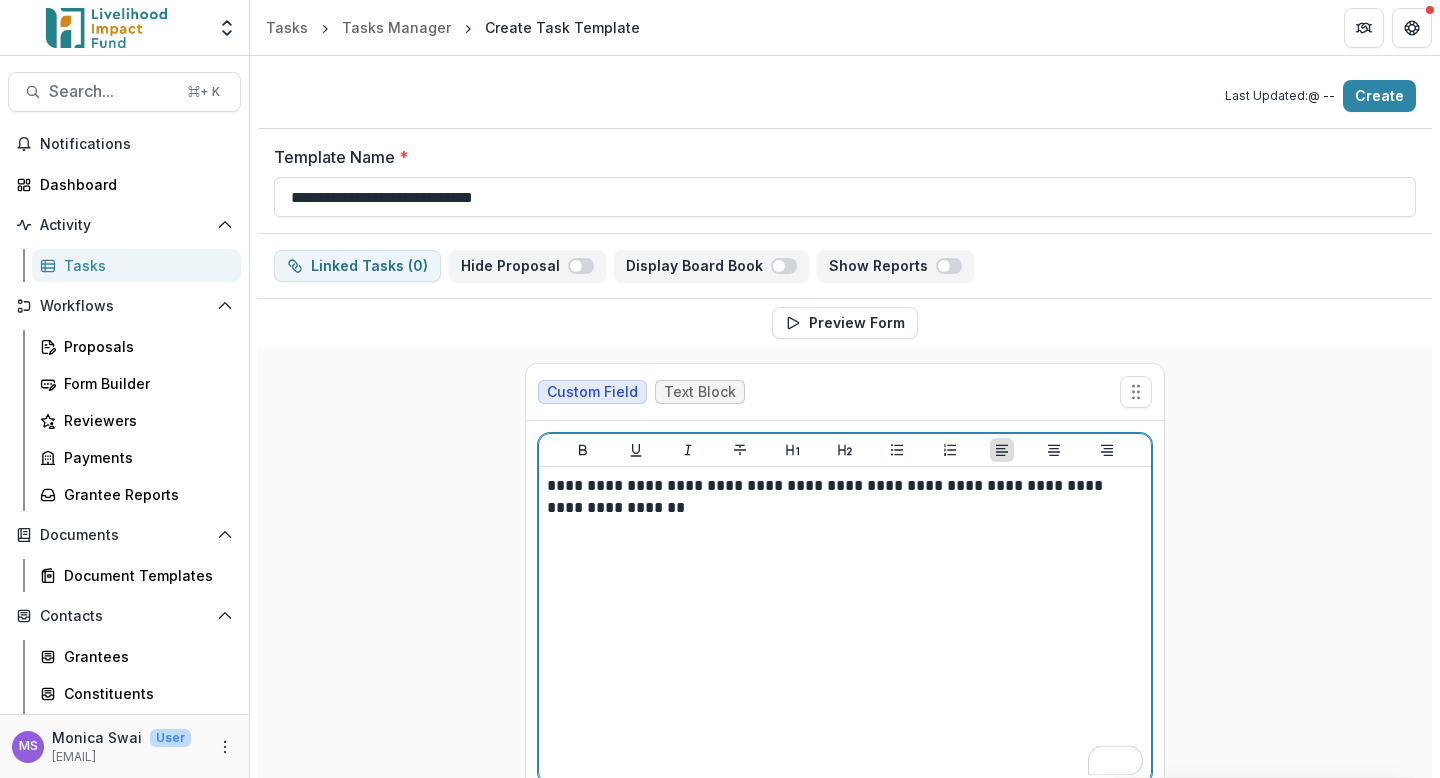 click on "**********" at bounding box center (845, 497) 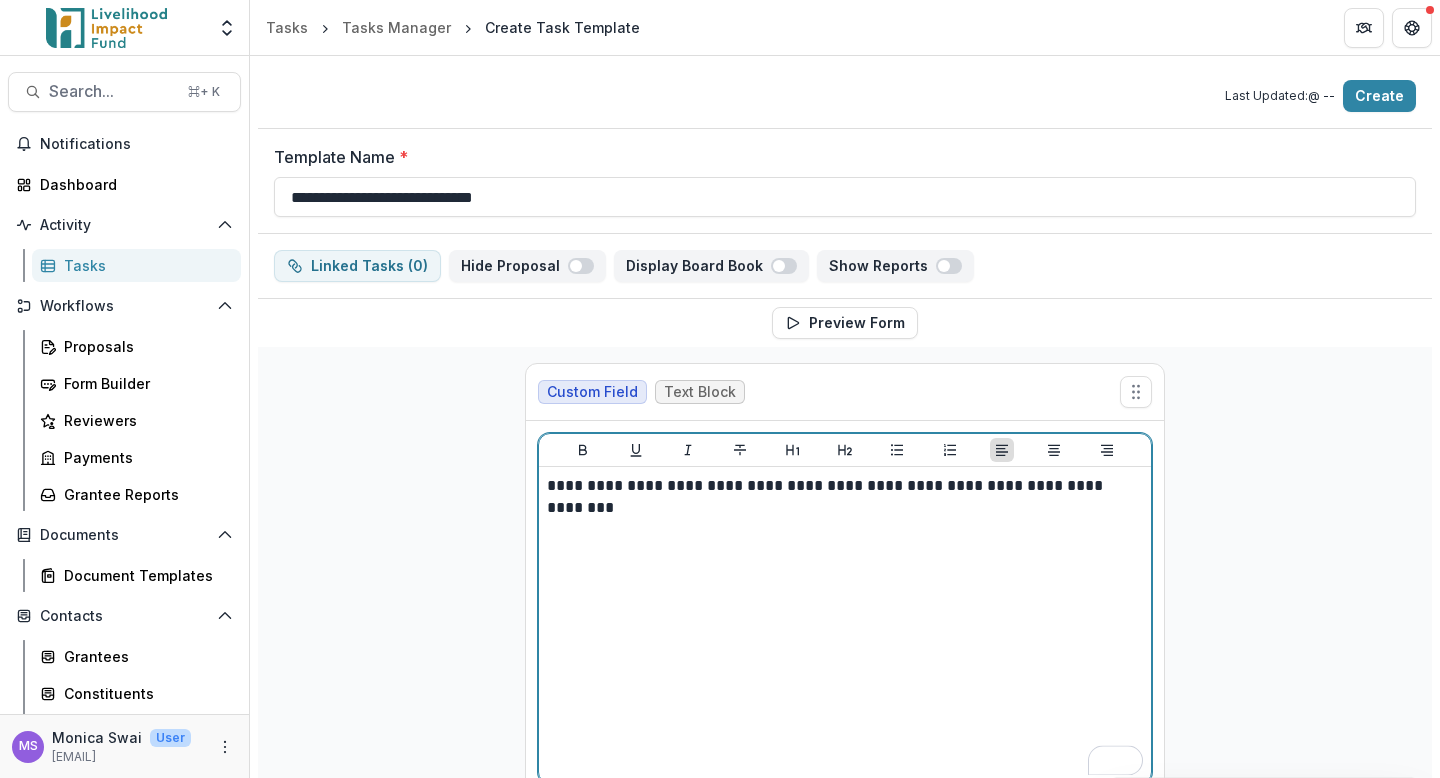click on "**********" at bounding box center [845, 486] 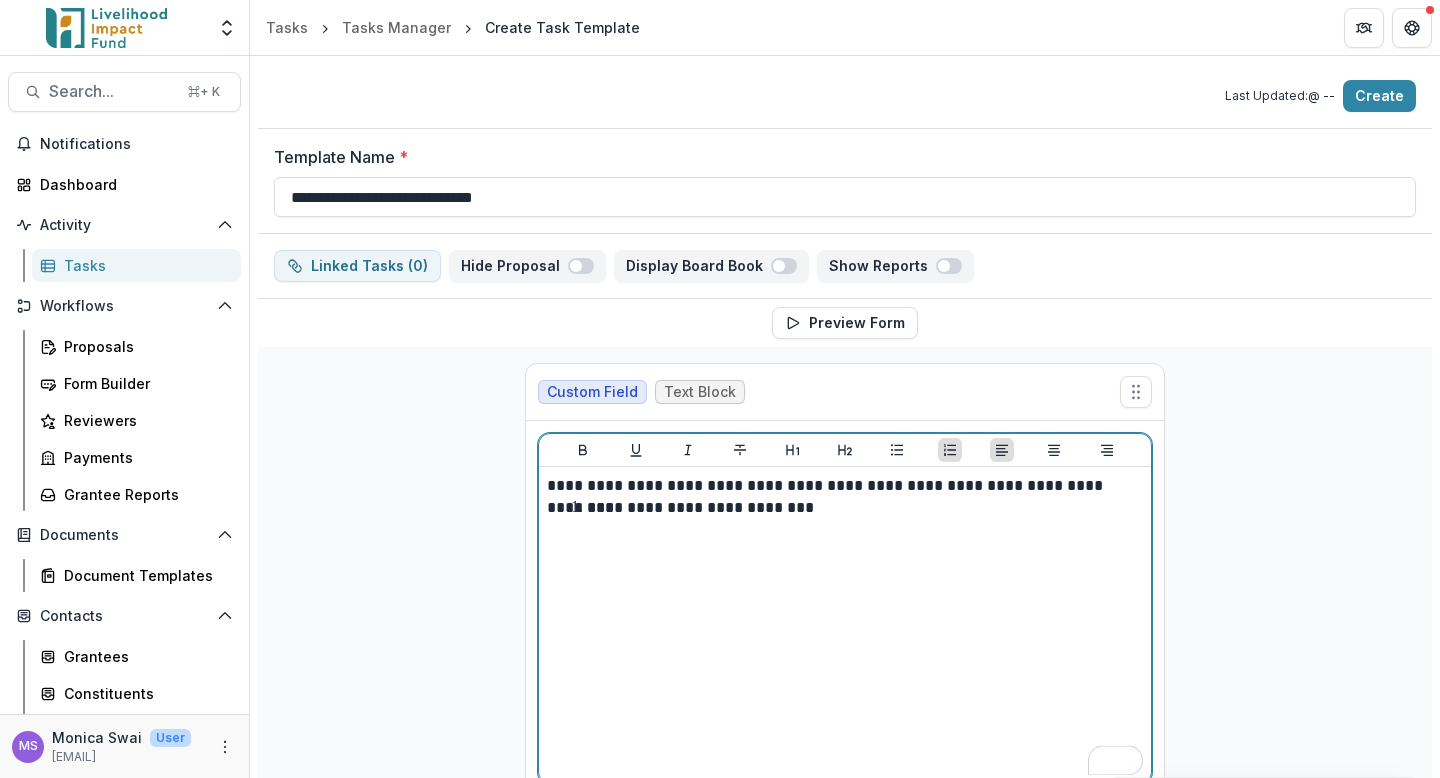 click on "**********" at bounding box center [700, 507] 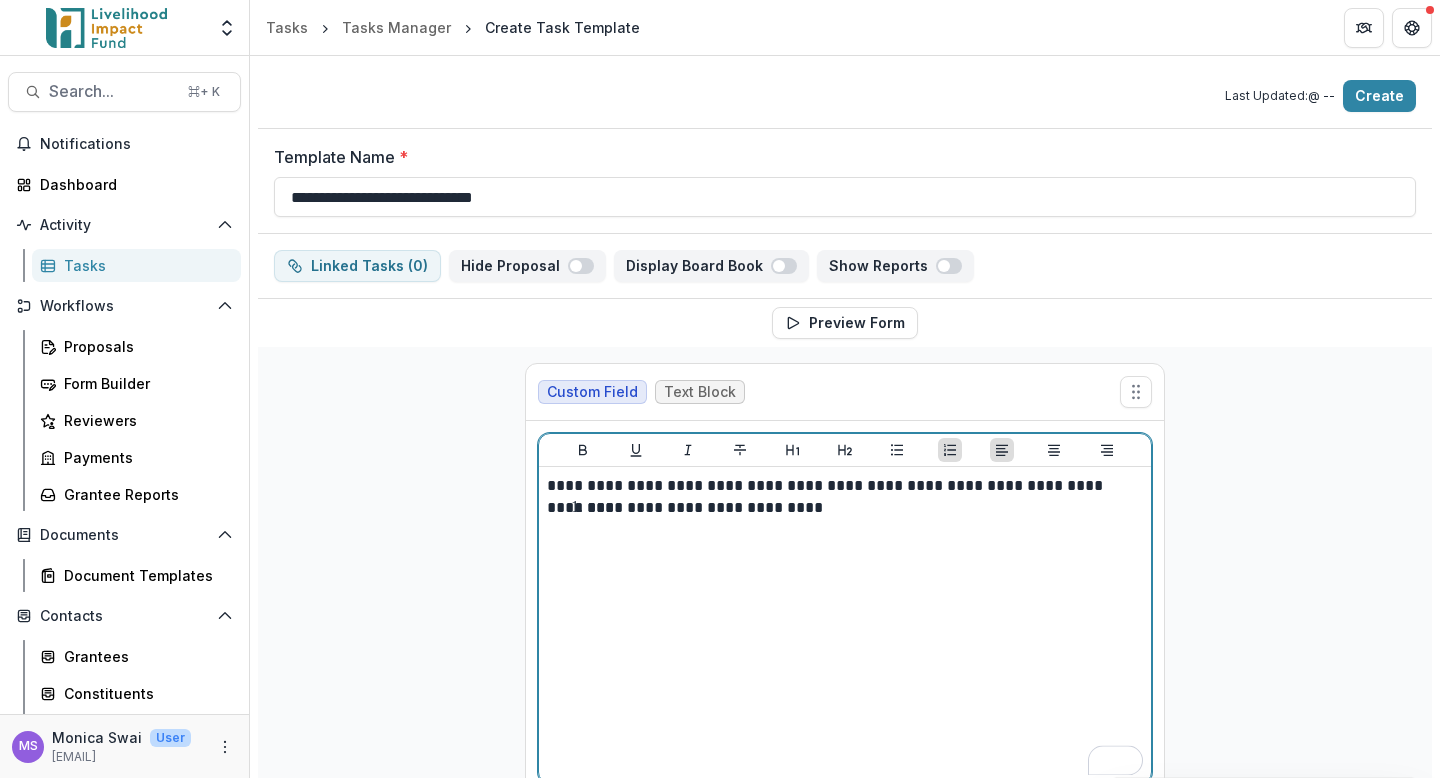 click on "**********" at bounding box center (857, 508) 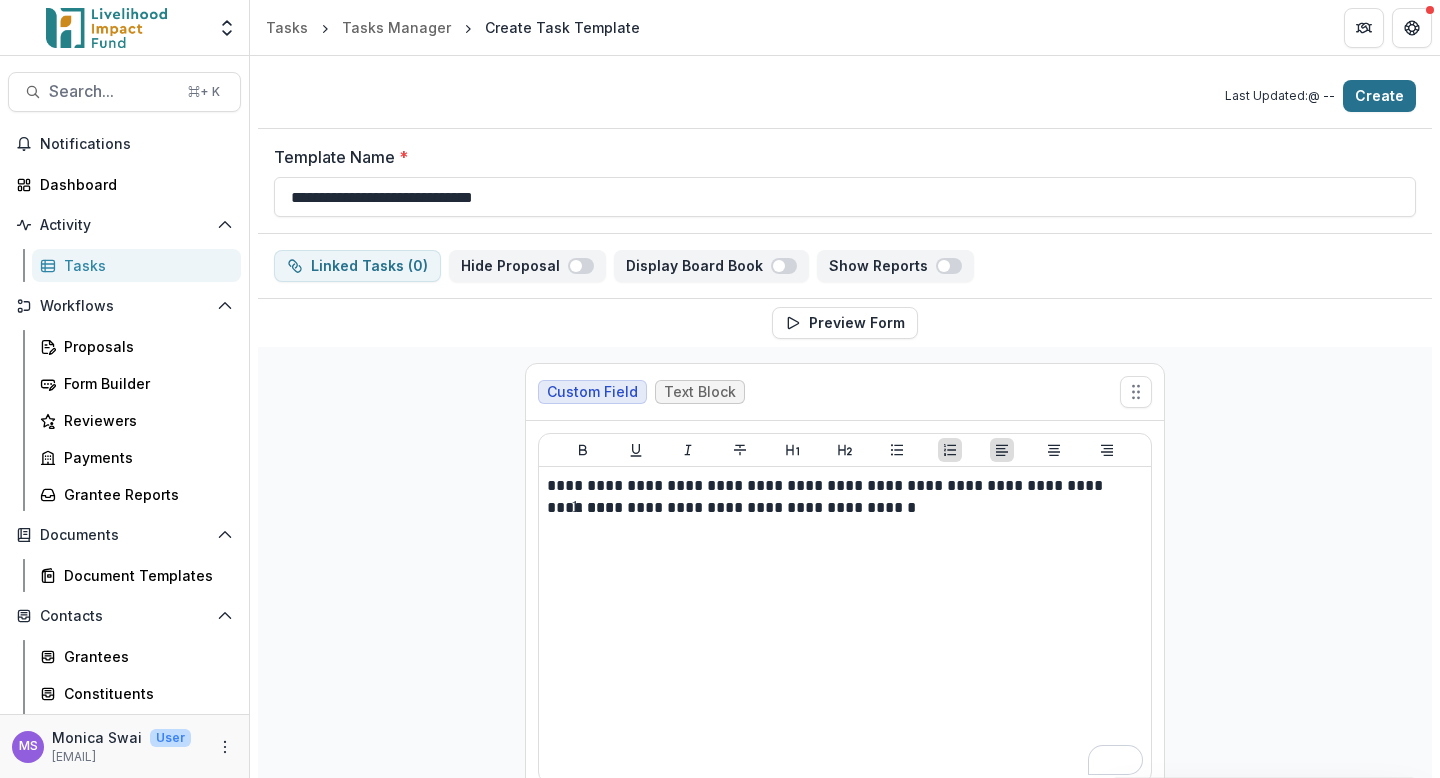 click on "Create" at bounding box center (1379, 96) 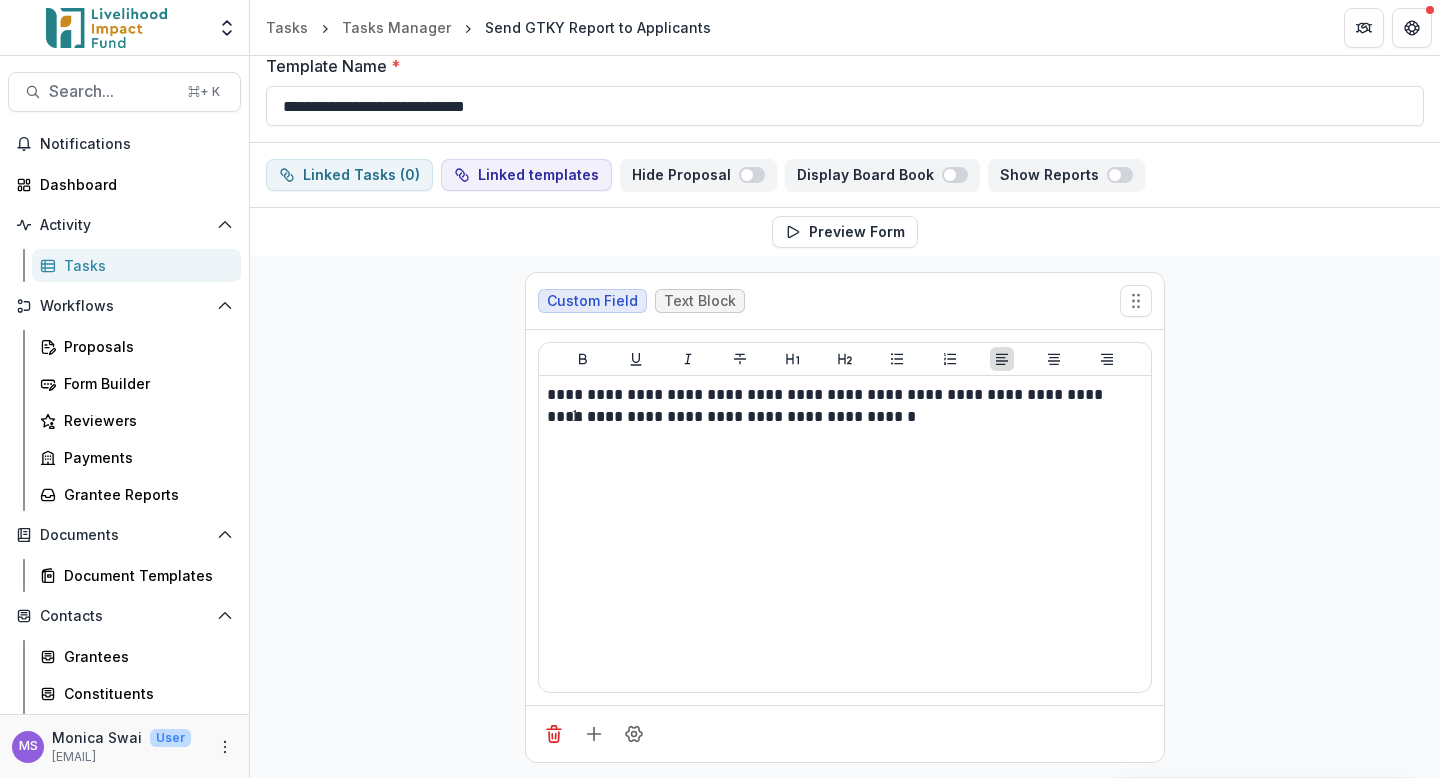 scroll, scrollTop: 0, scrollLeft: 0, axis: both 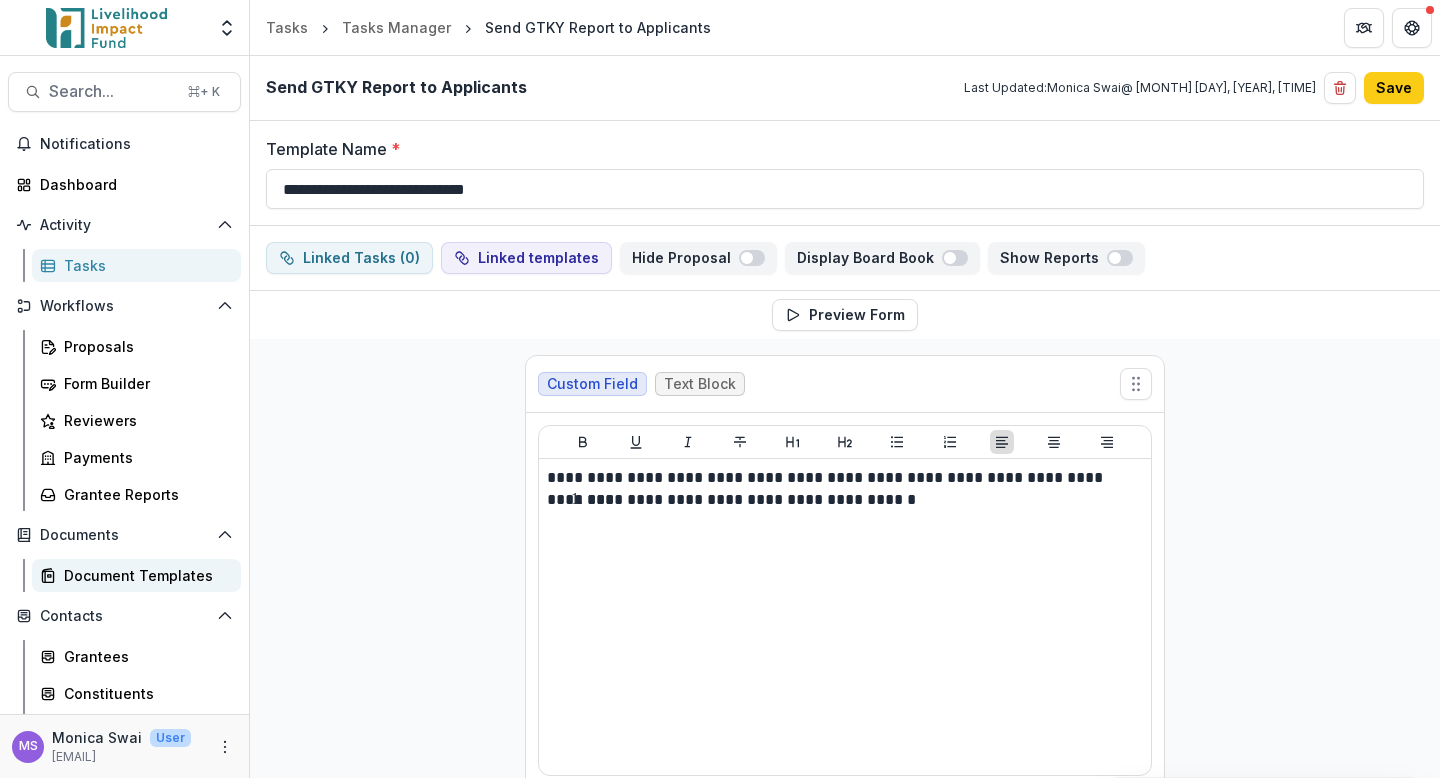 click on "Document Templates" at bounding box center [144, 575] 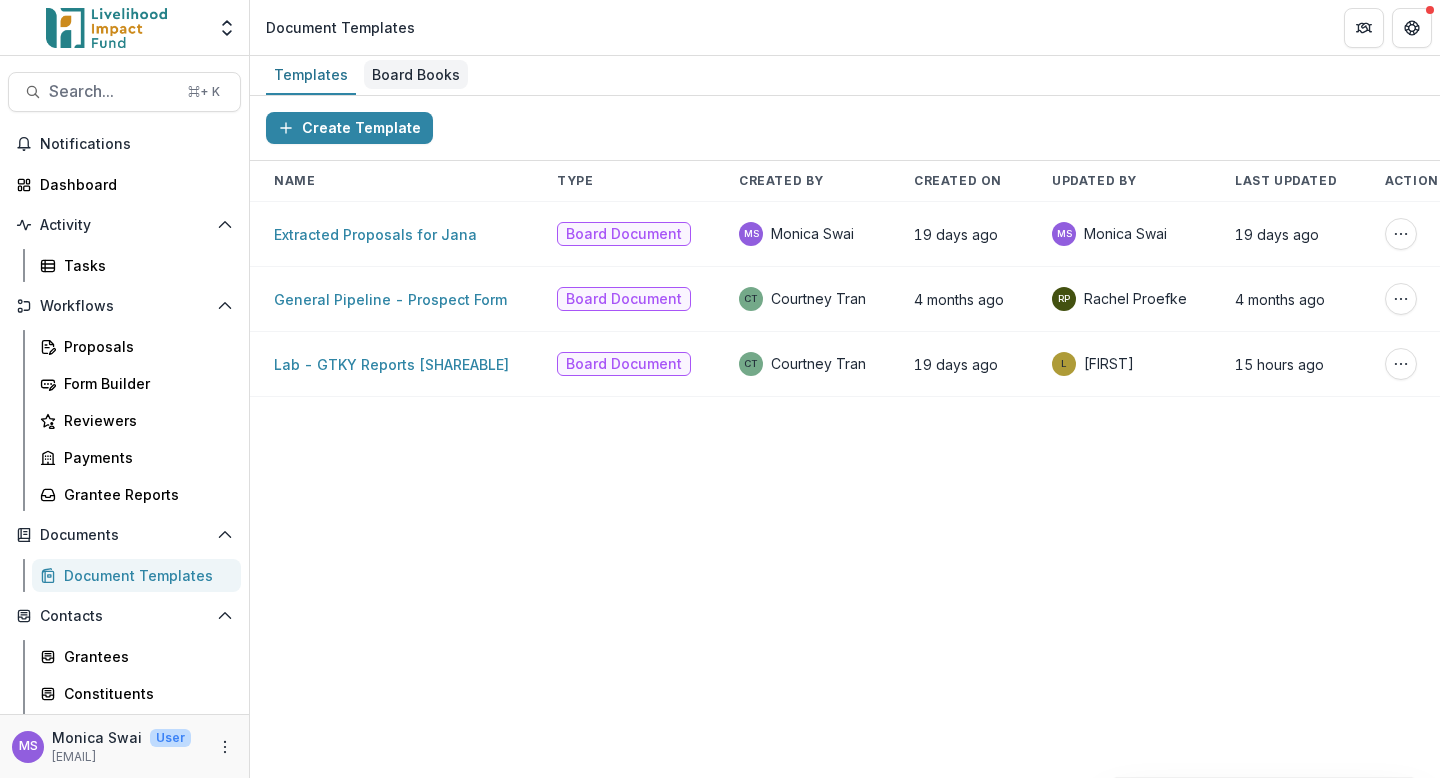 click on "Board Books" at bounding box center [416, 74] 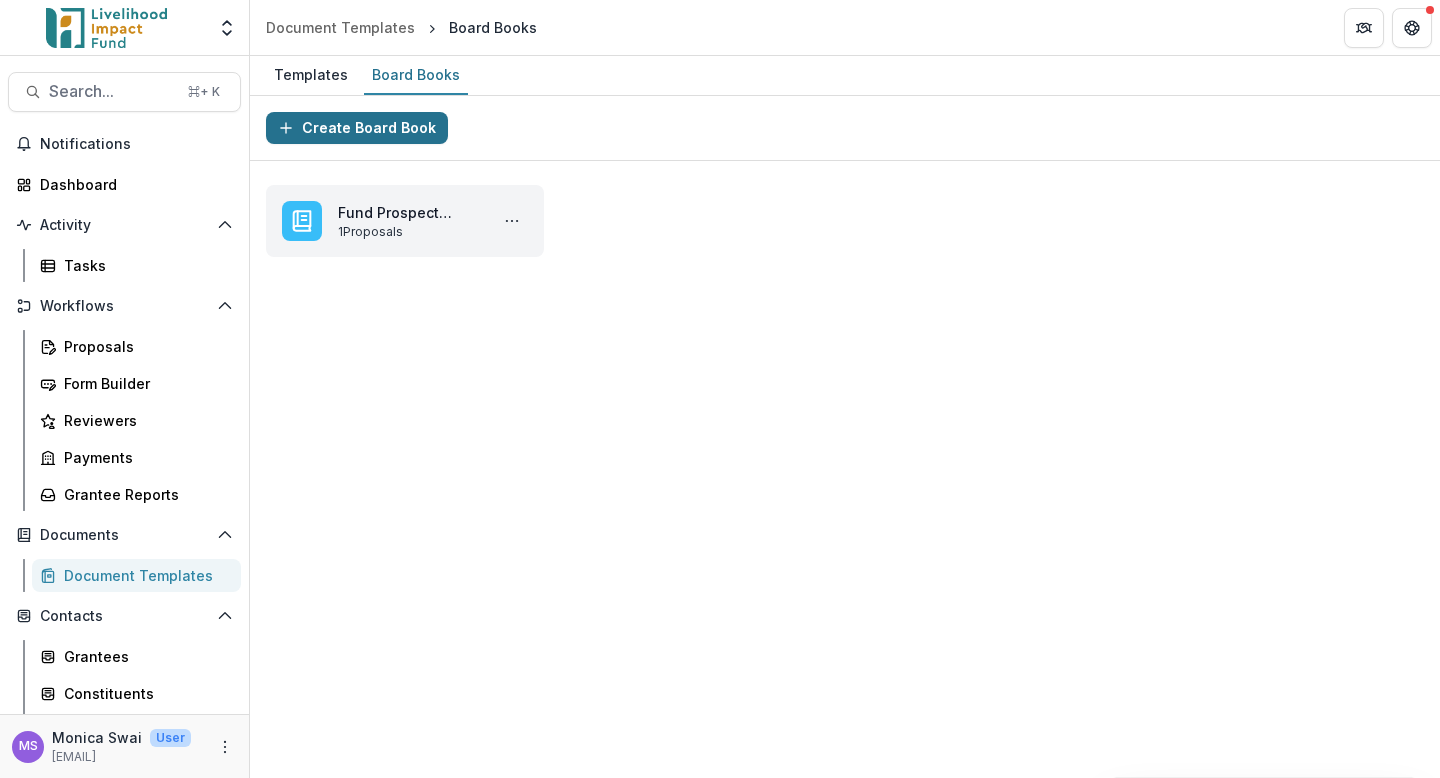 click on "Create Board Book" at bounding box center (357, 128) 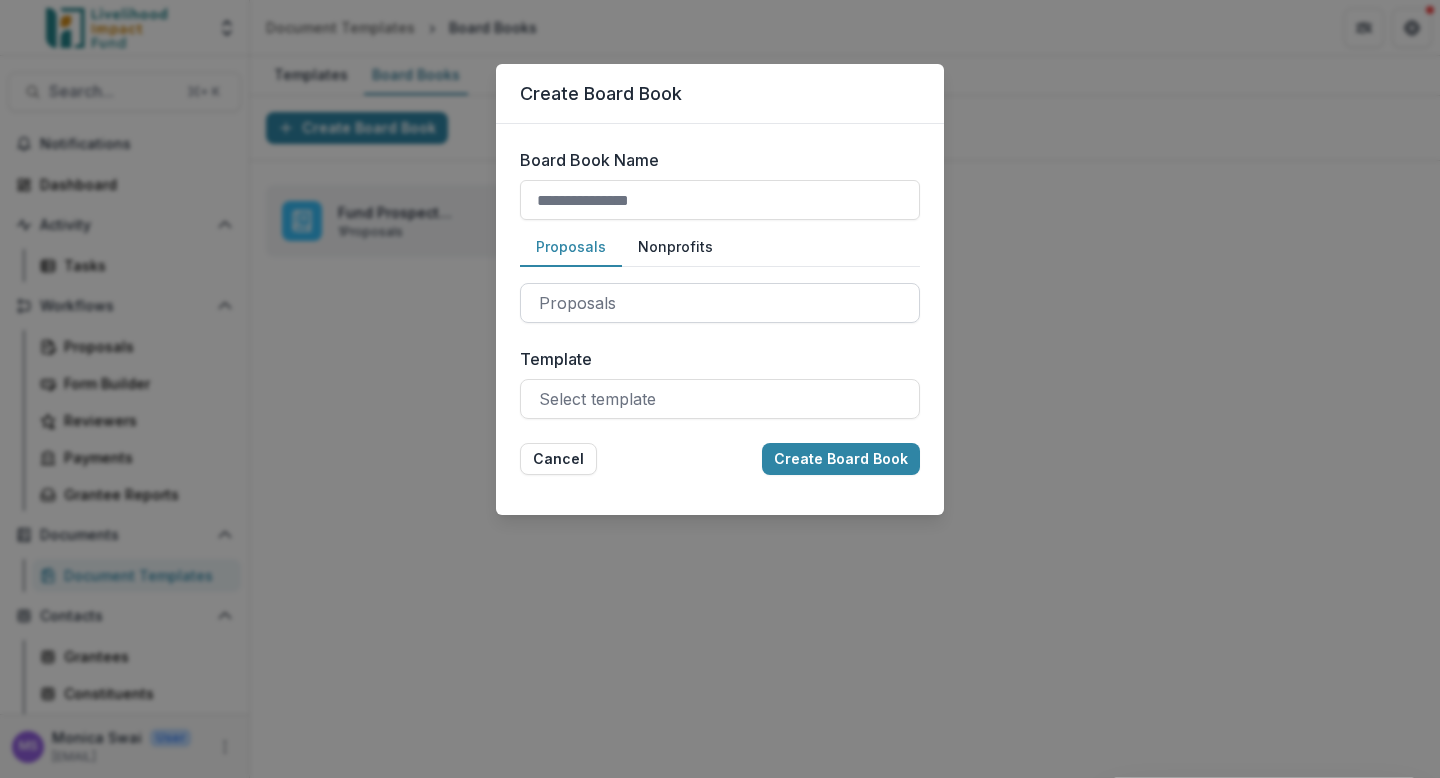click at bounding box center (720, 303) 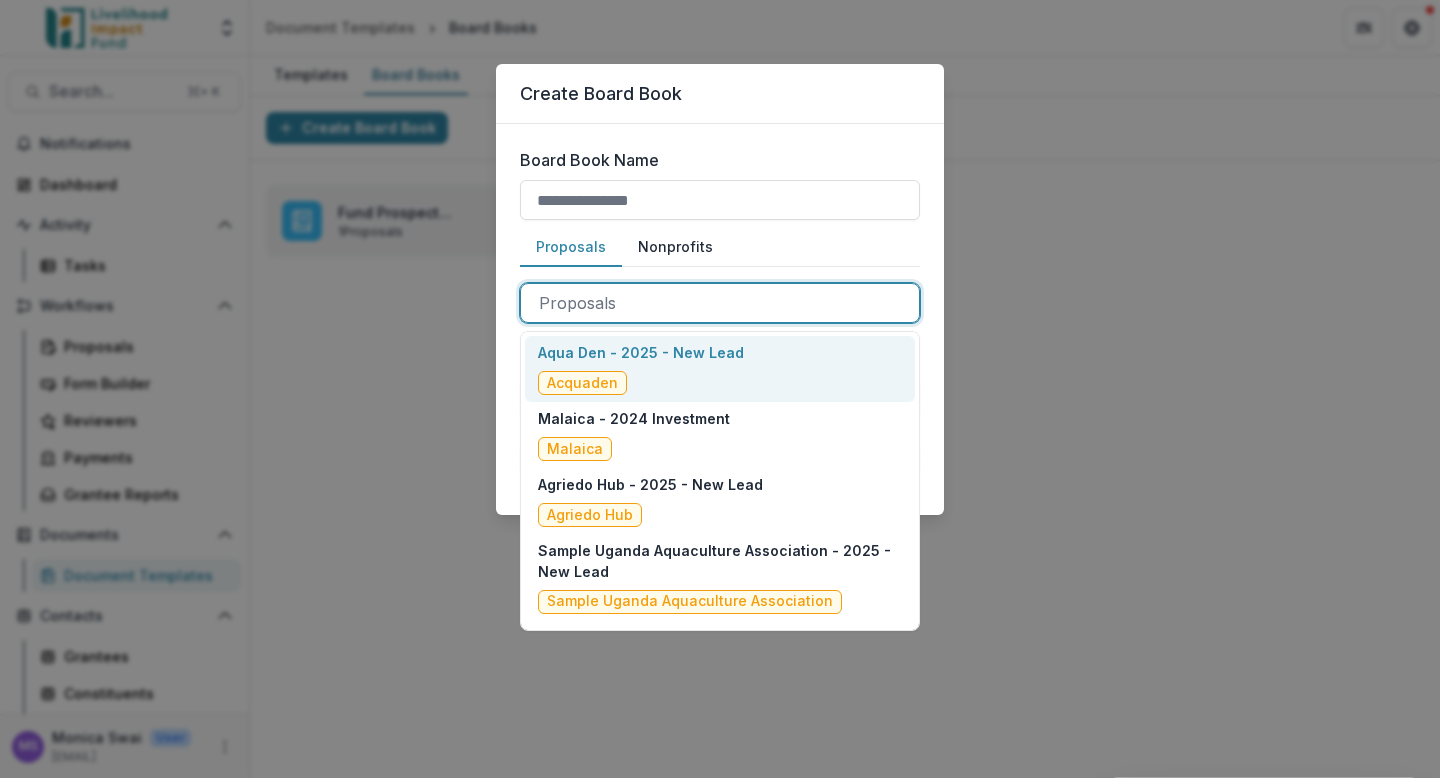 click at bounding box center (720, 303) 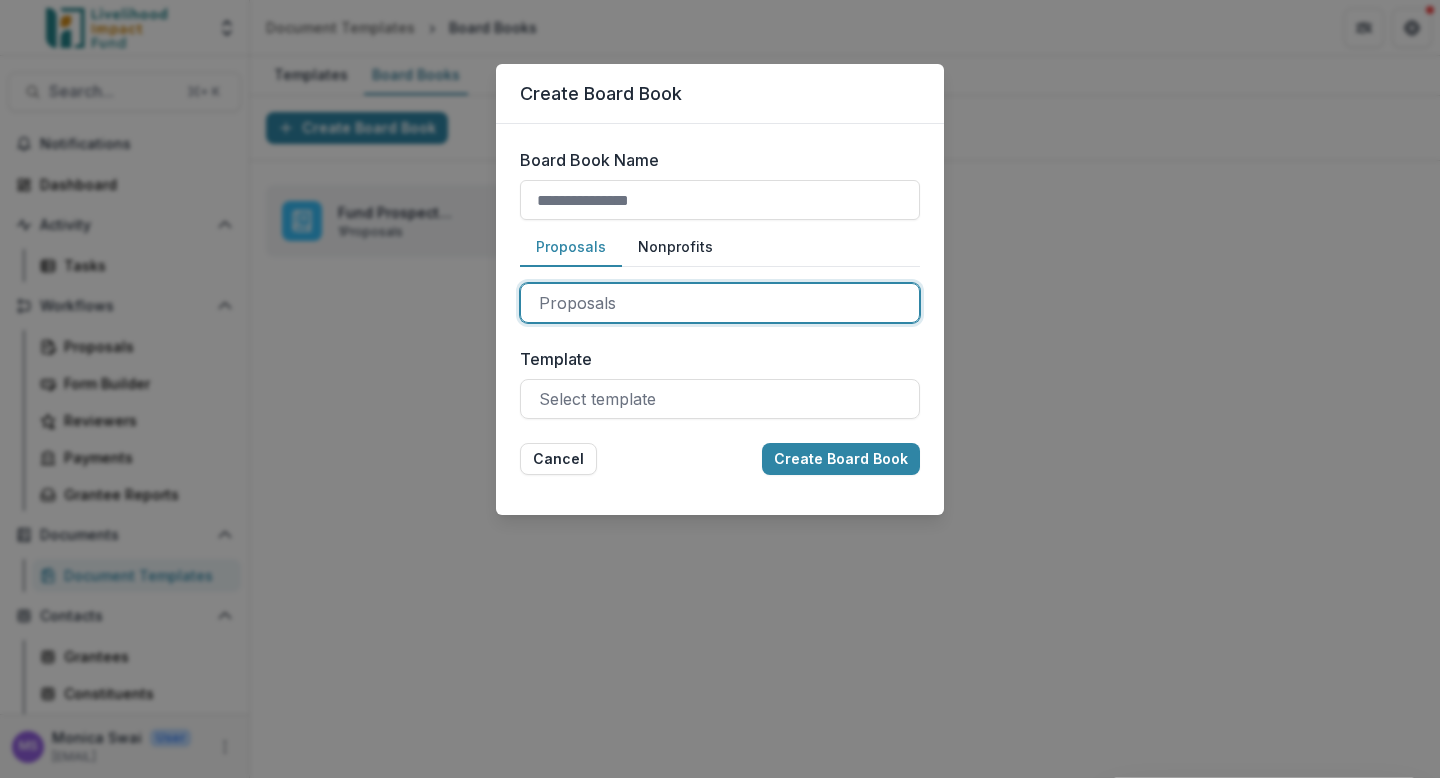 click at bounding box center (720, 303) 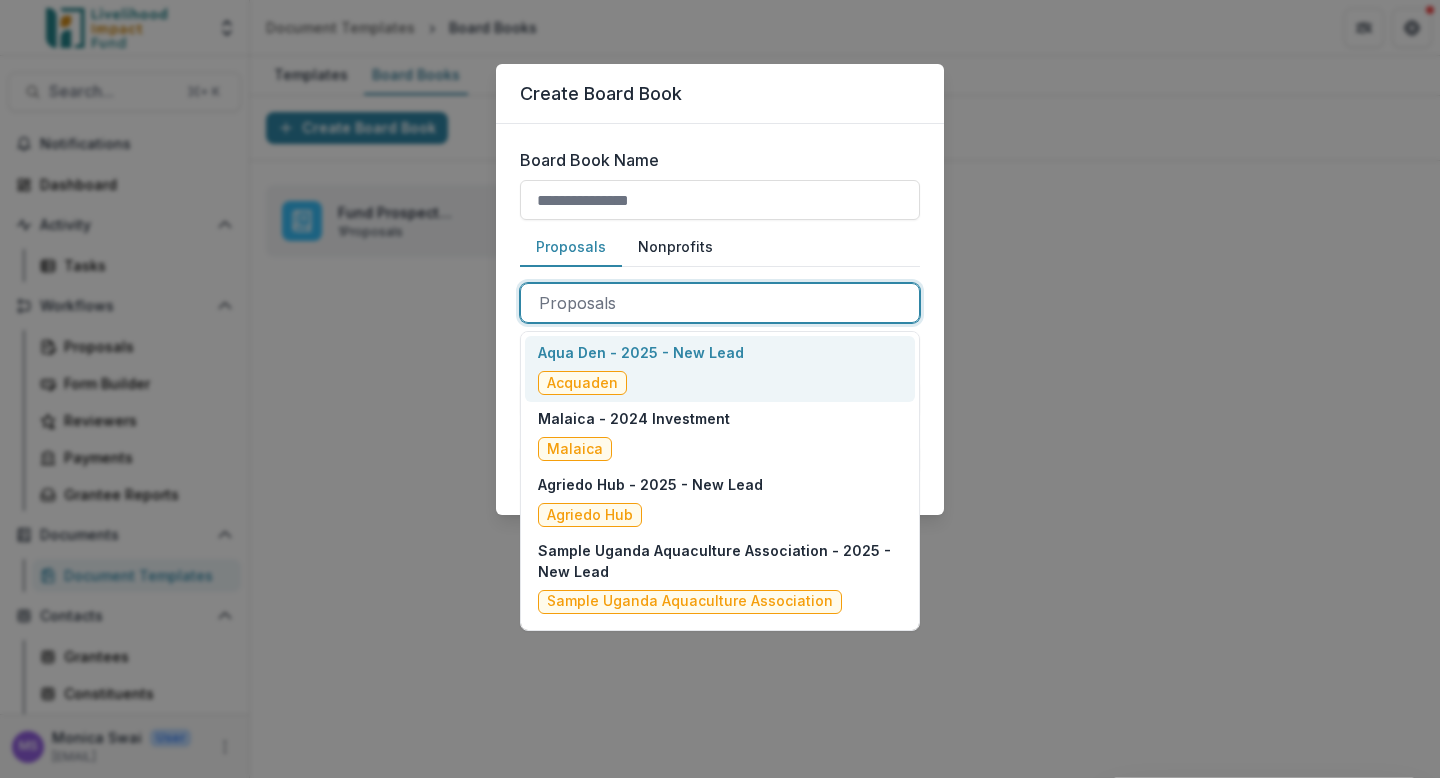 click at bounding box center (720, 303) 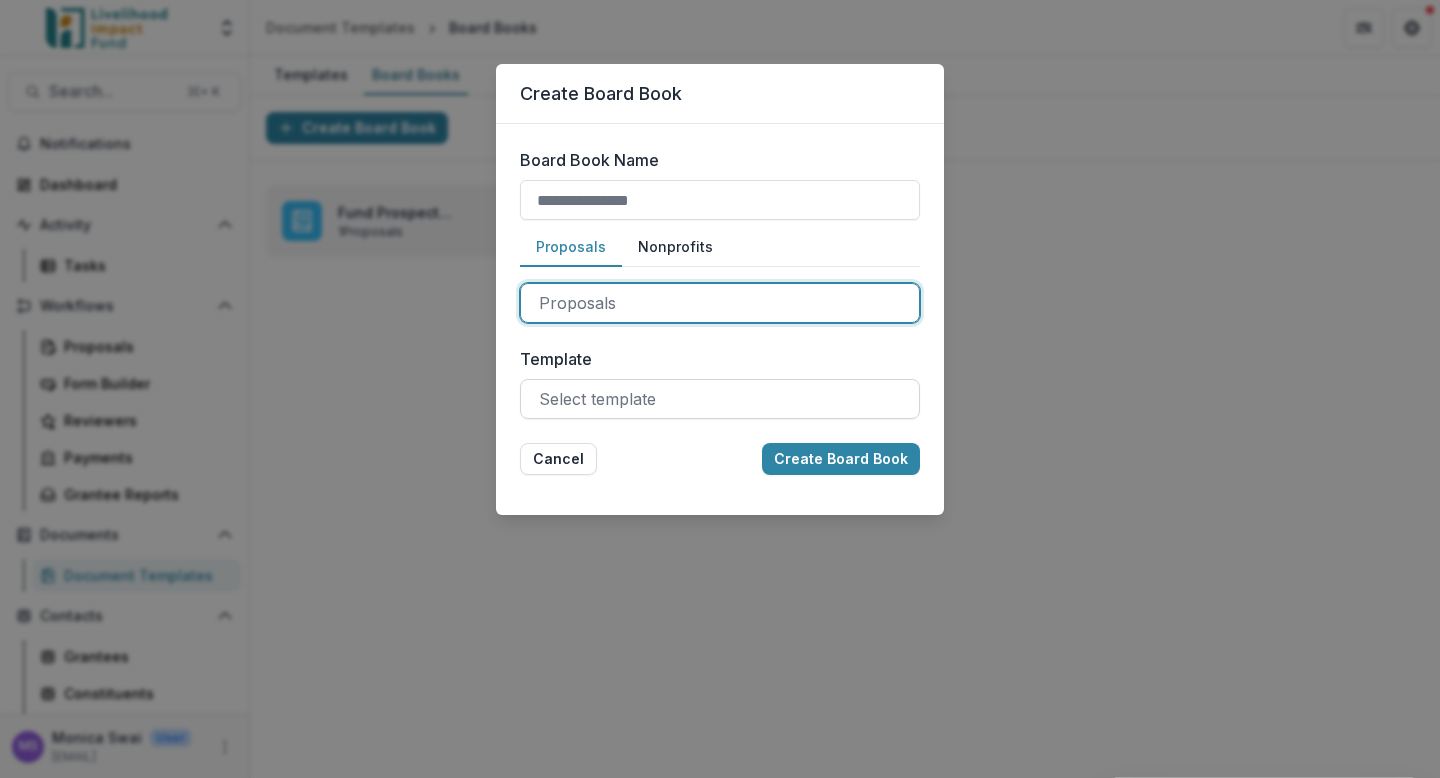 click at bounding box center [720, 399] 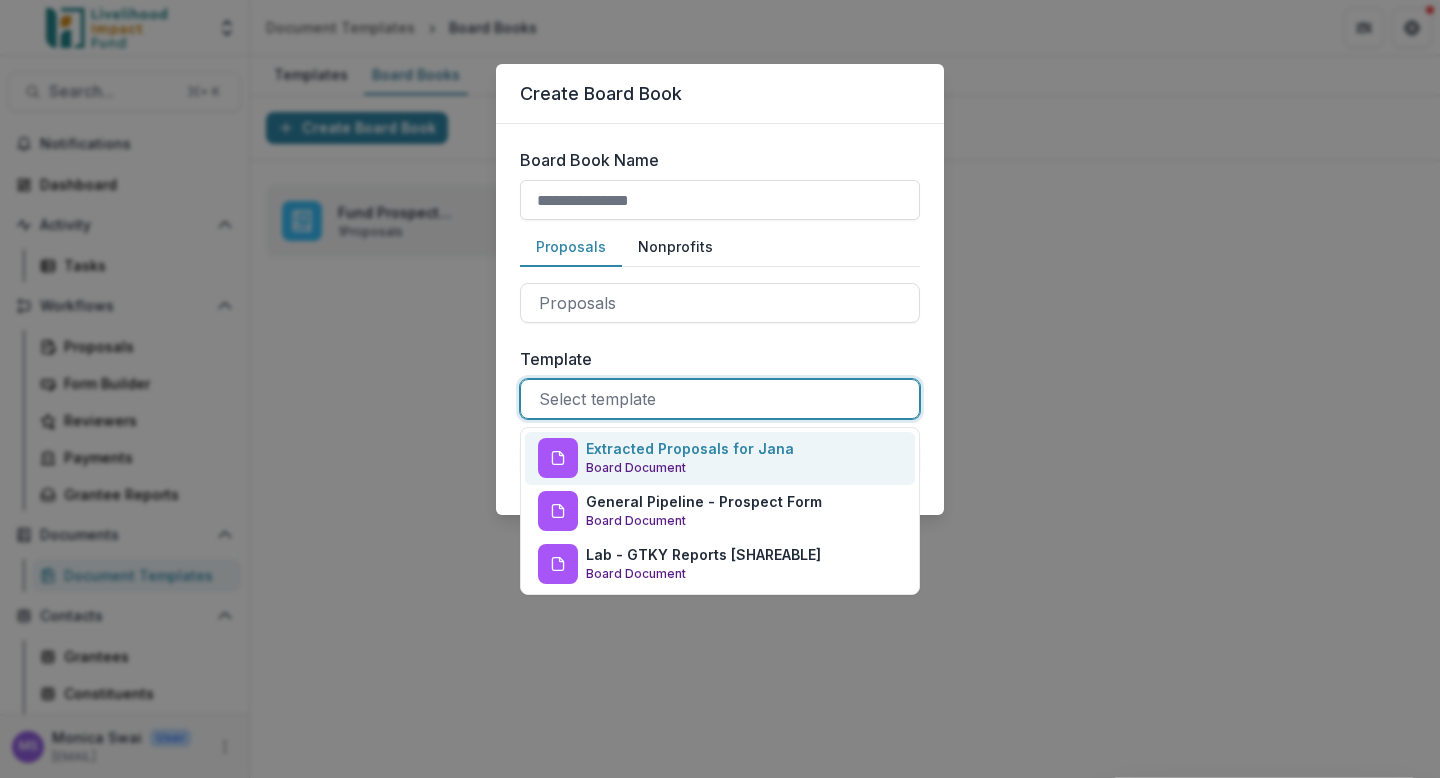 click on ", [NUMBER] of [NUMBER]." at bounding box center [720, 389] 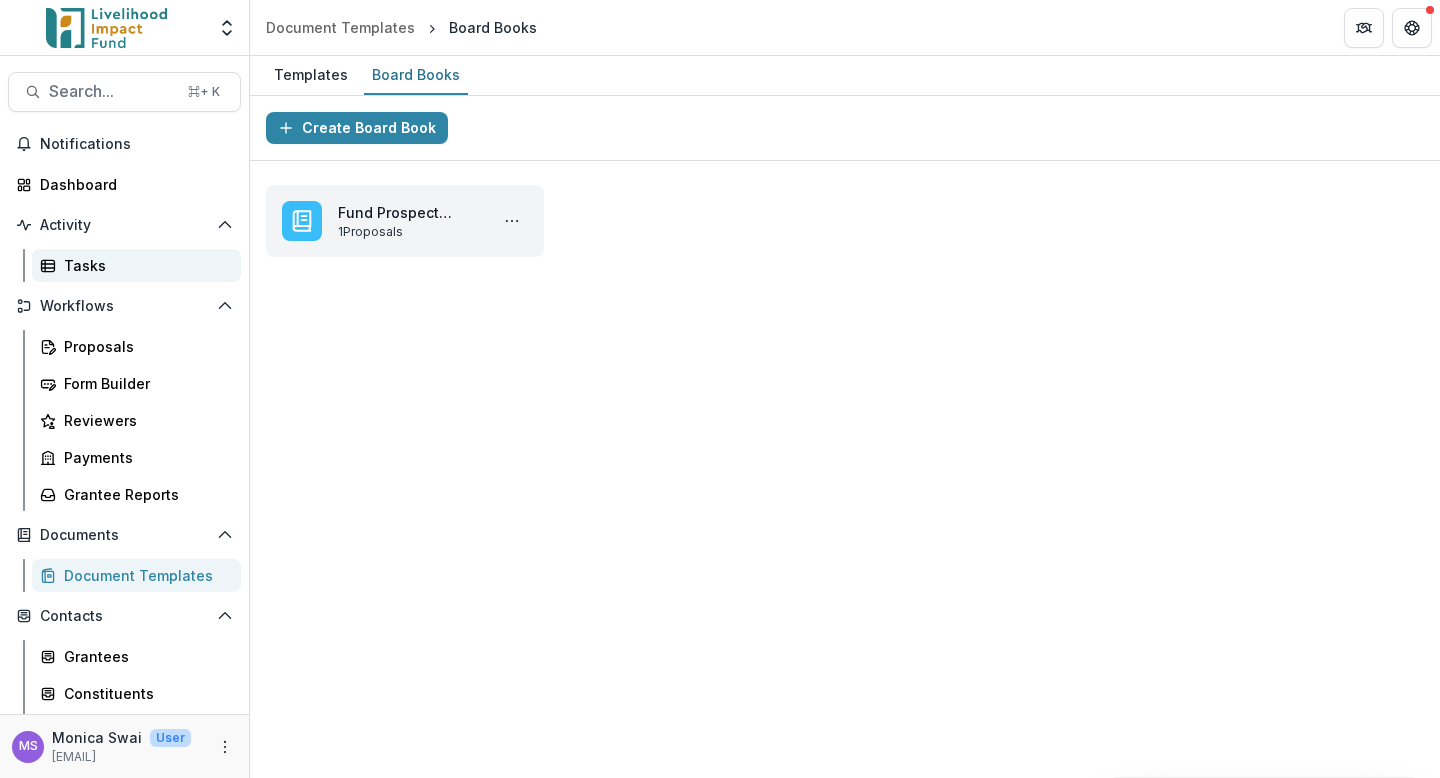 click on "Tasks" at bounding box center (144, 265) 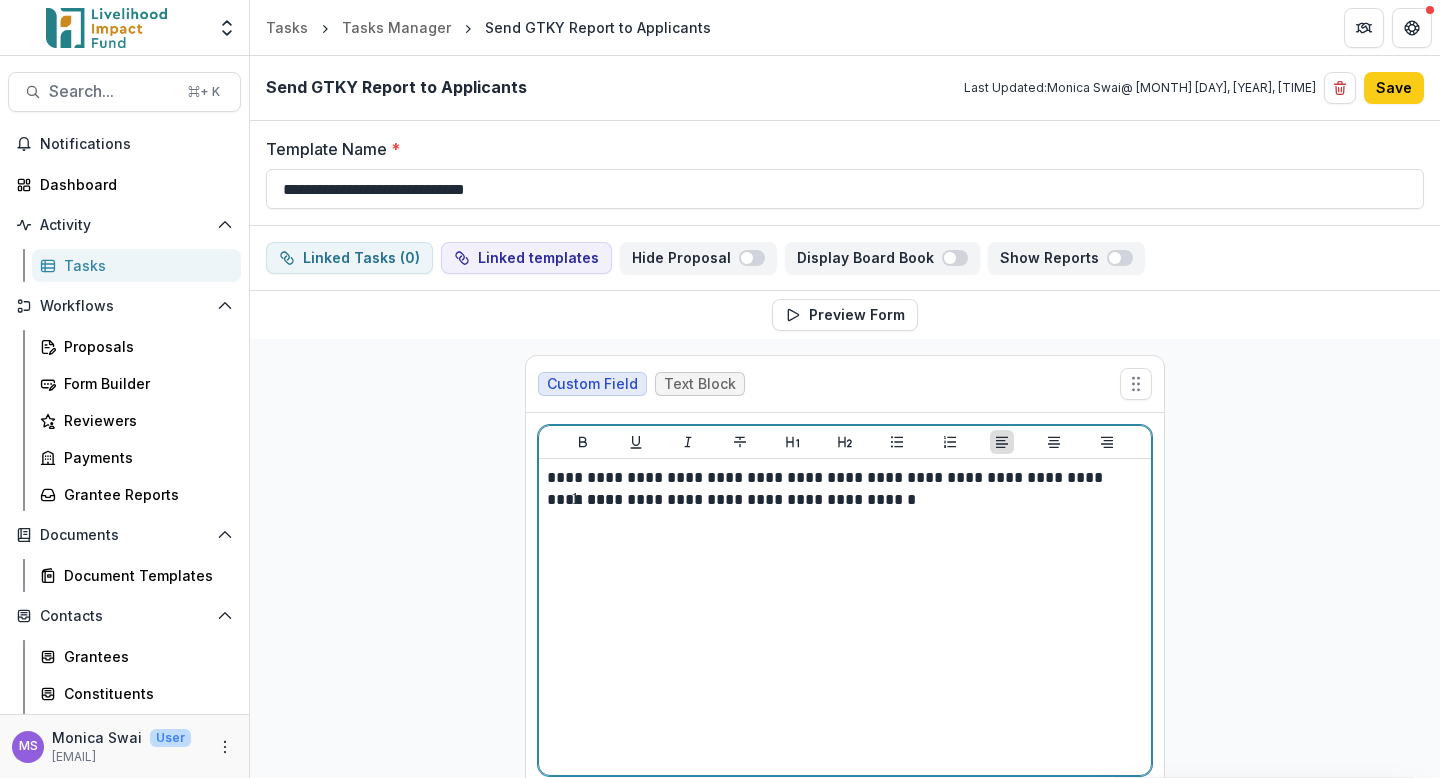 click on "**********" at bounding box center (845, 617) 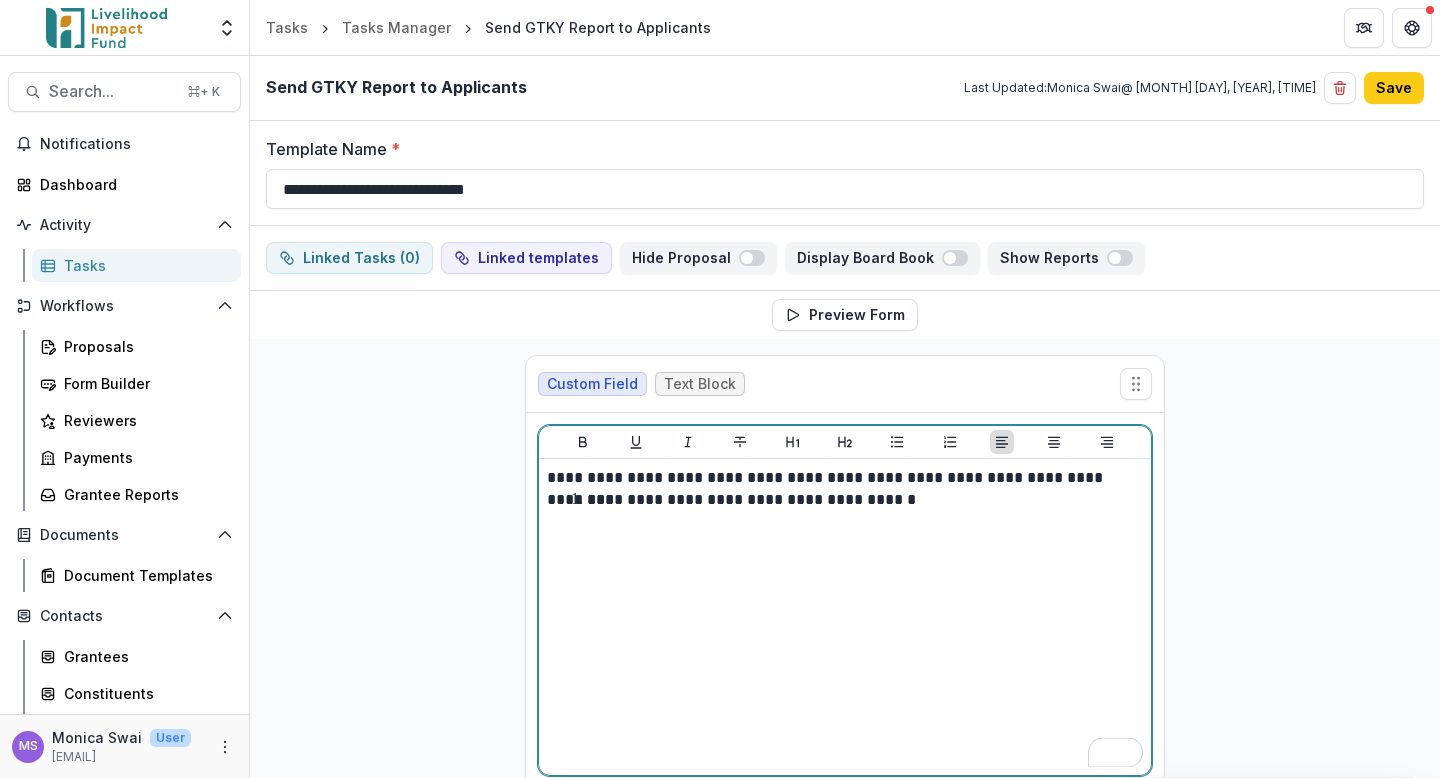click on "**********" at bounding box center [845, 617] 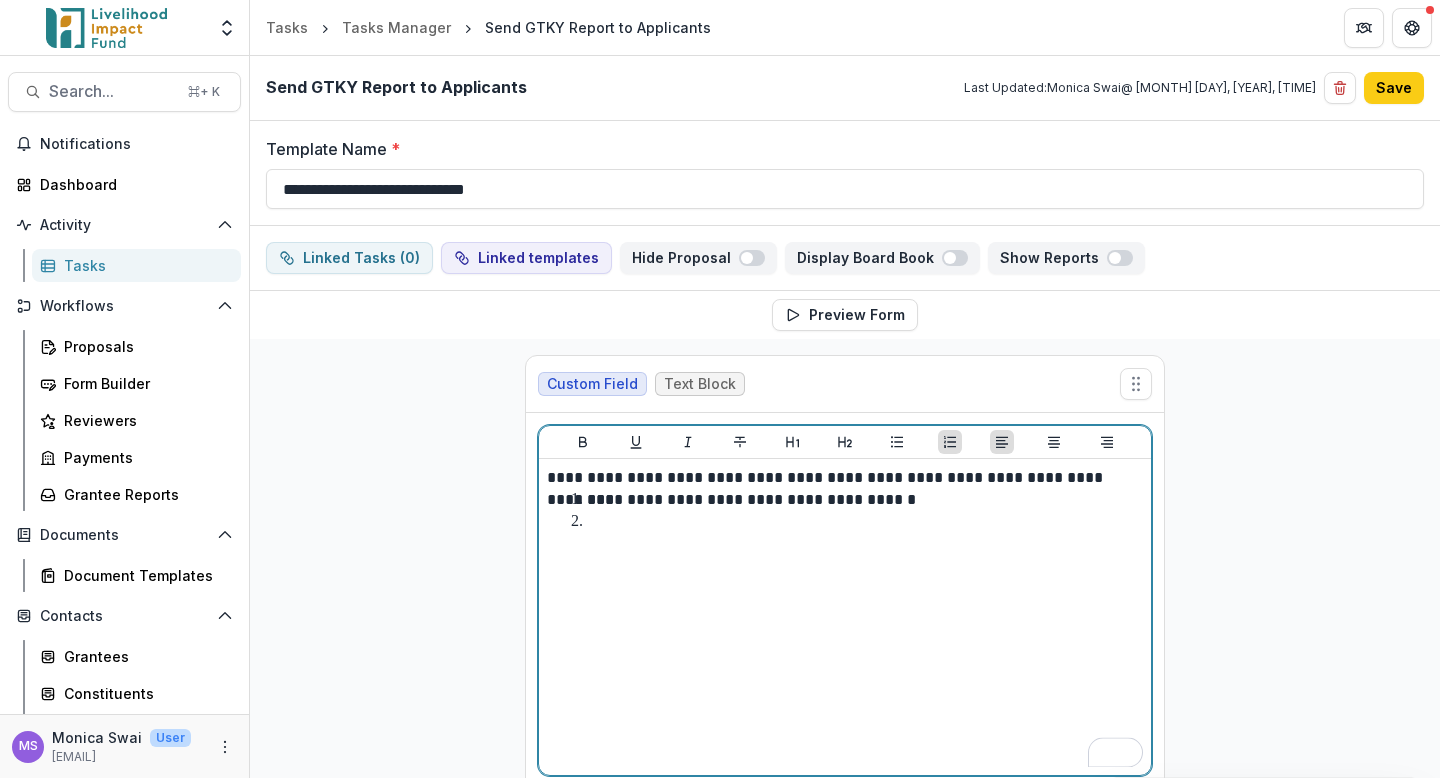 type 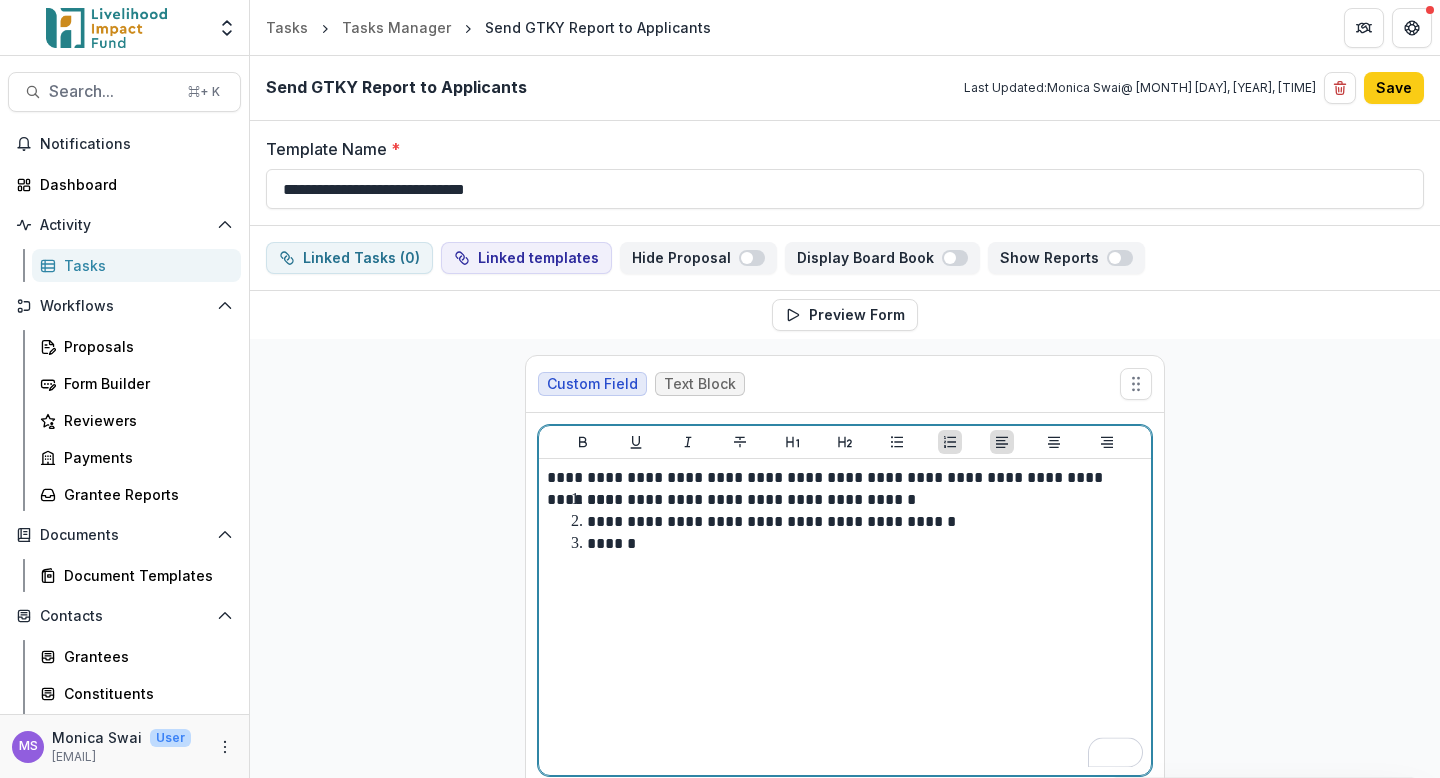 click on "**********" at bounding box center [771, 521] 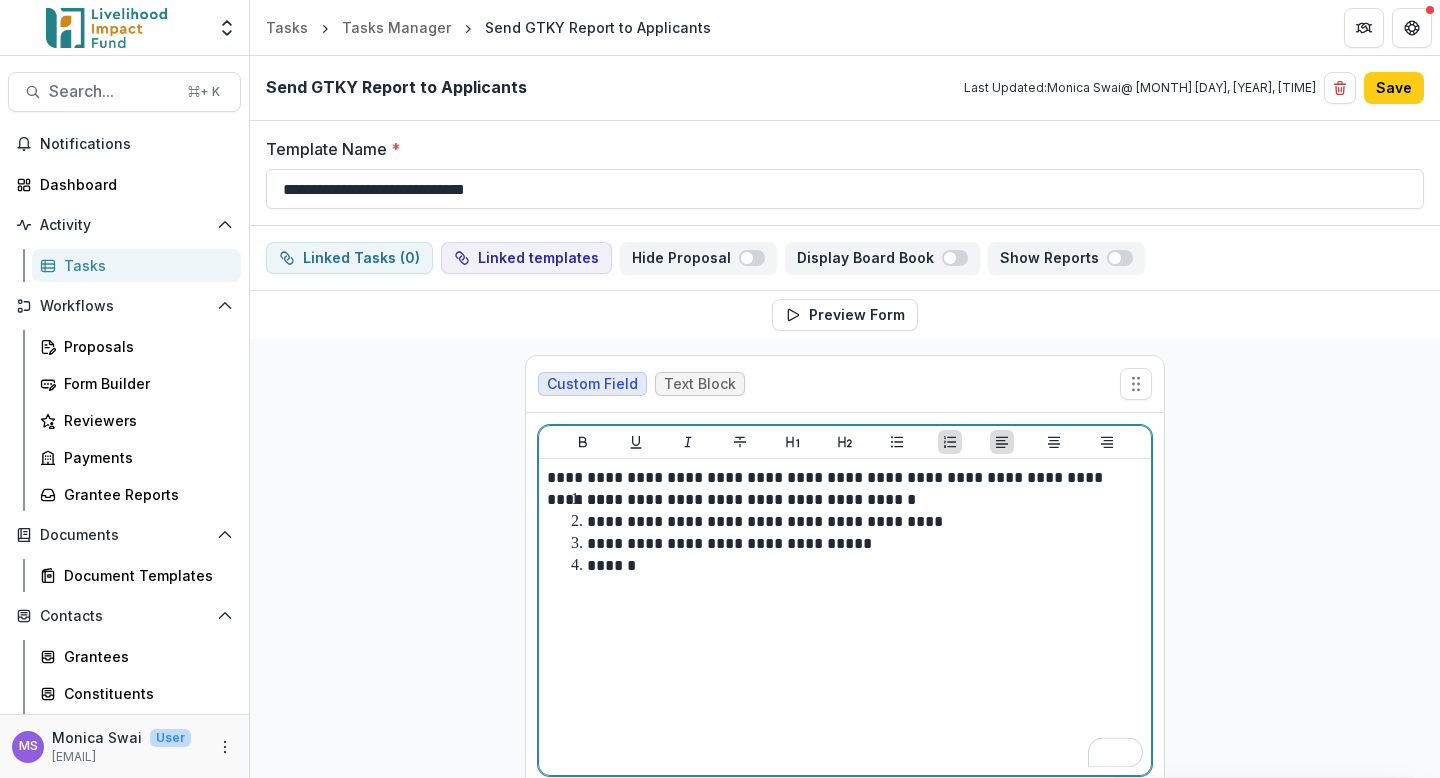 click on "**********" at bounding box center (857, 544) 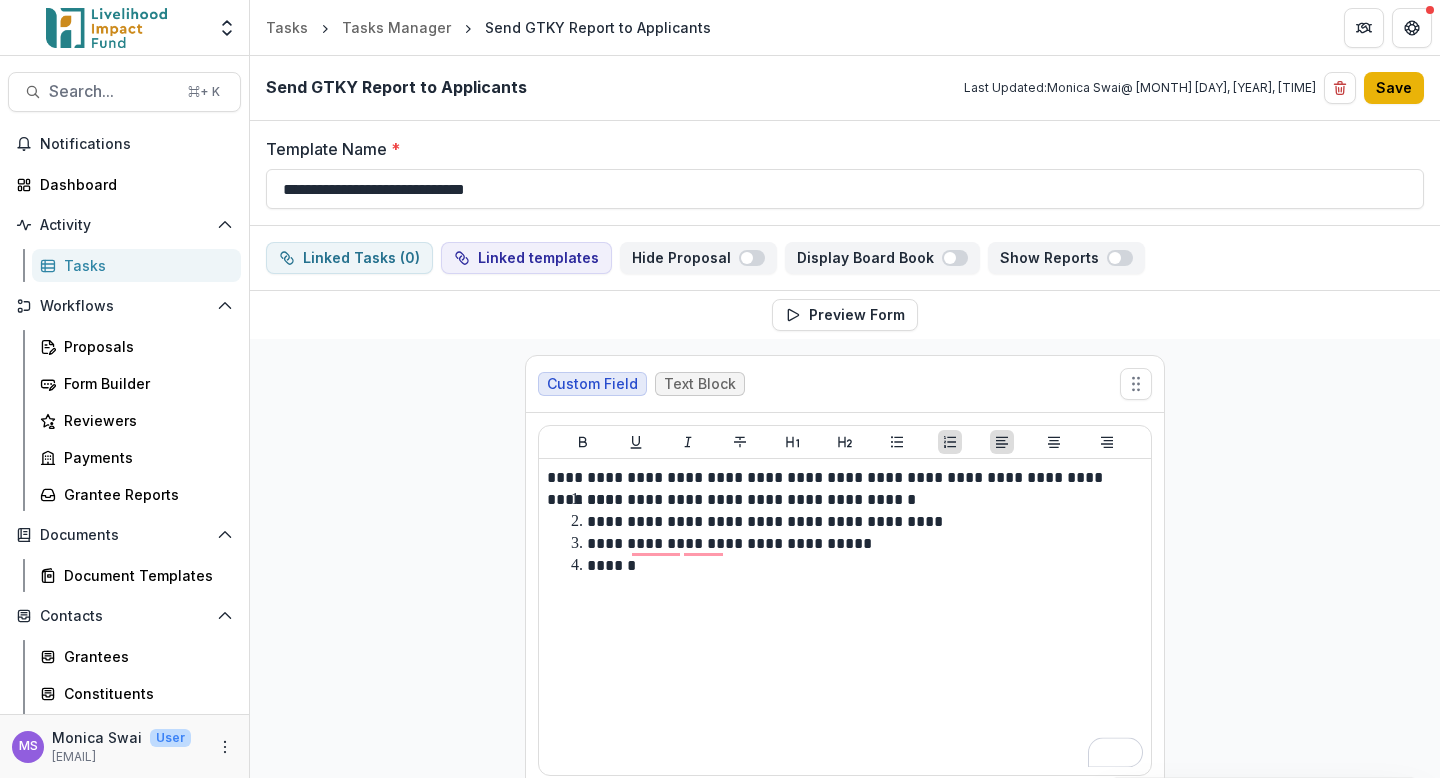 click on "Save" at bounding box center [1394, 88] 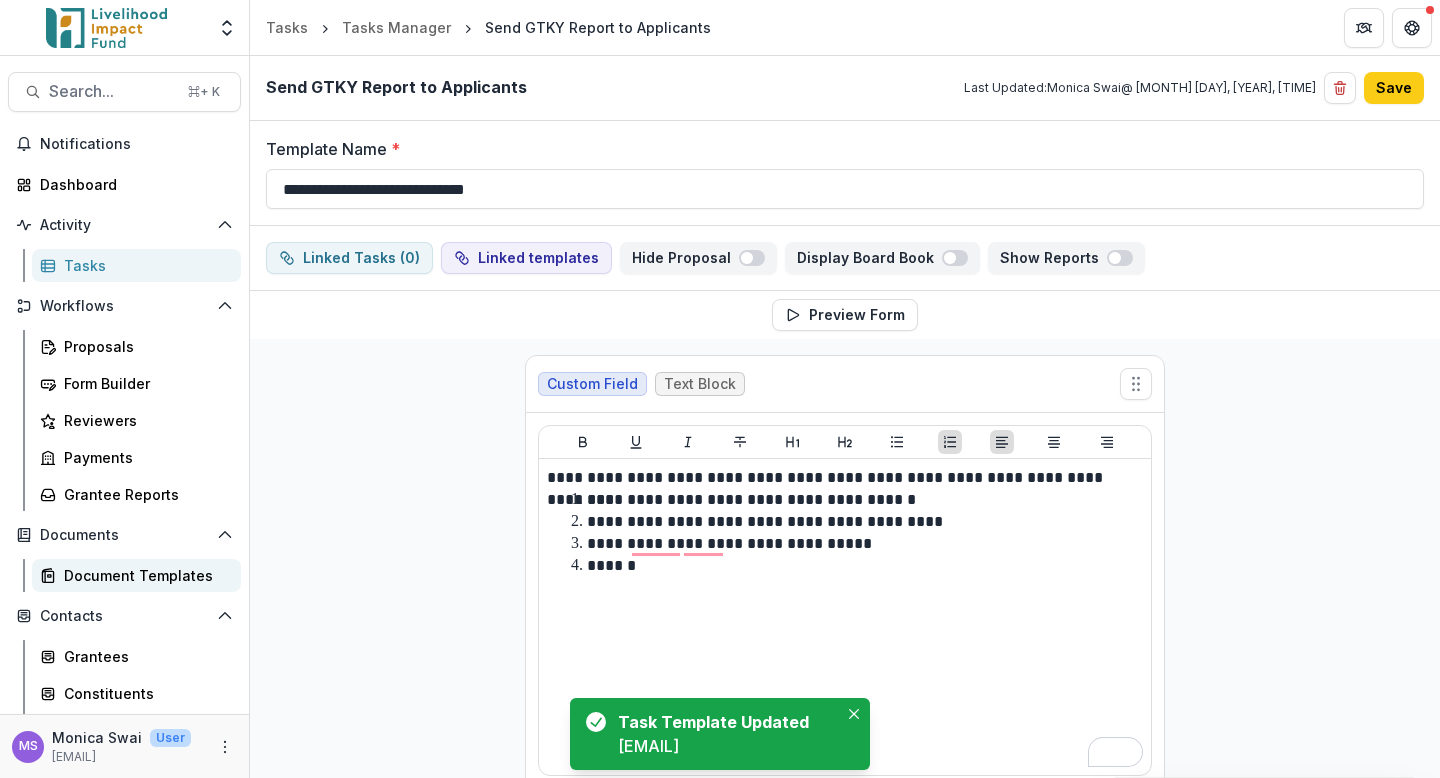 click on "Document Templates" at bounding box center [136, 575] 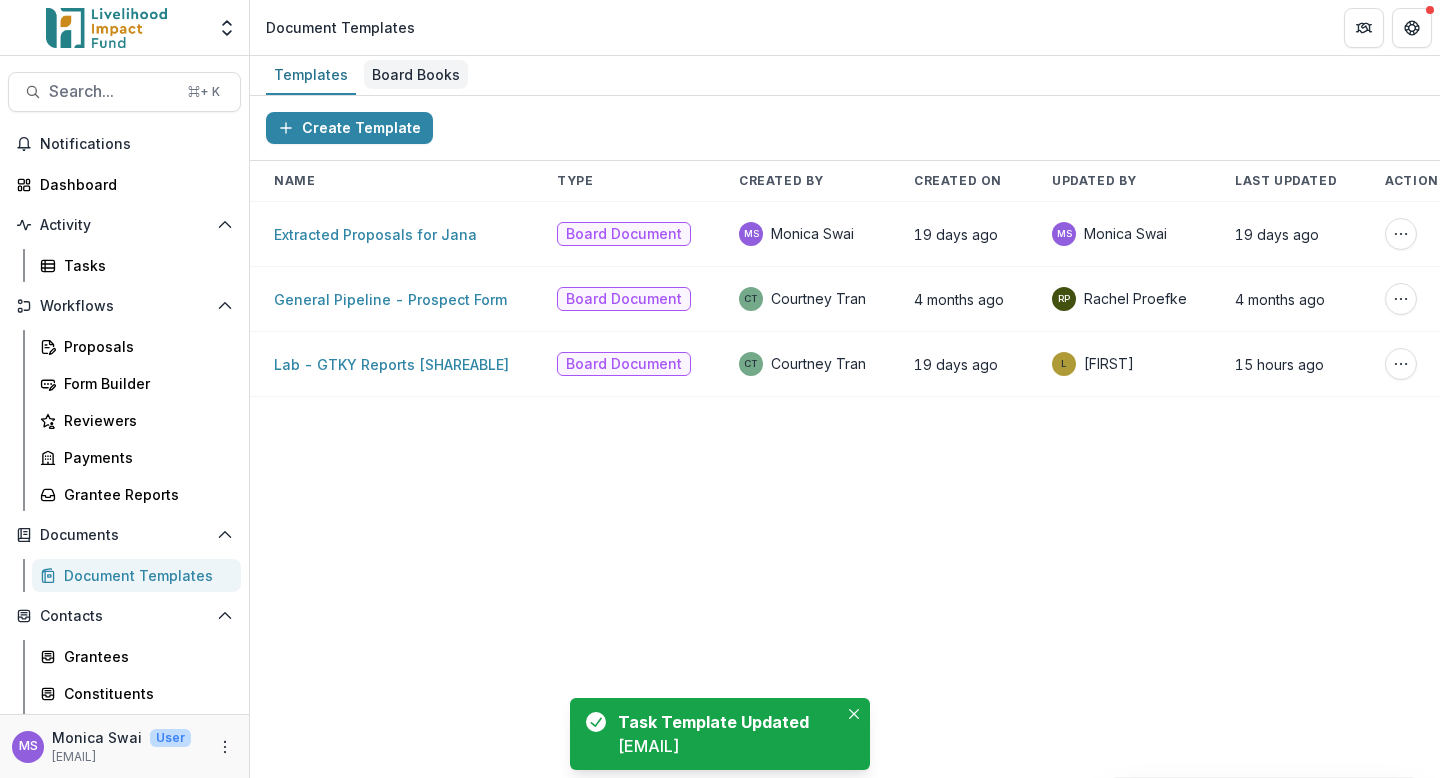 click on "Board Books" at bounding box center (416, 74) 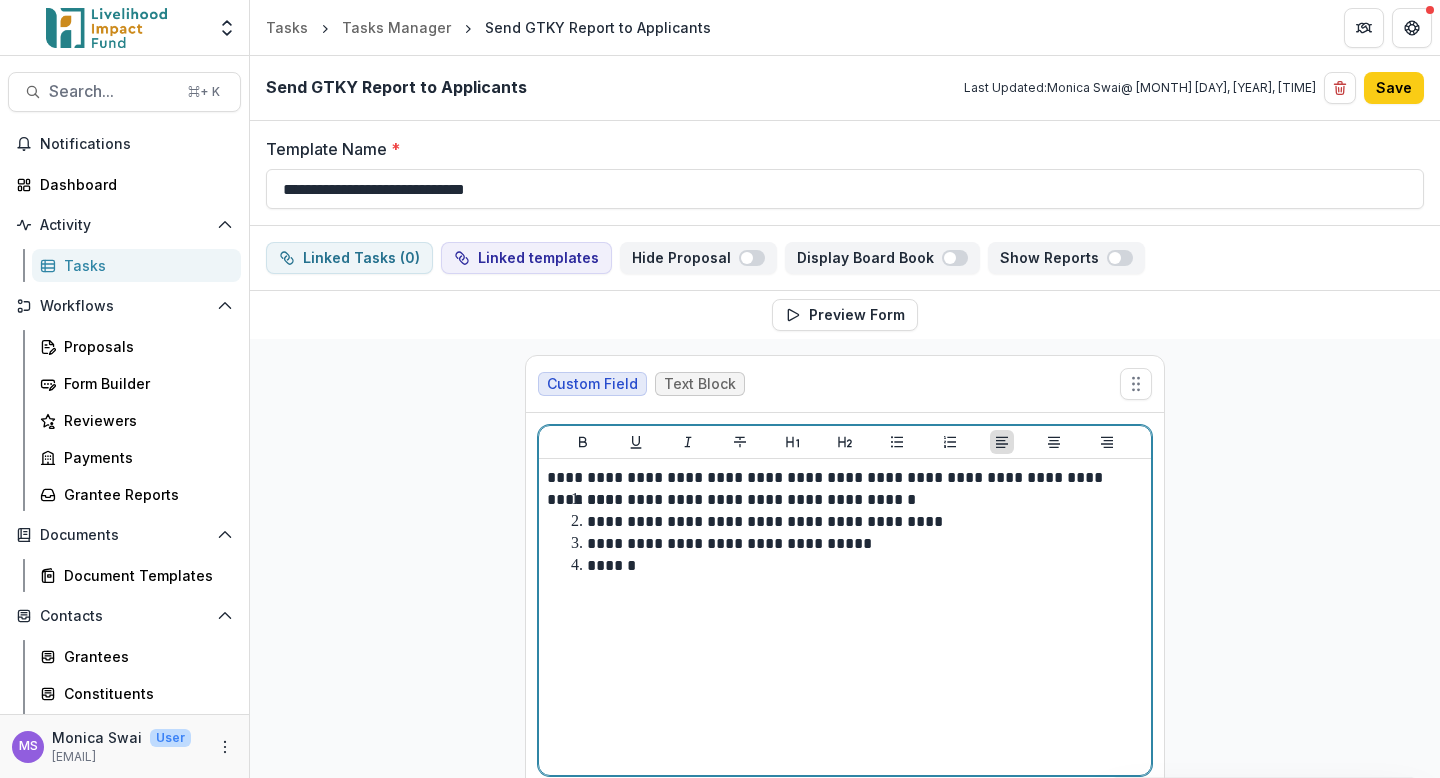 click on "**********" at bounding box center [857, 544] 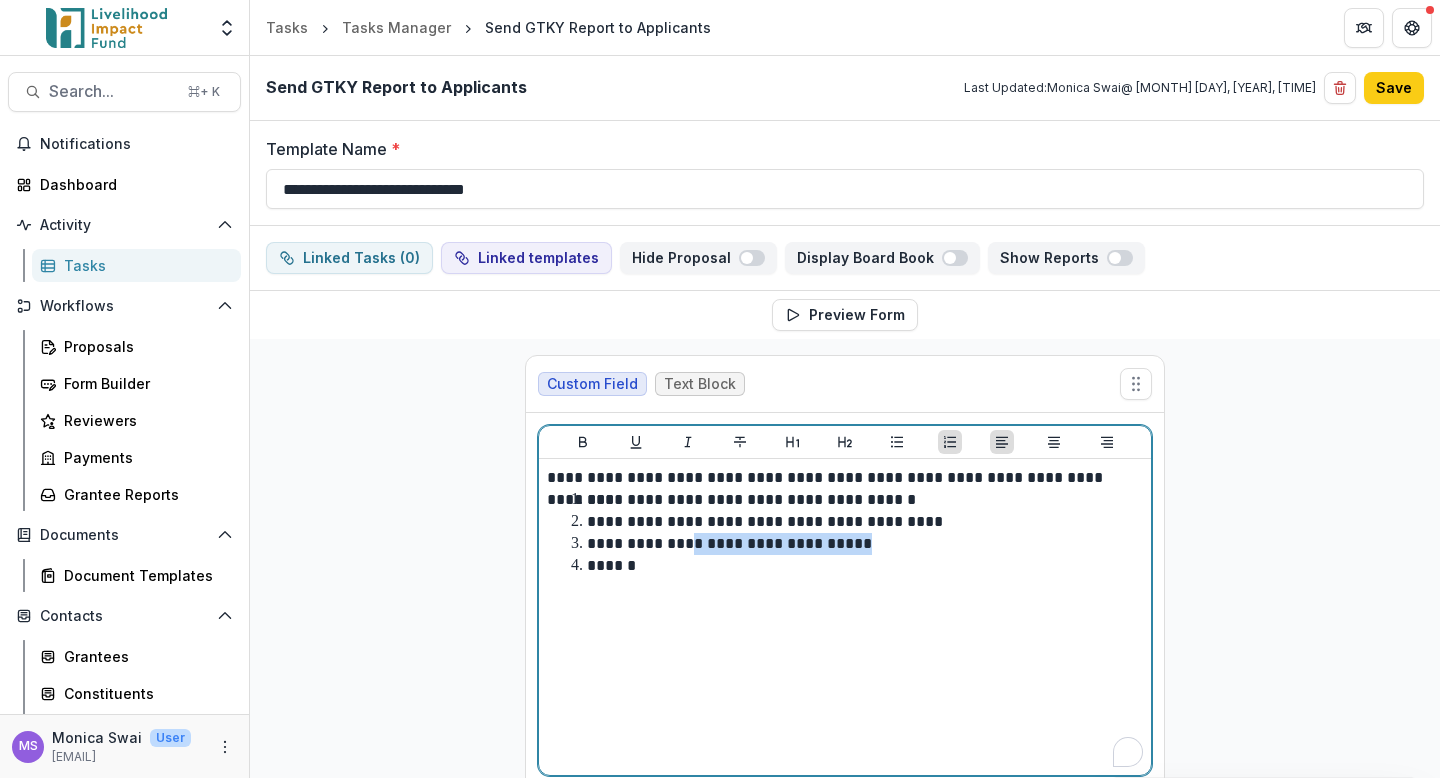 drag, startPoint x: 869, startPoint y: 547, endPoint x: 681, endPoint y: 543, distance: 188.04254 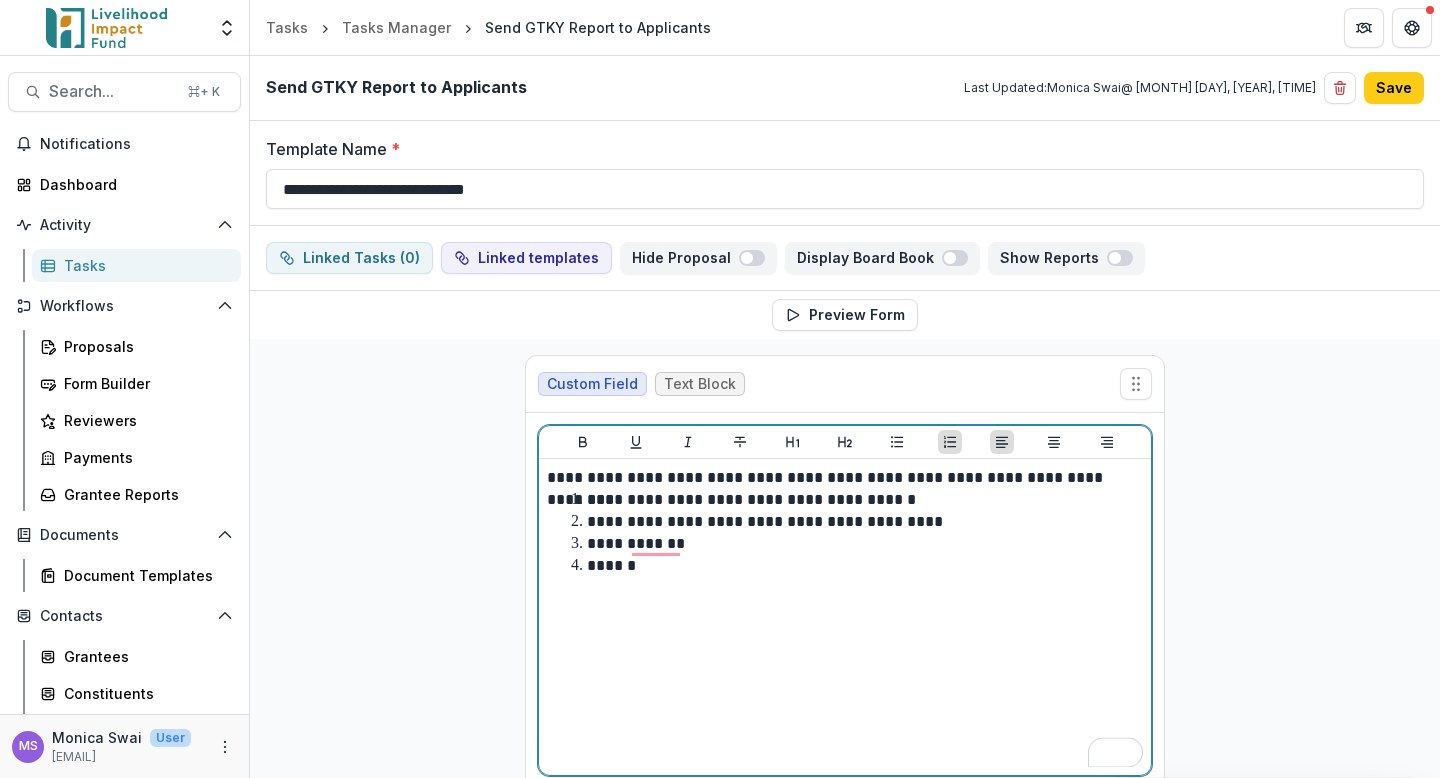 type 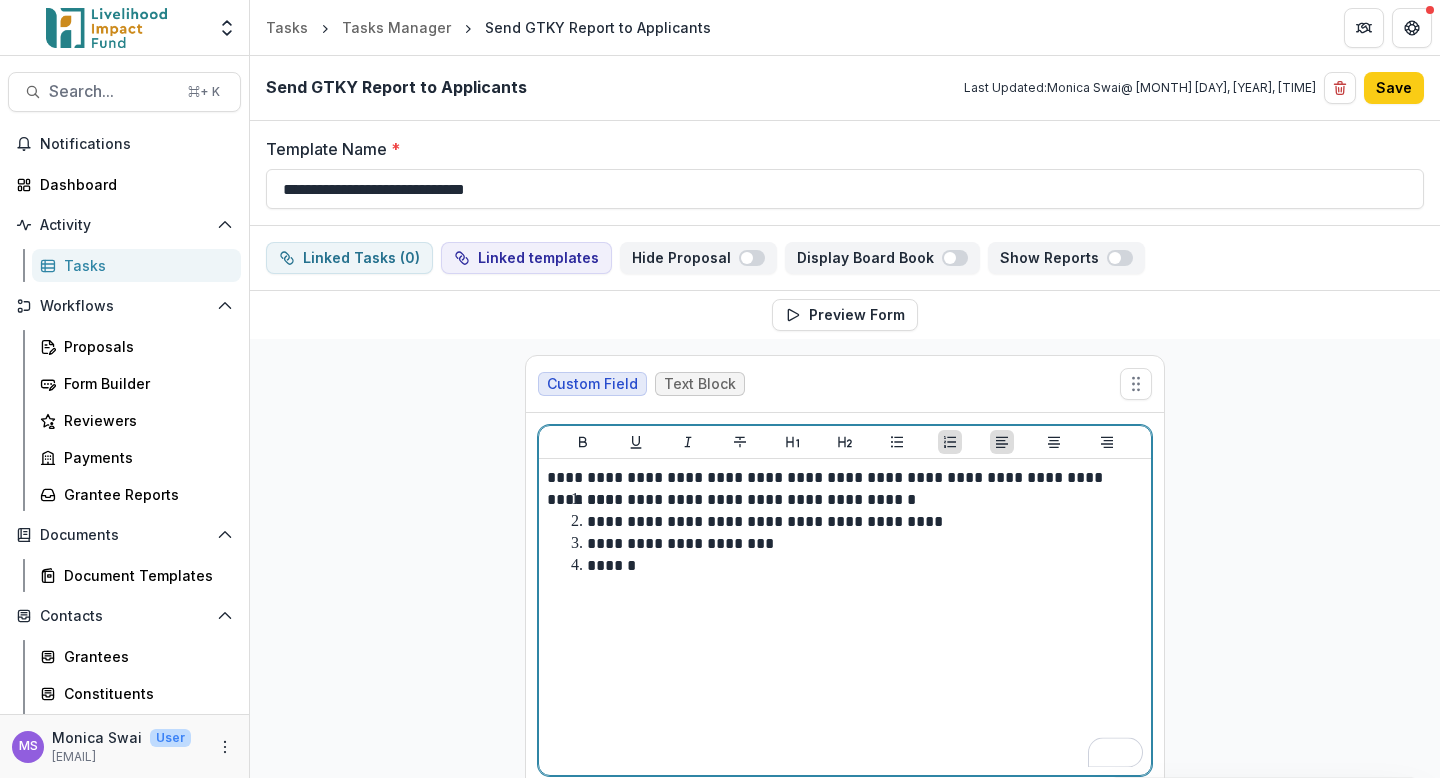 click on "******" at bounding box center [857, 566] 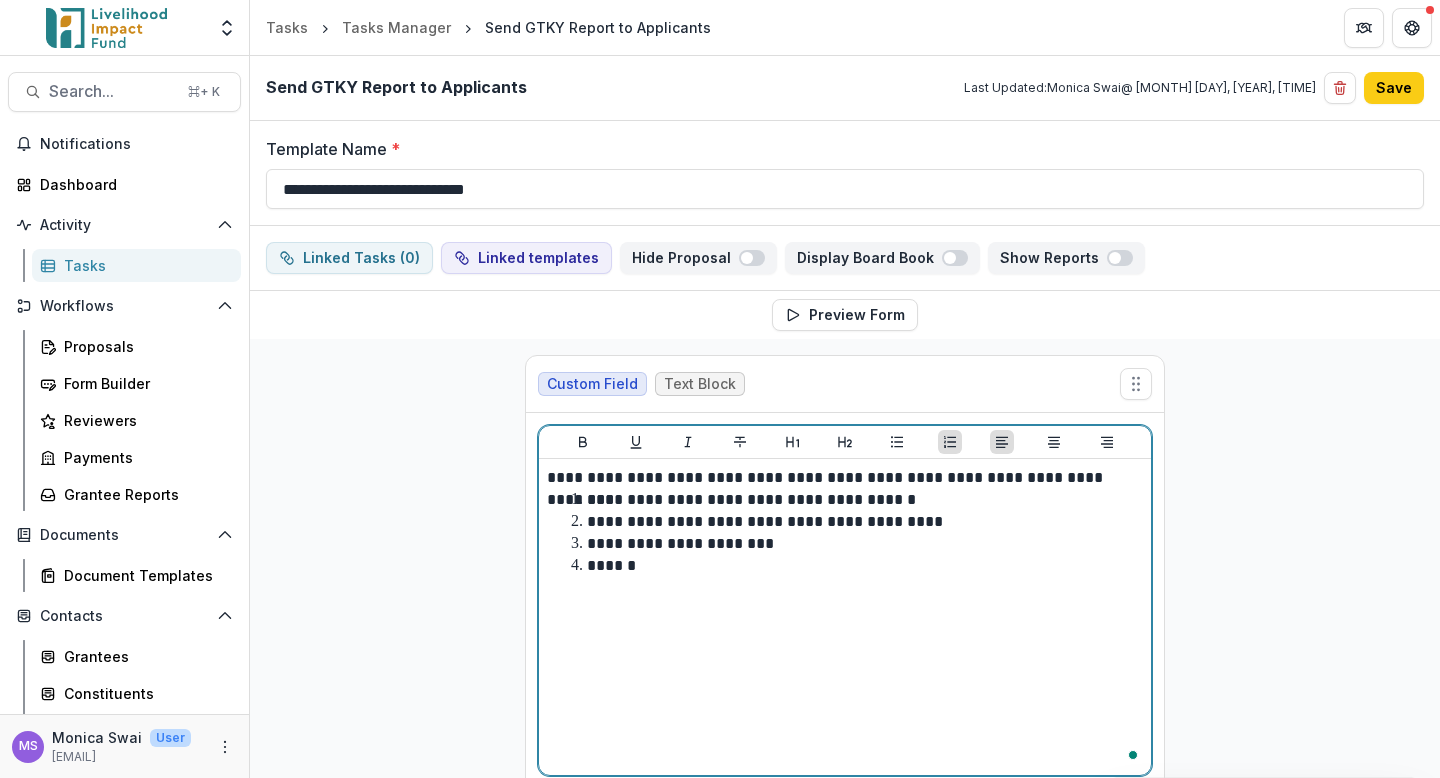 click on "**********" at bounding box center [857, 522] 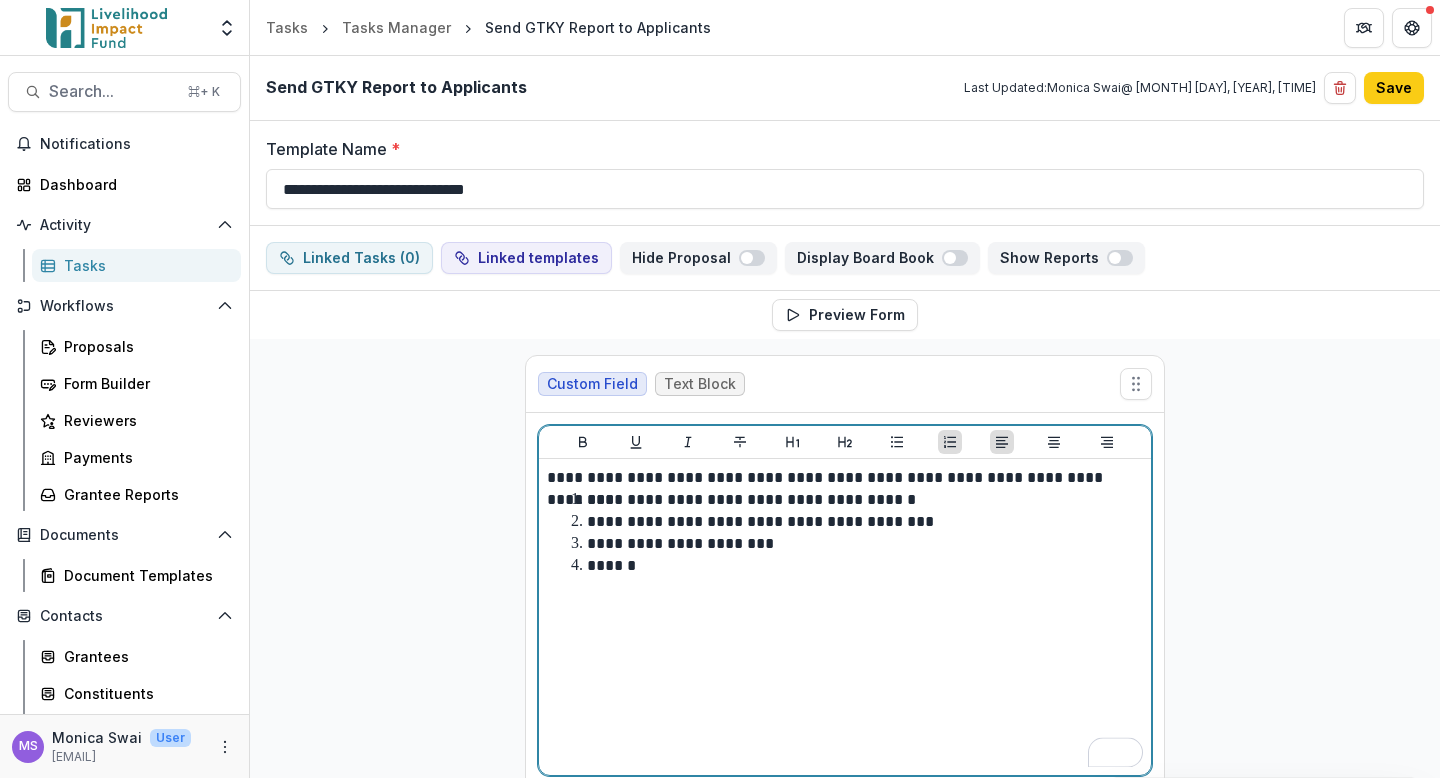 click on "******" at bounding box center [857, 566] 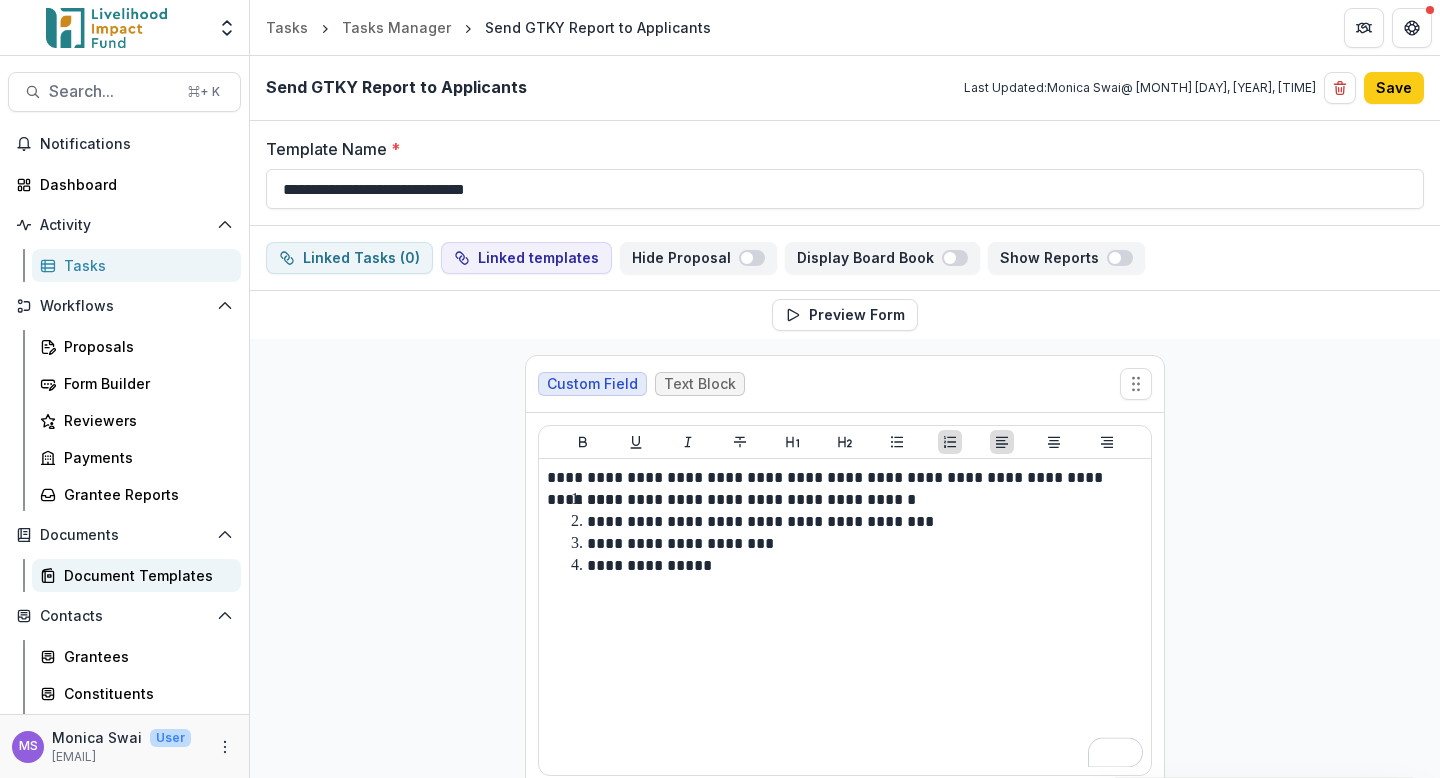 click on "Document Templates" at bounding box center (144, 575) 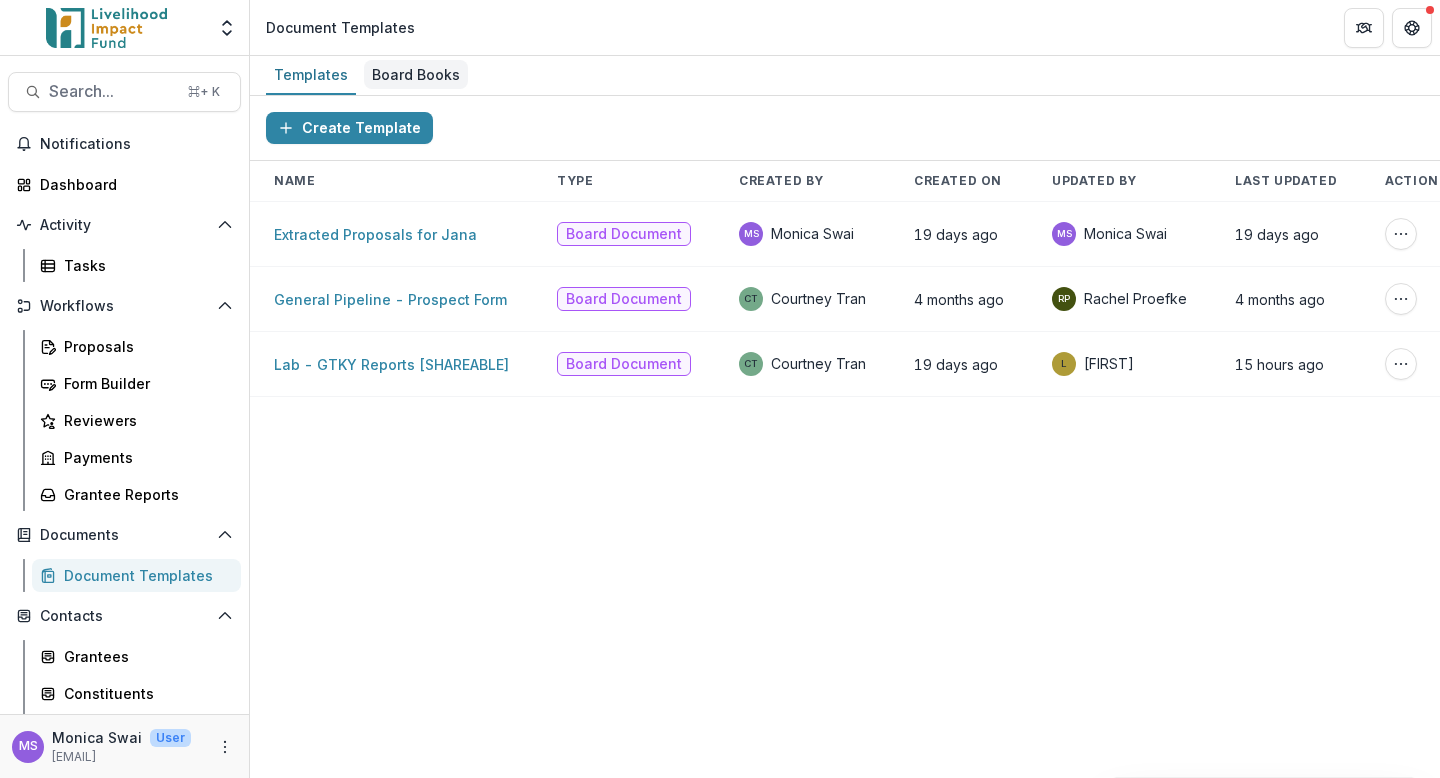 click on "Board Books" at bounding box center (416, 74) 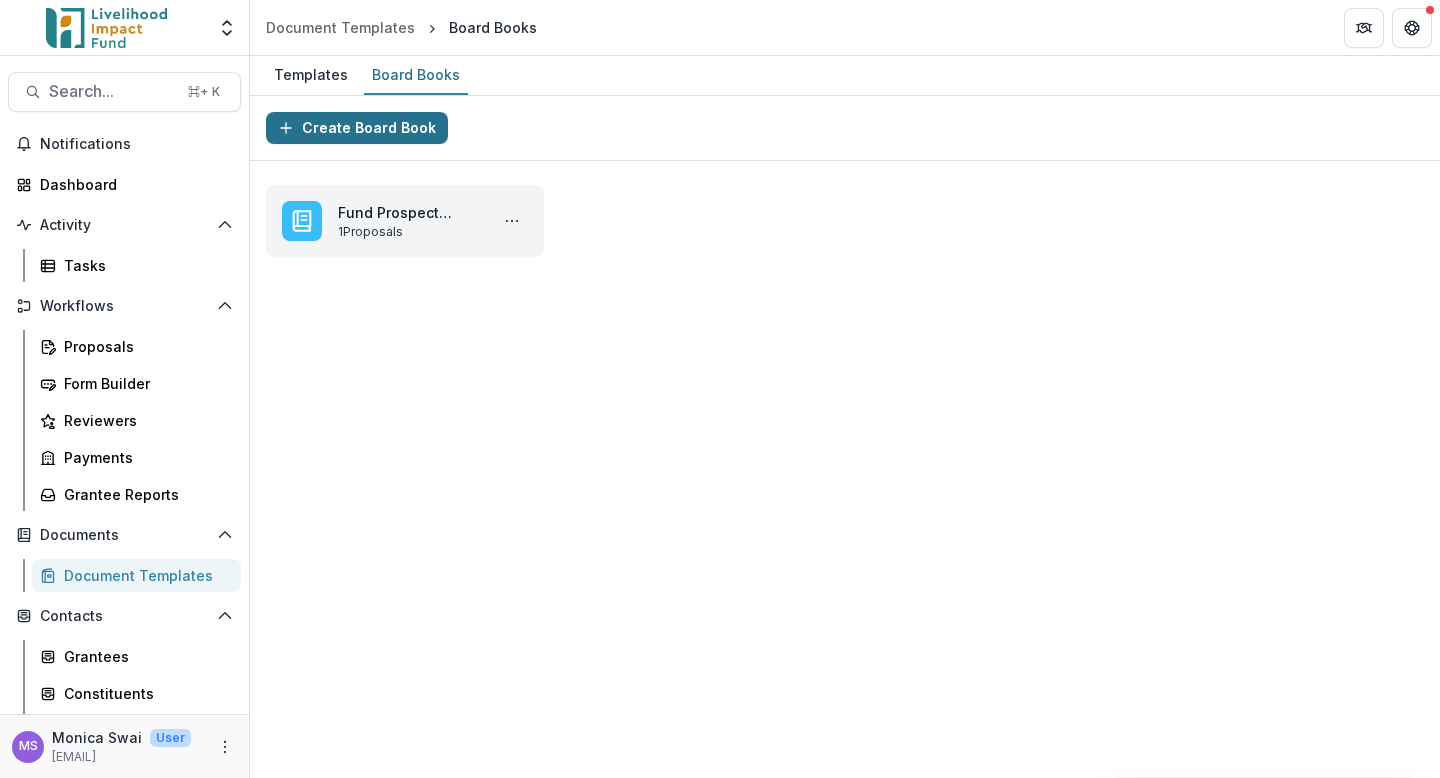 click on "Create Board Book" at bounding box center [357, 128] 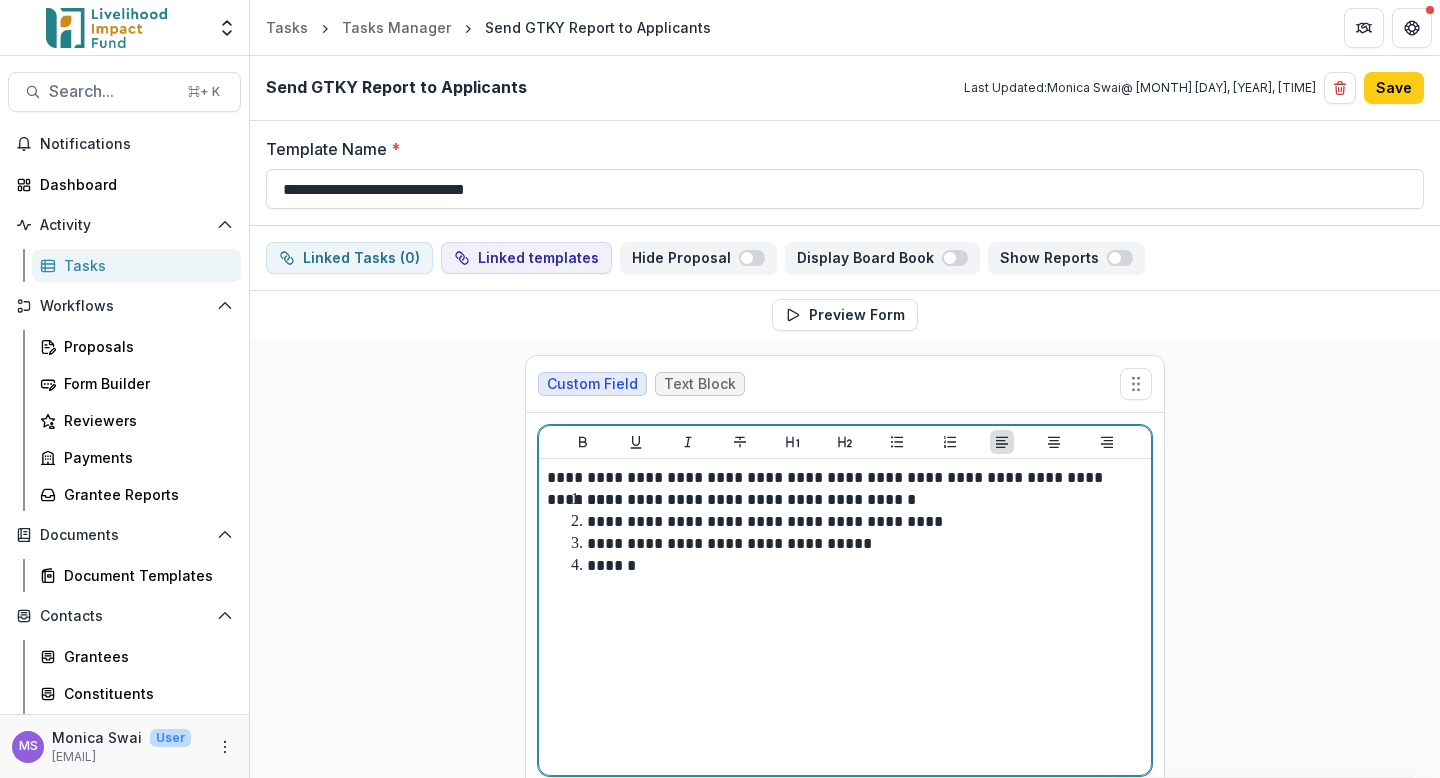 click on "**********" at bounding box center (729, 543) 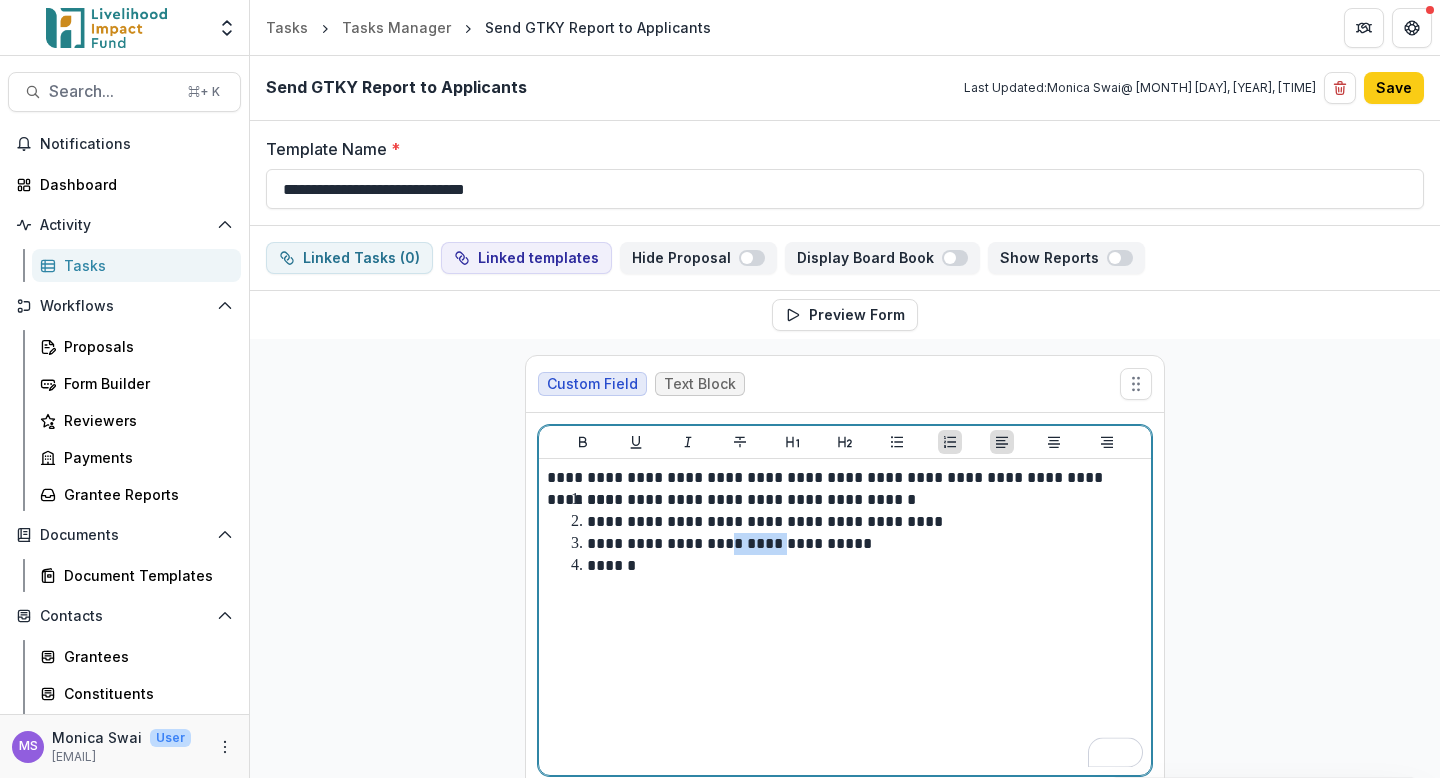 drag, startPoint x: 772, startPoint y: 544, endPoint x: 720, endPoint y: 548, distance: 52.153618 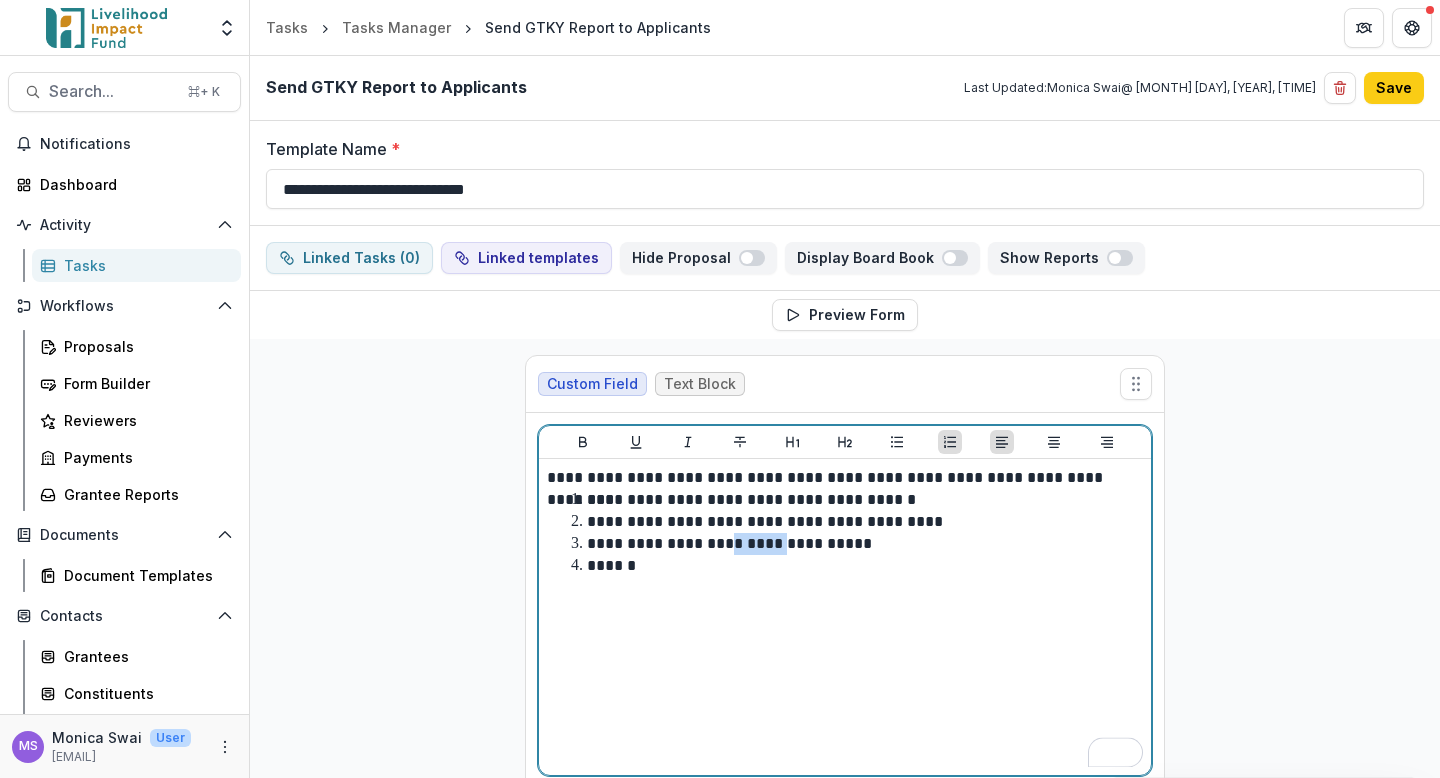 click on "**********" at bounding box center [729, 543] 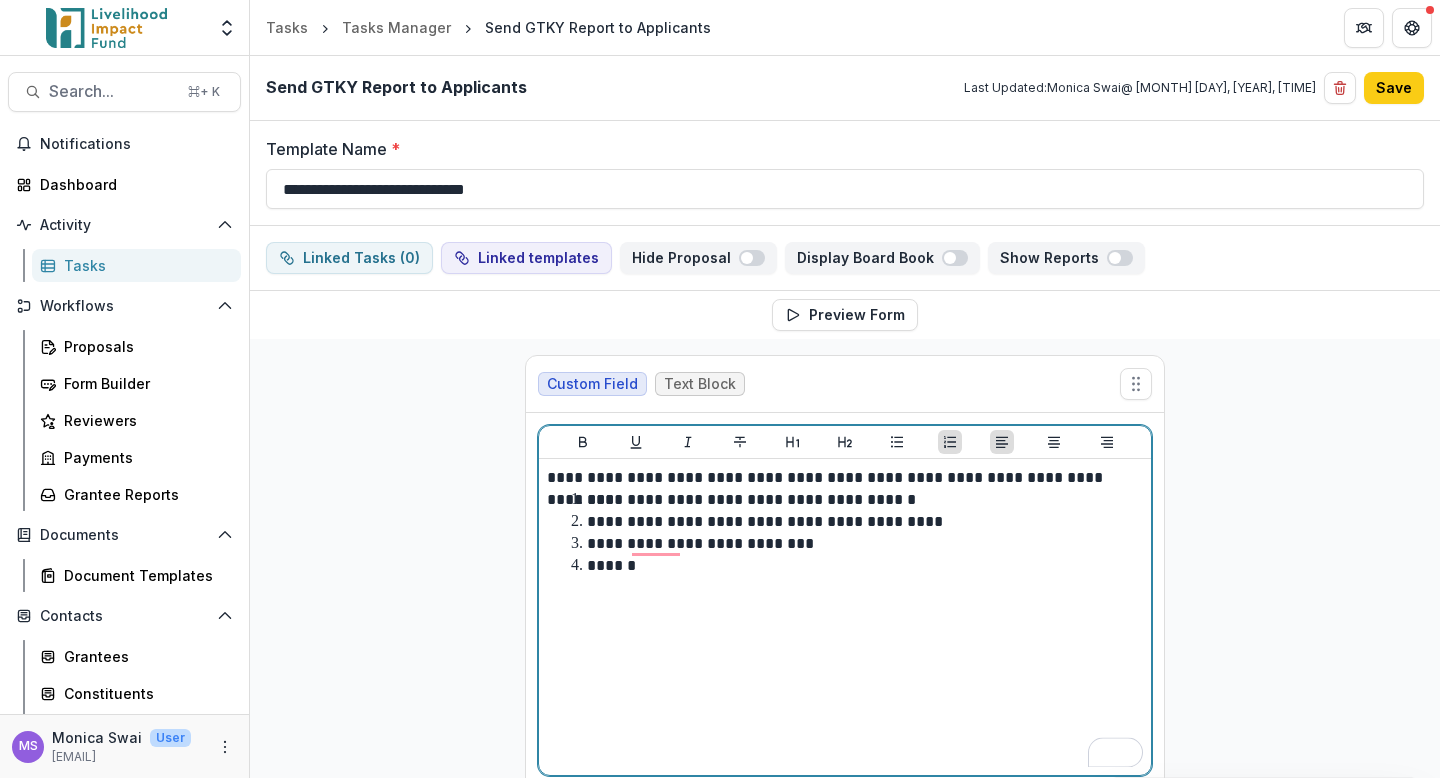 type 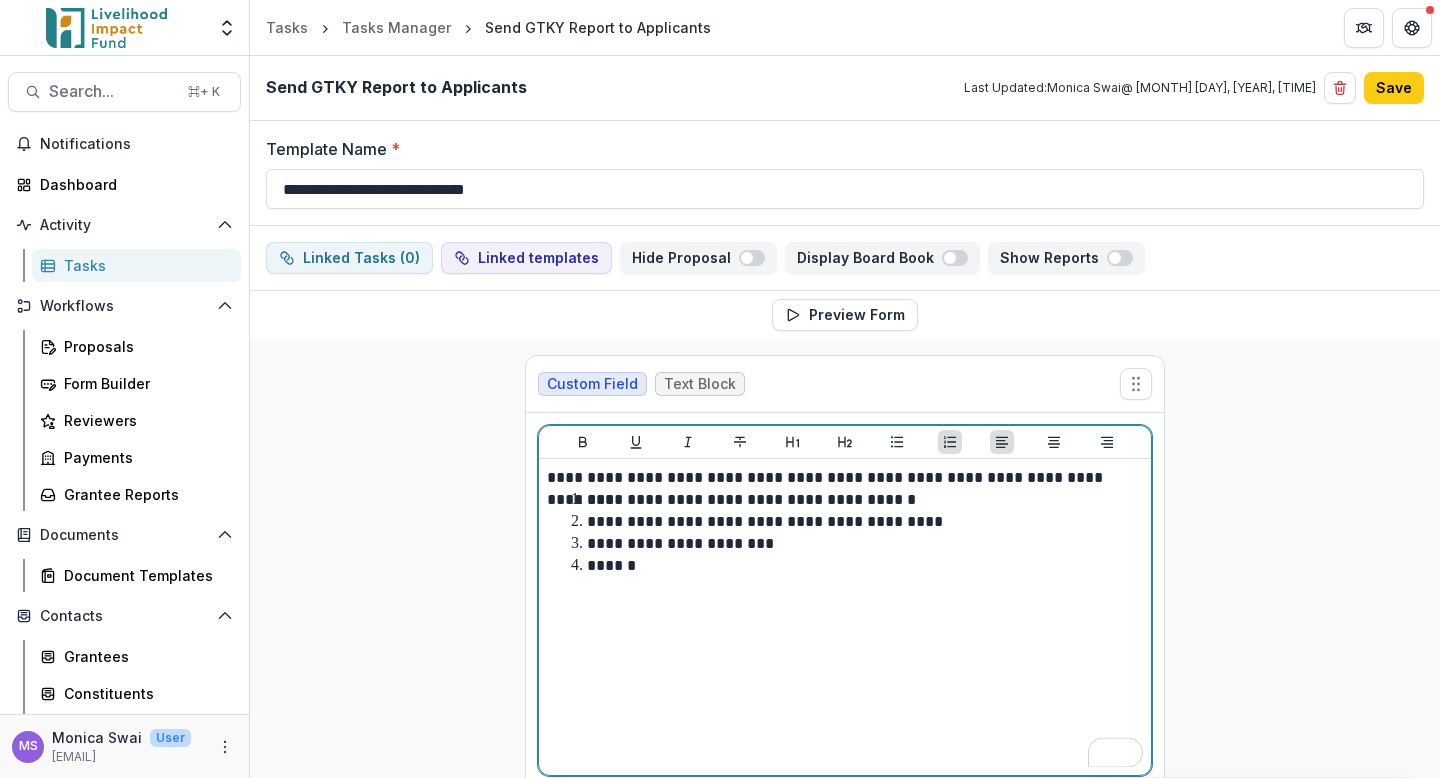 click on "**********" at bounding box center [680, 543] 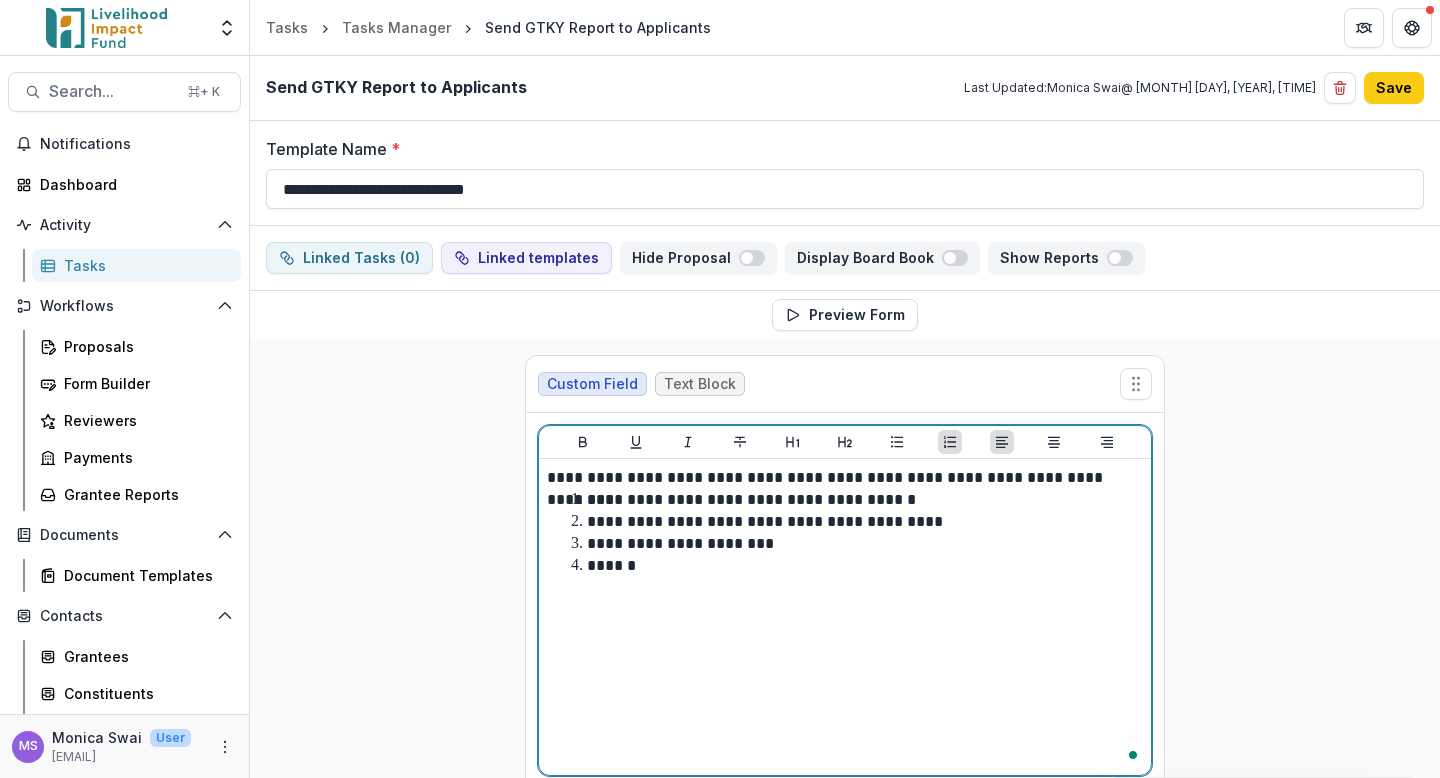 click on "**********" at bounding box center [857, 544] 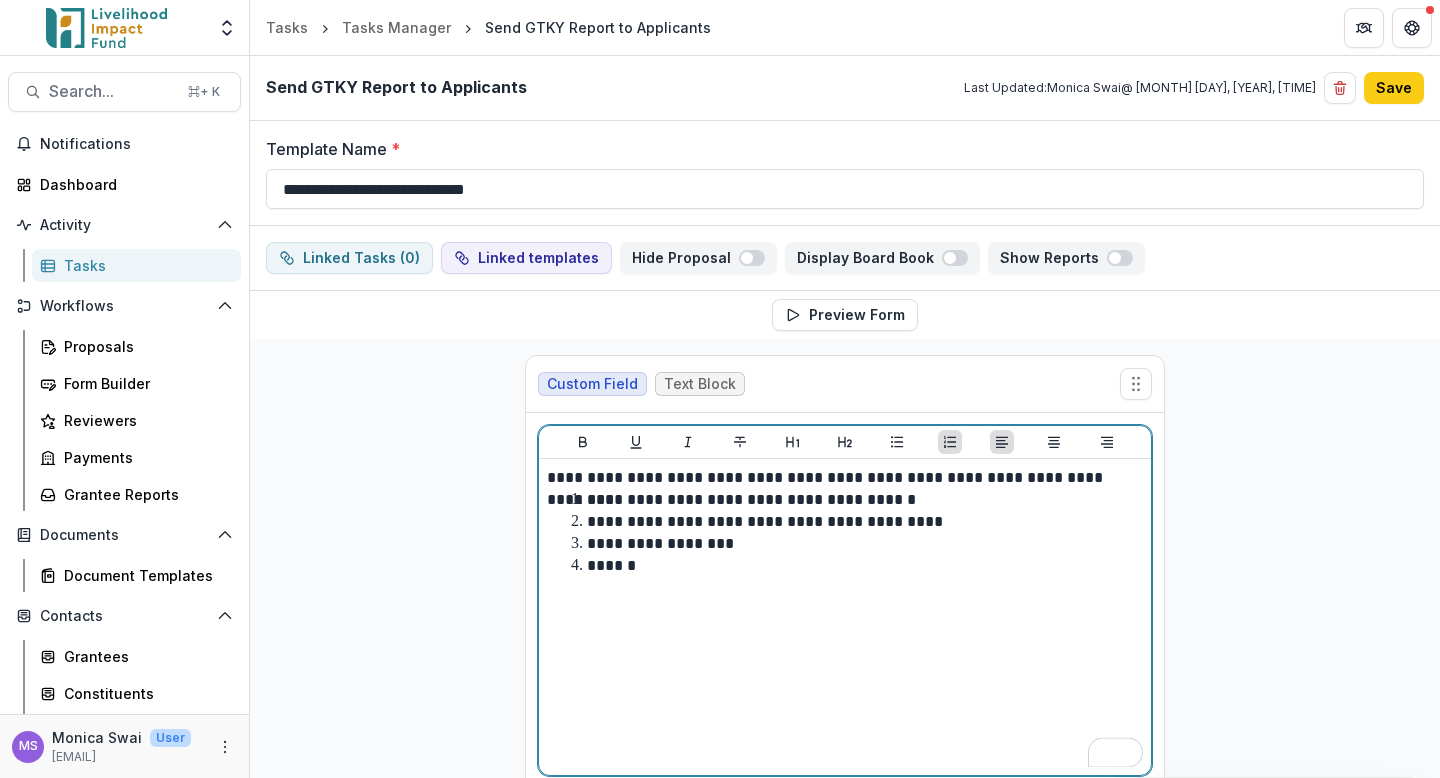 click on "**********" at bounding box center (857, 522) 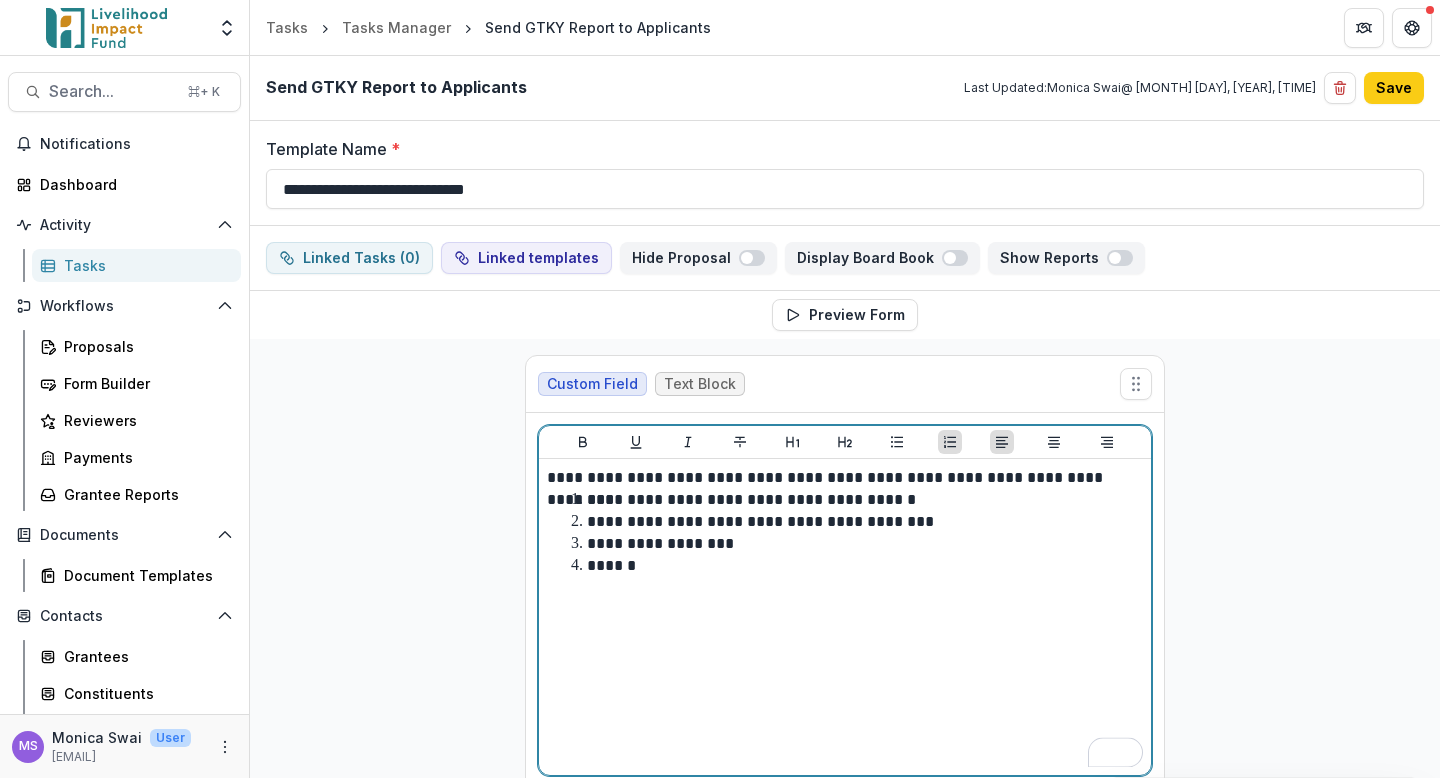 click on "******" at bounding box center (857, 566) 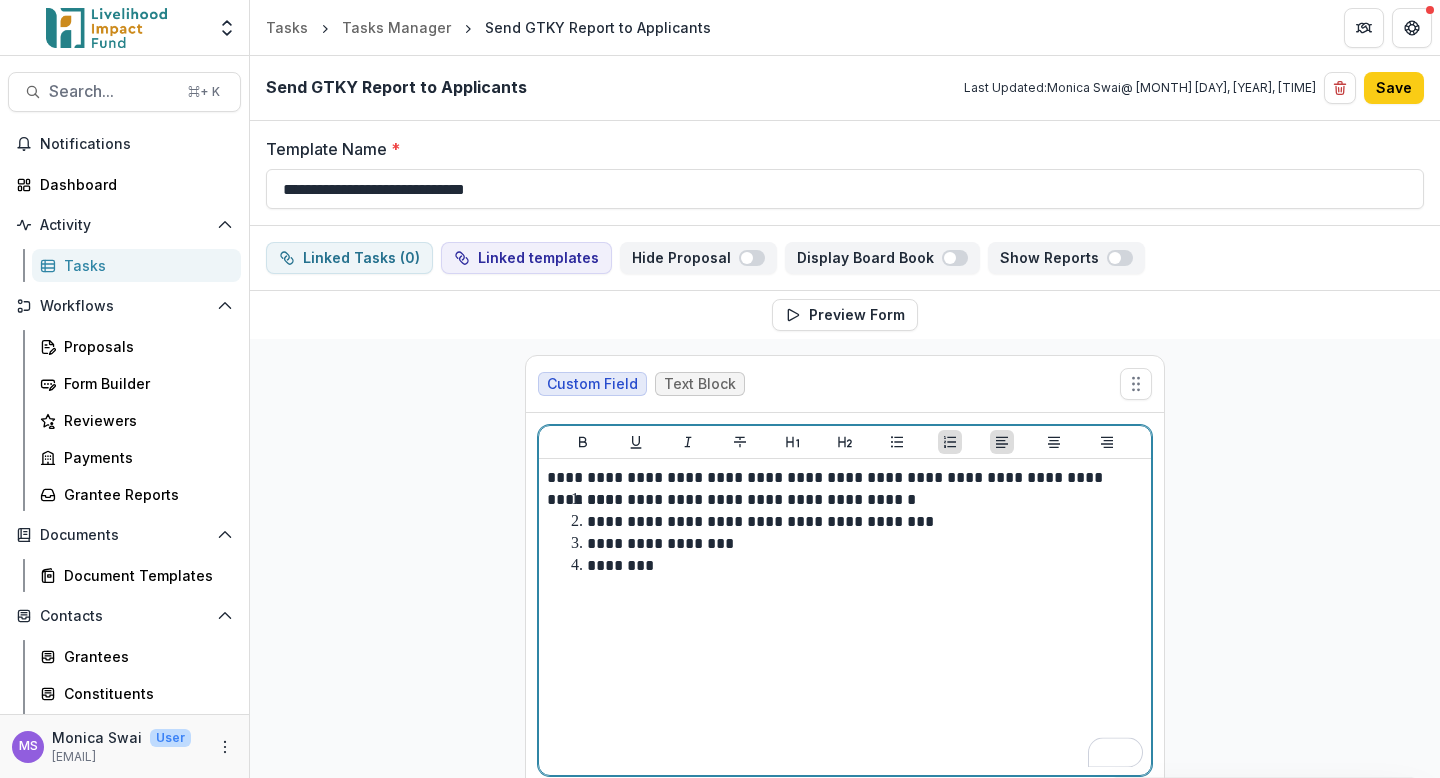 click on "**********" at bounding box center [857, 544] 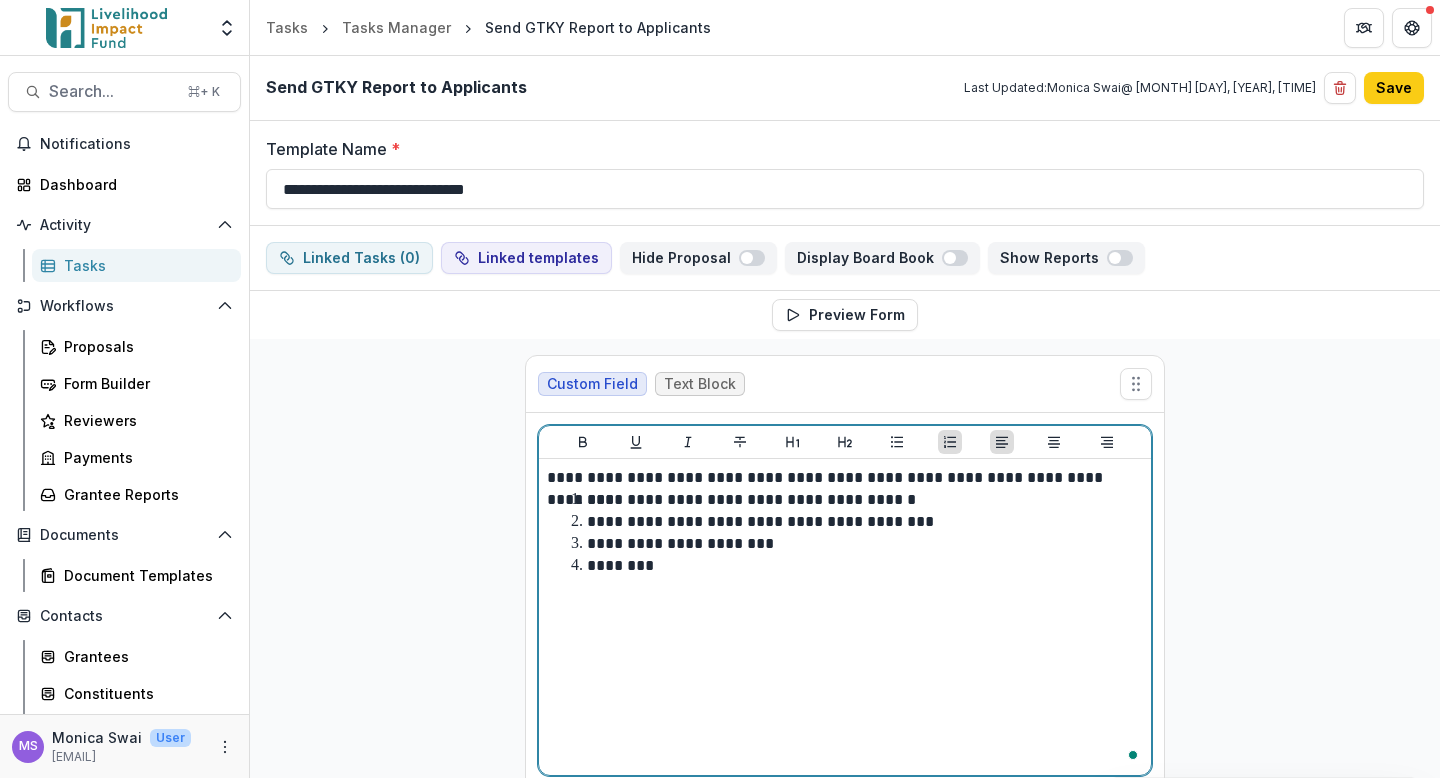 click on "********" at bounding box center [857, 566] 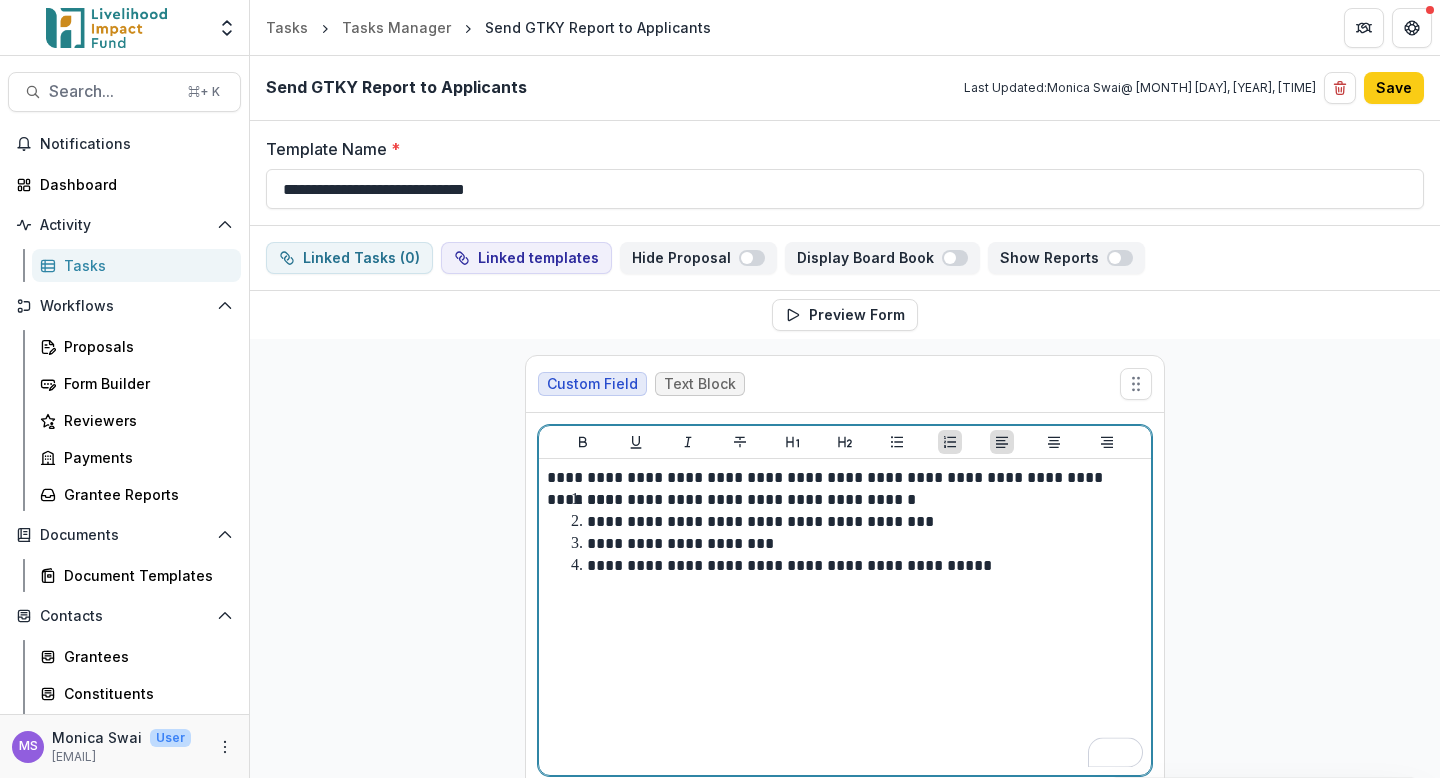 click on "**********" at bounding box center (789, 565) 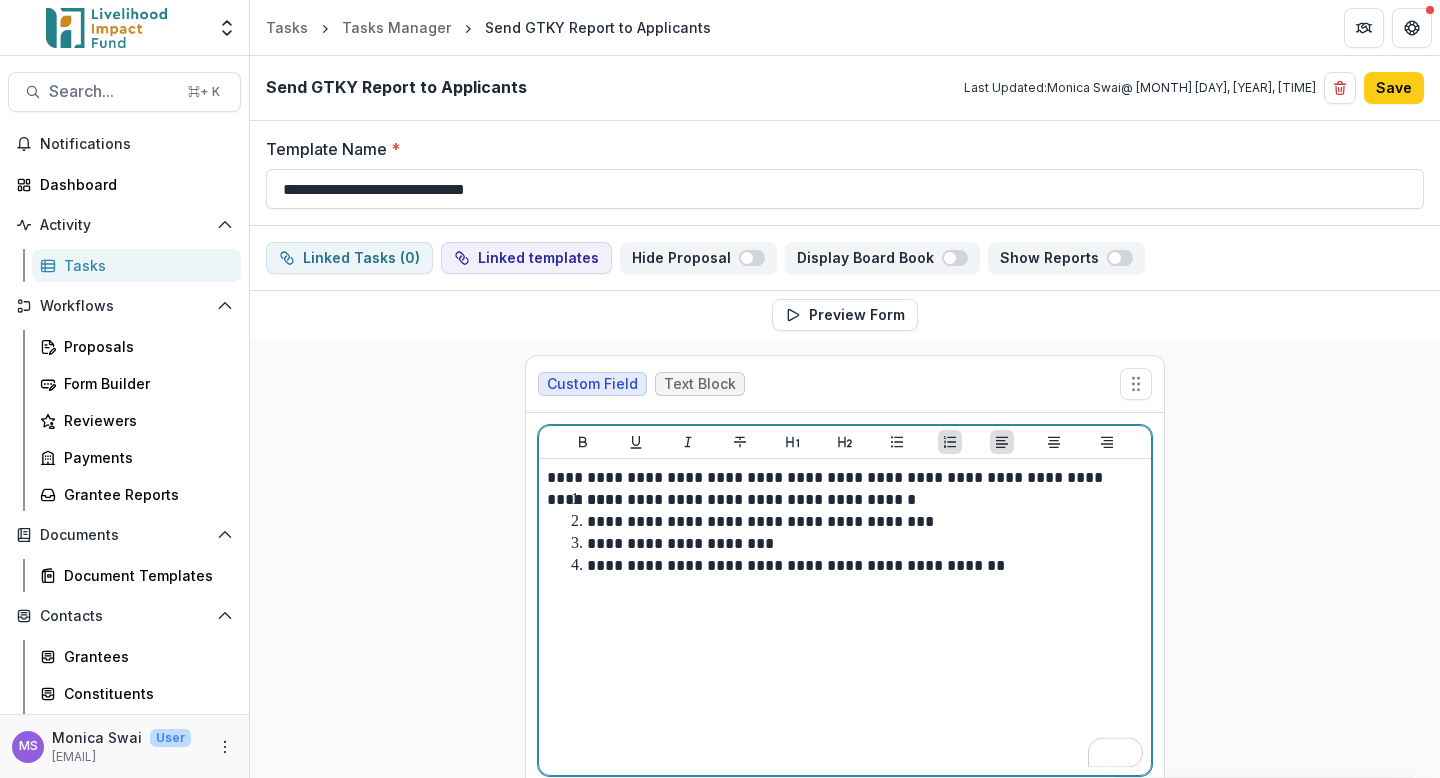 click on "**********" at bounding box center [796, 565] 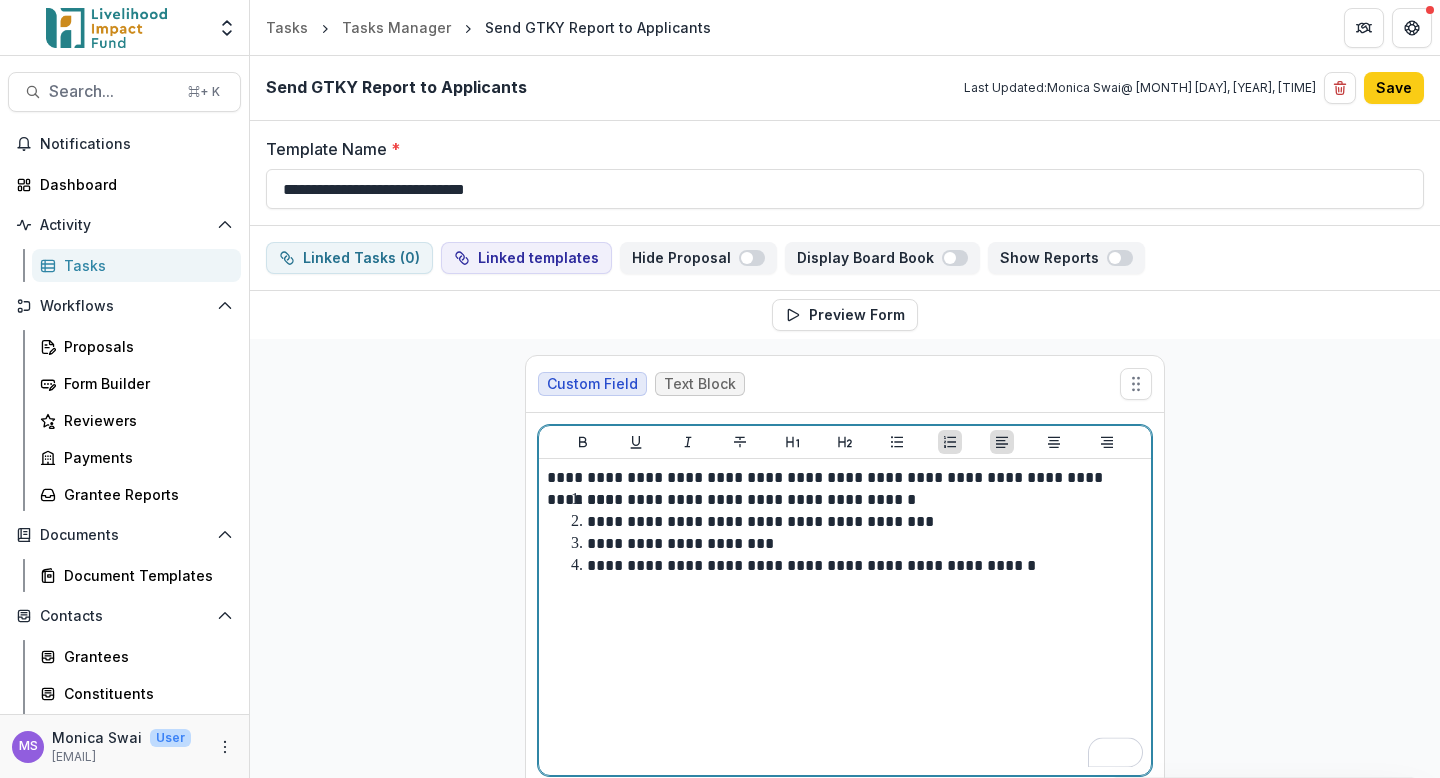 click on "**********" at bounding box center (857, 566) 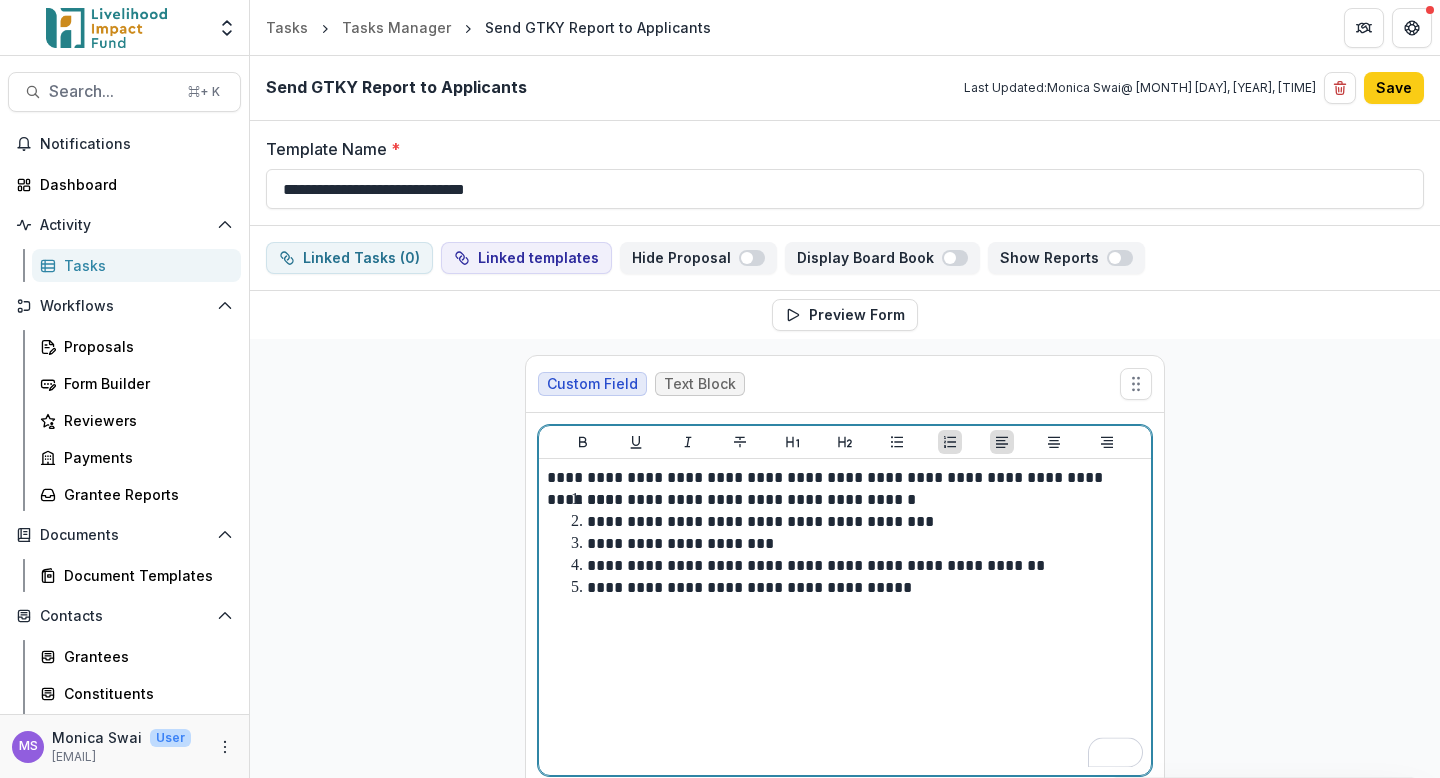 click on "**********" at bounding box center (857, 588) 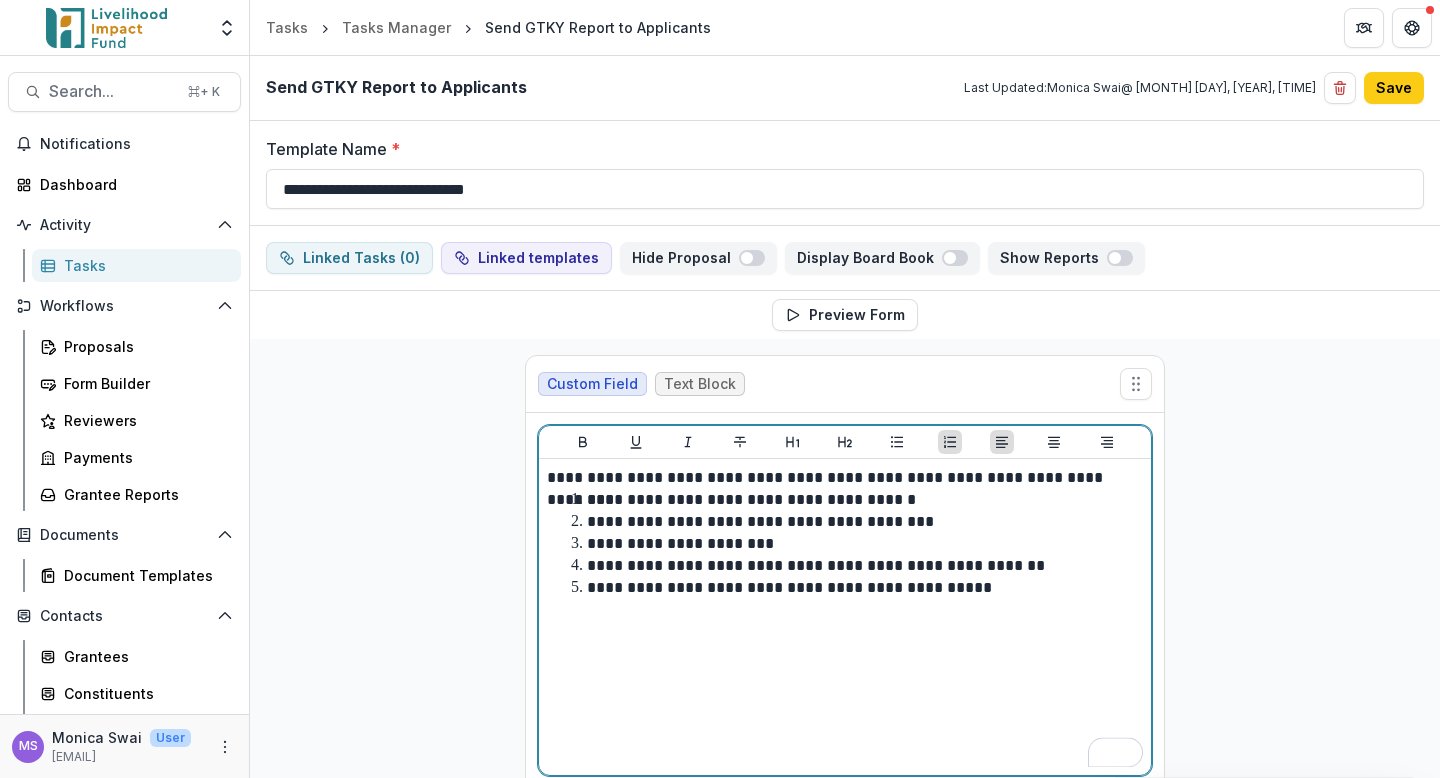 click on "**********" at bounding box center [857, 588] 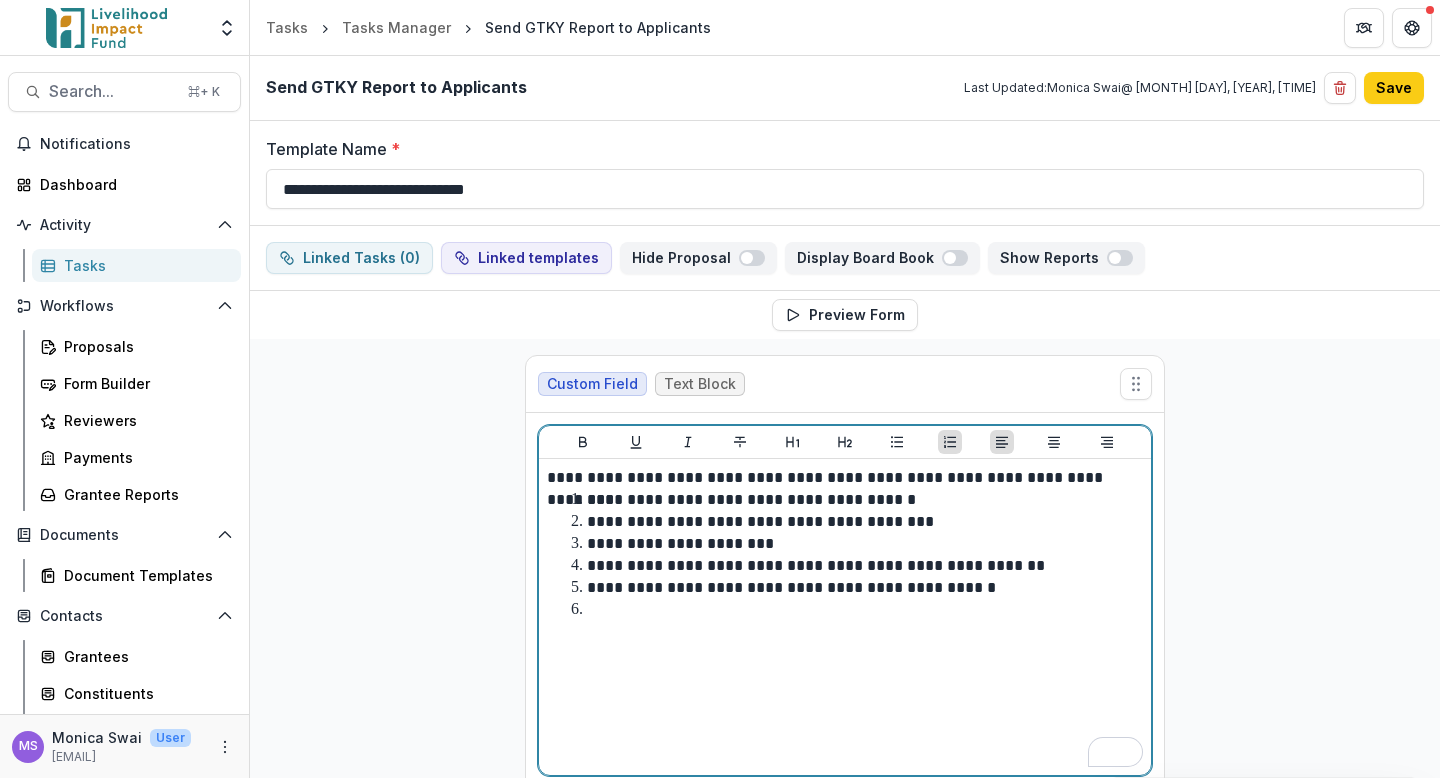 click on "**********" at bounding box center [791, 587] 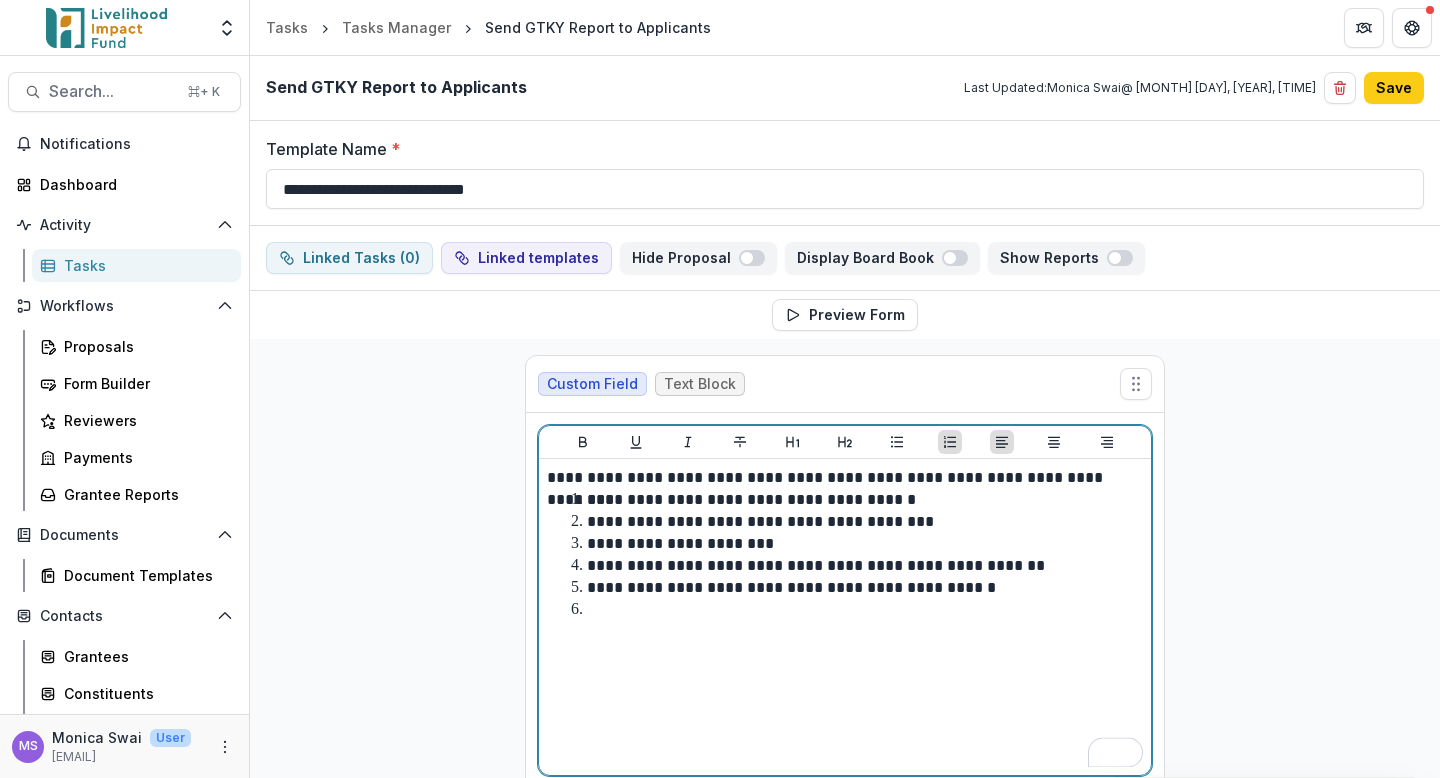 click at bounding box center [857, 610] 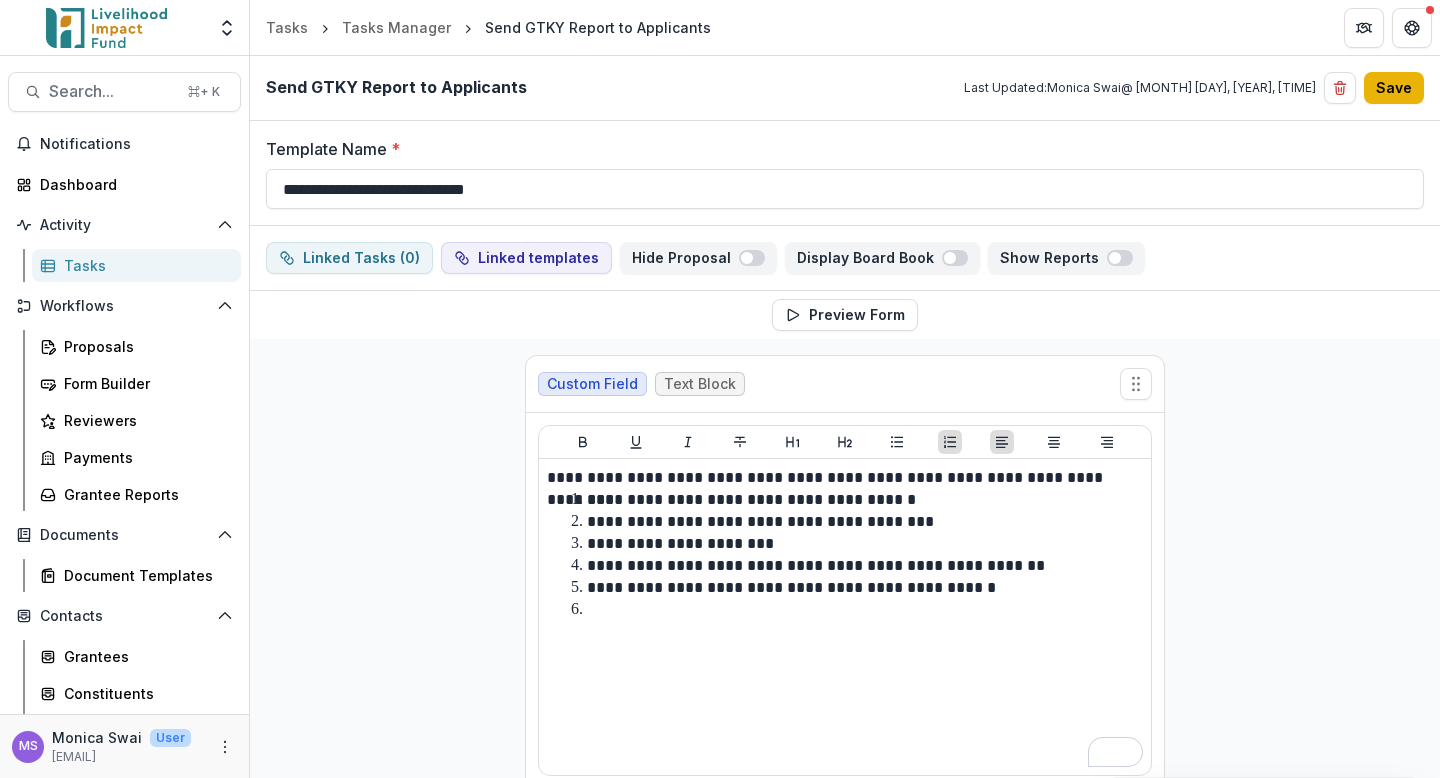 click on "Save" at bounding box center (1394, 88) 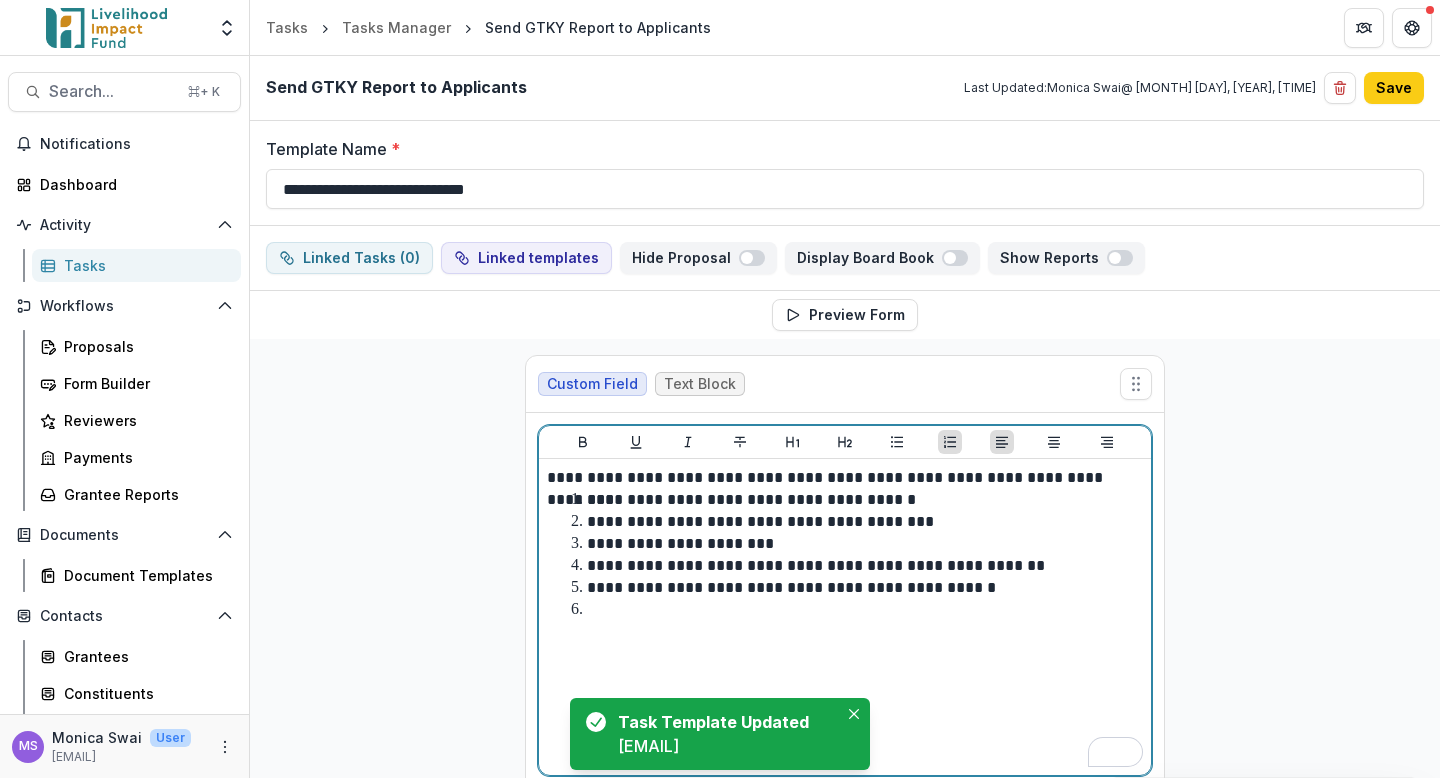click at bounding box center [857, 610] 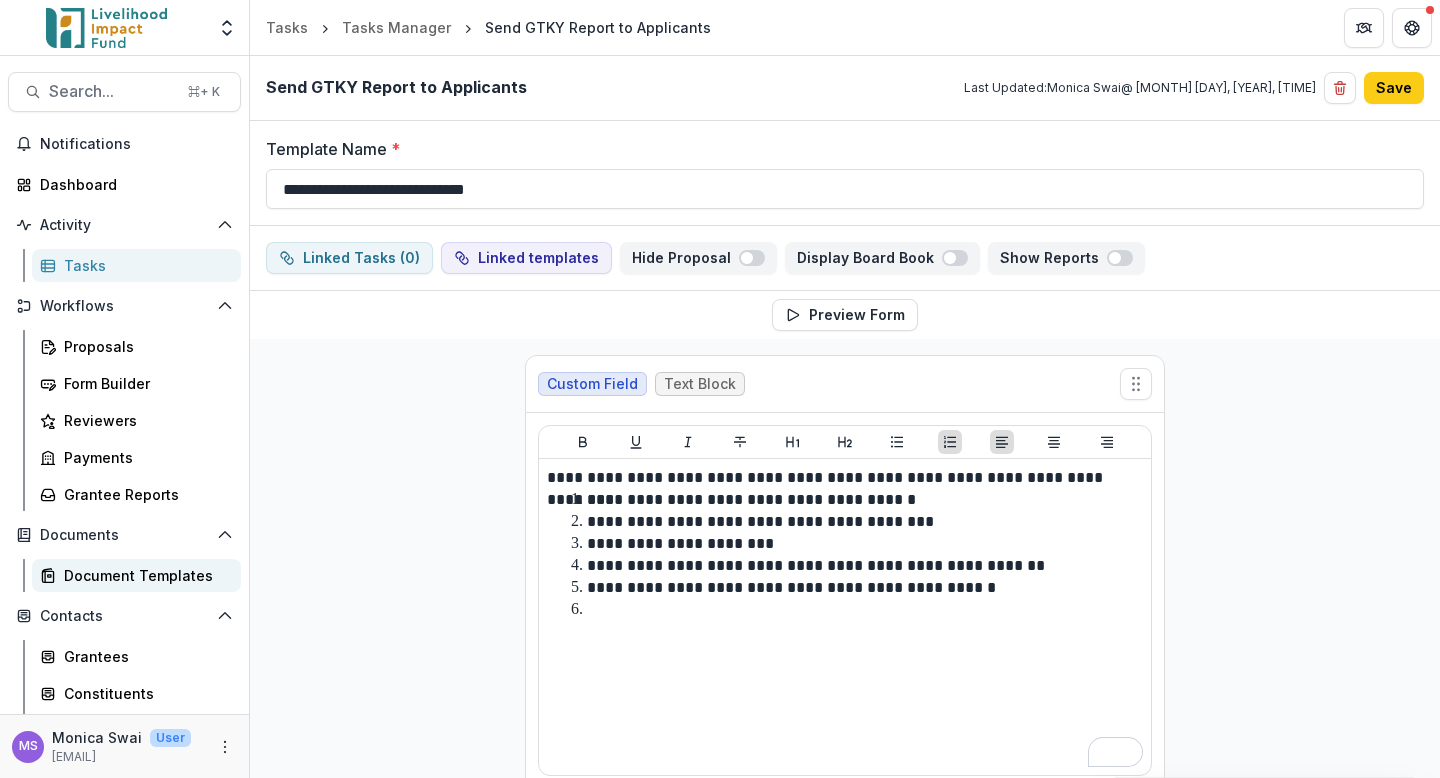 click on "Document Templates" at bounding box center [144, 575] 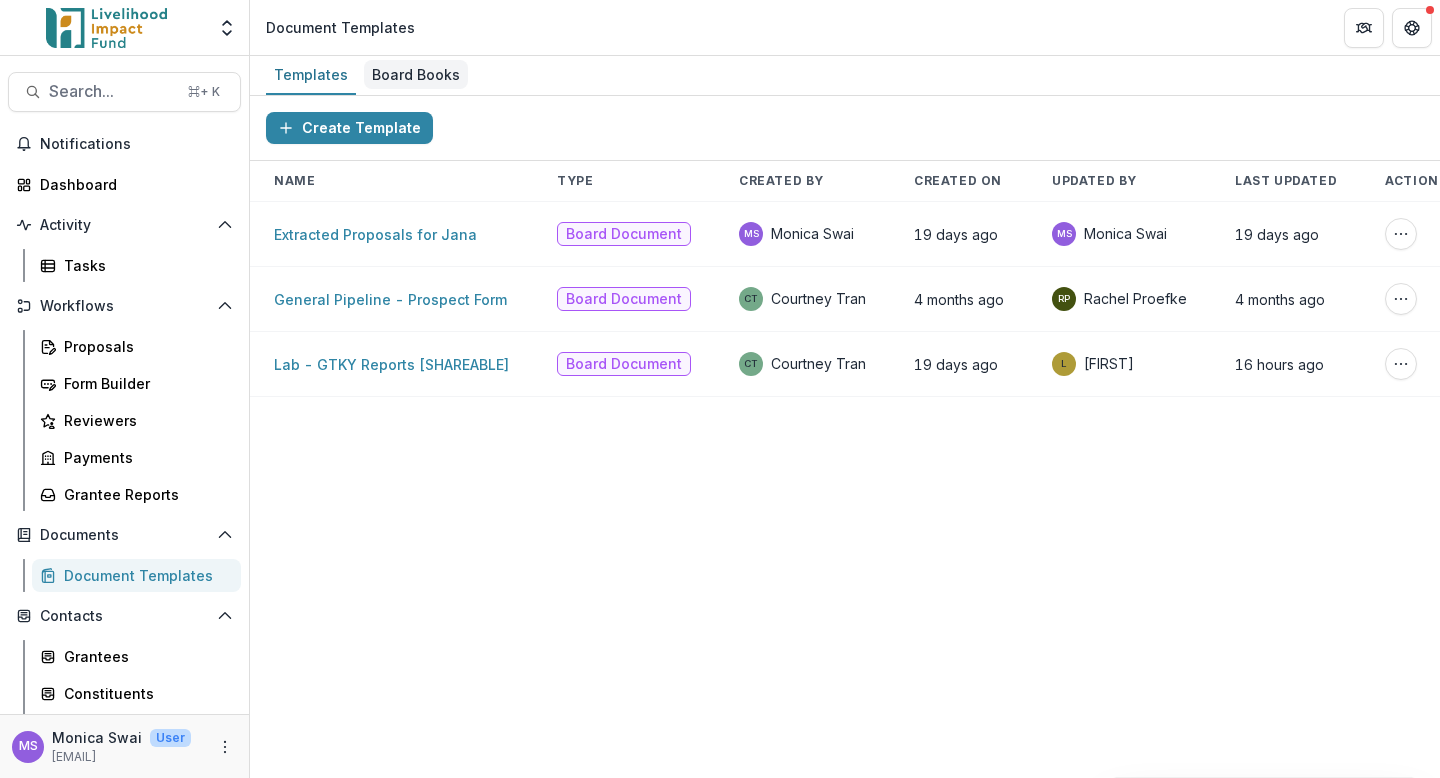 click on "Board Books" at bounding box center [416, 74] 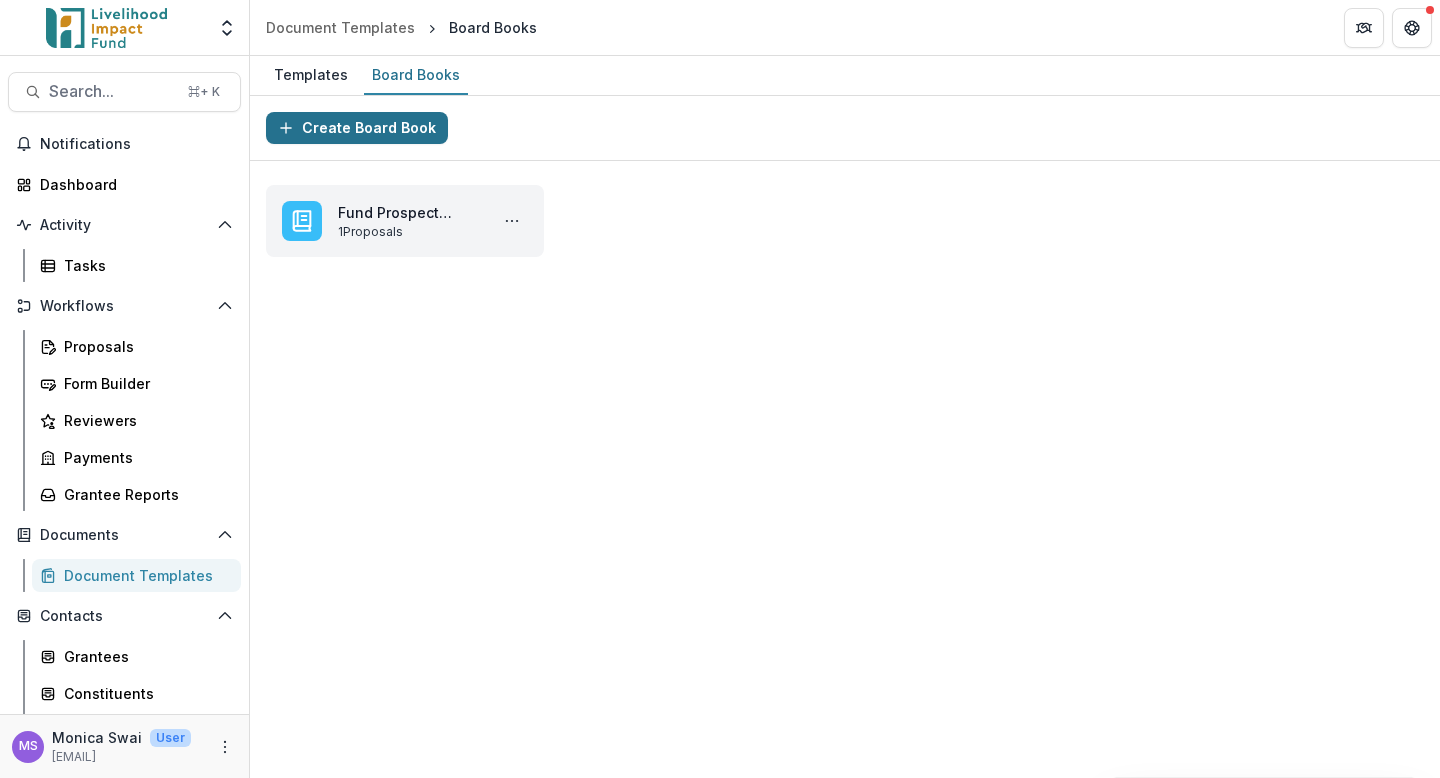 click on "Create Board Book" at bounding box center [357, 128] 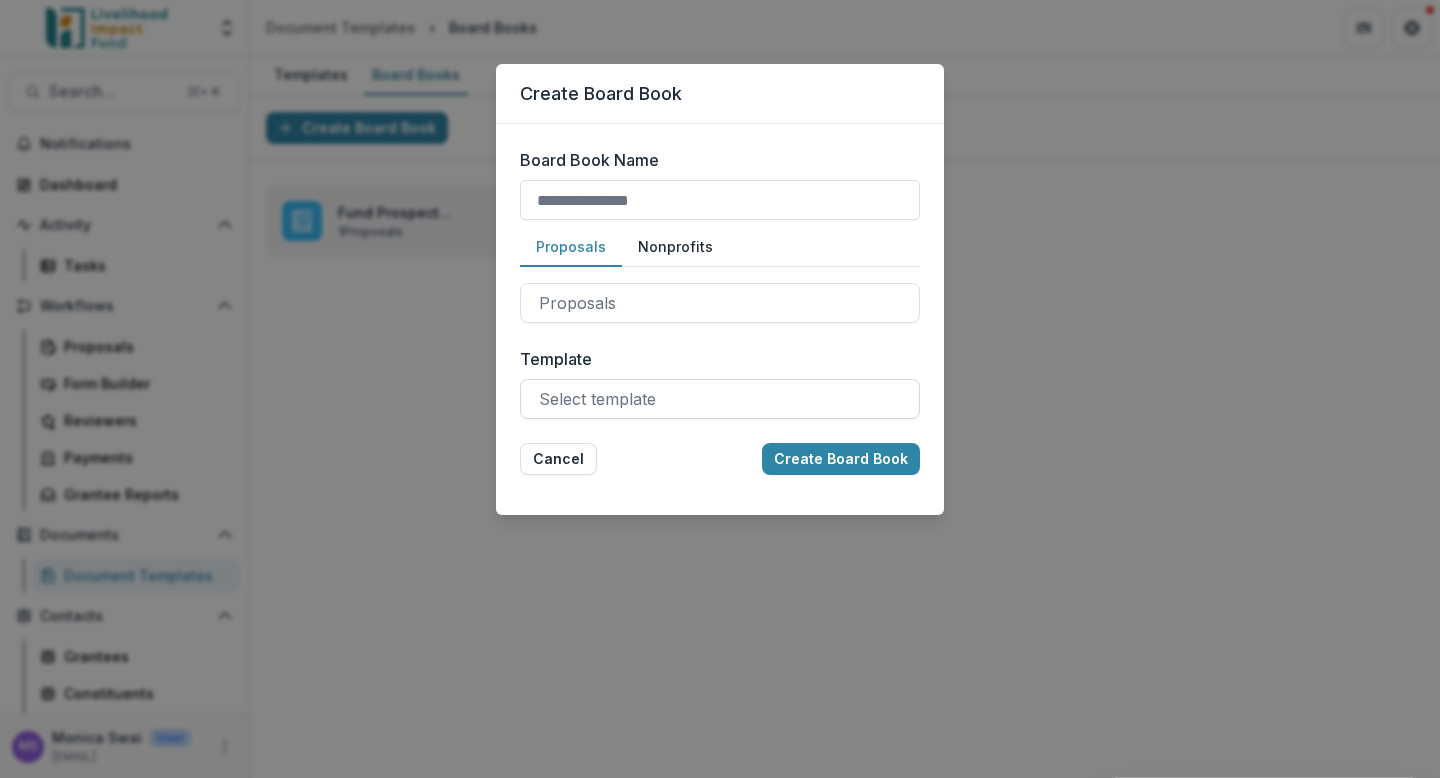 click at bounding box center [720, 399] 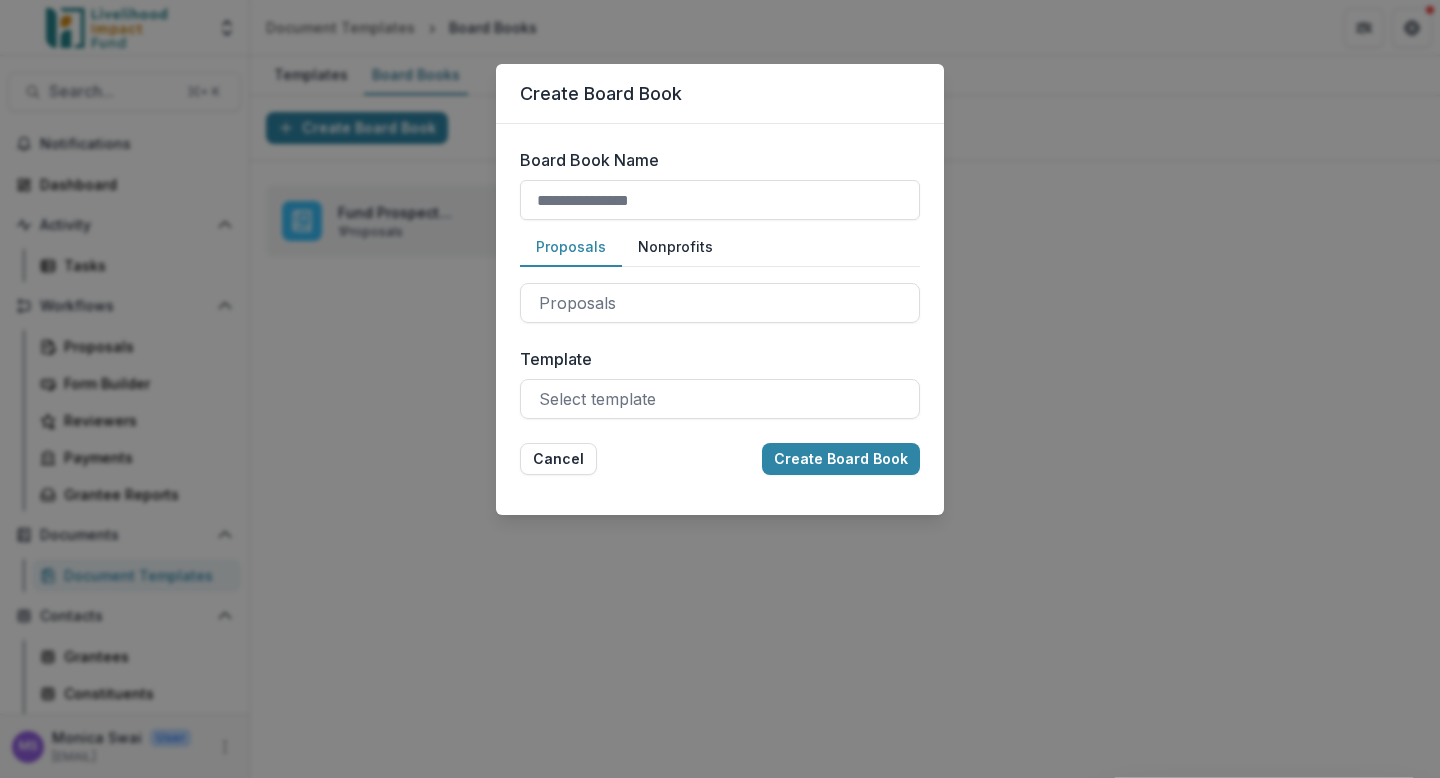 click on "Create Board Book Board Book Name Proposals Nonprofits Proposals Nonprofits Template Select template Cancel Create Board Book" at bounding box center [720, 389] 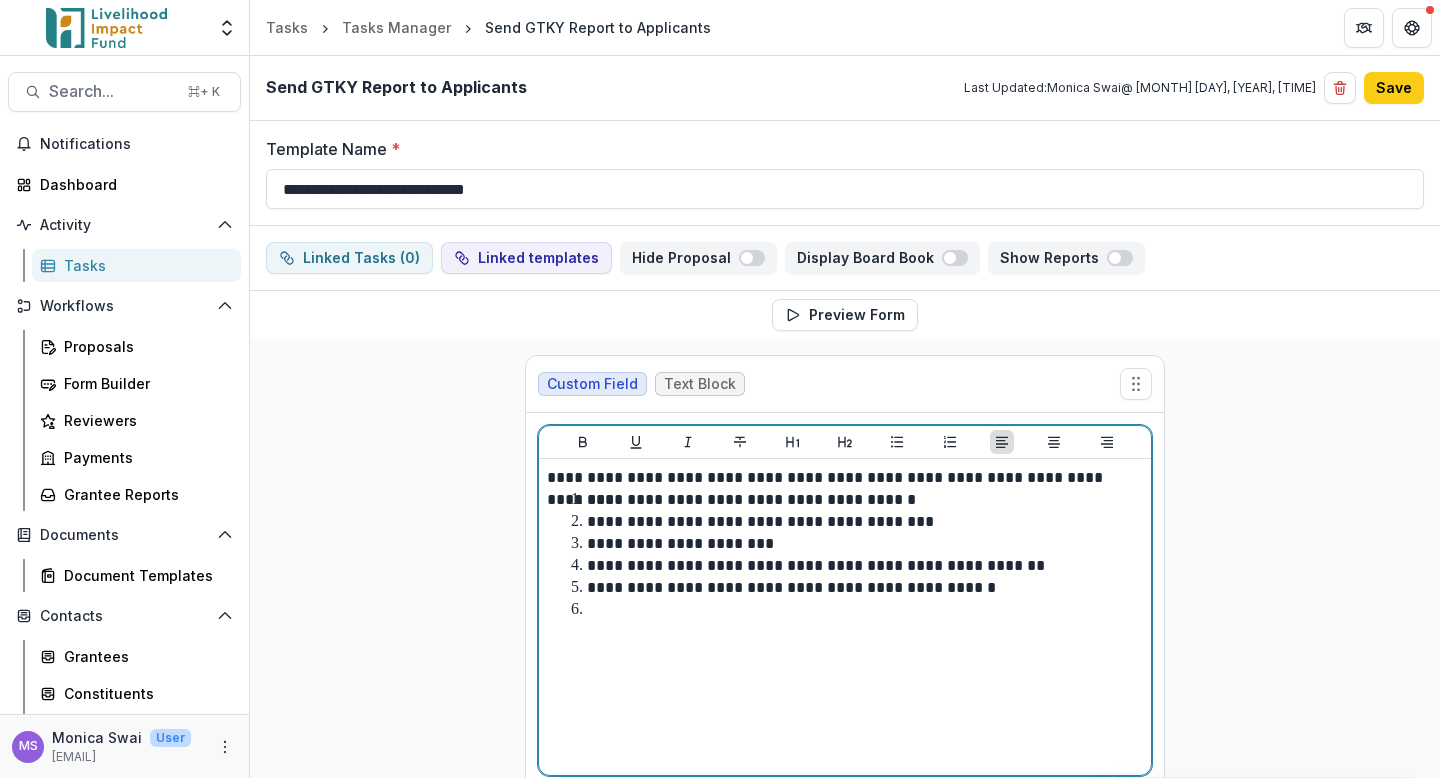 click at bounding box center (857, 610) 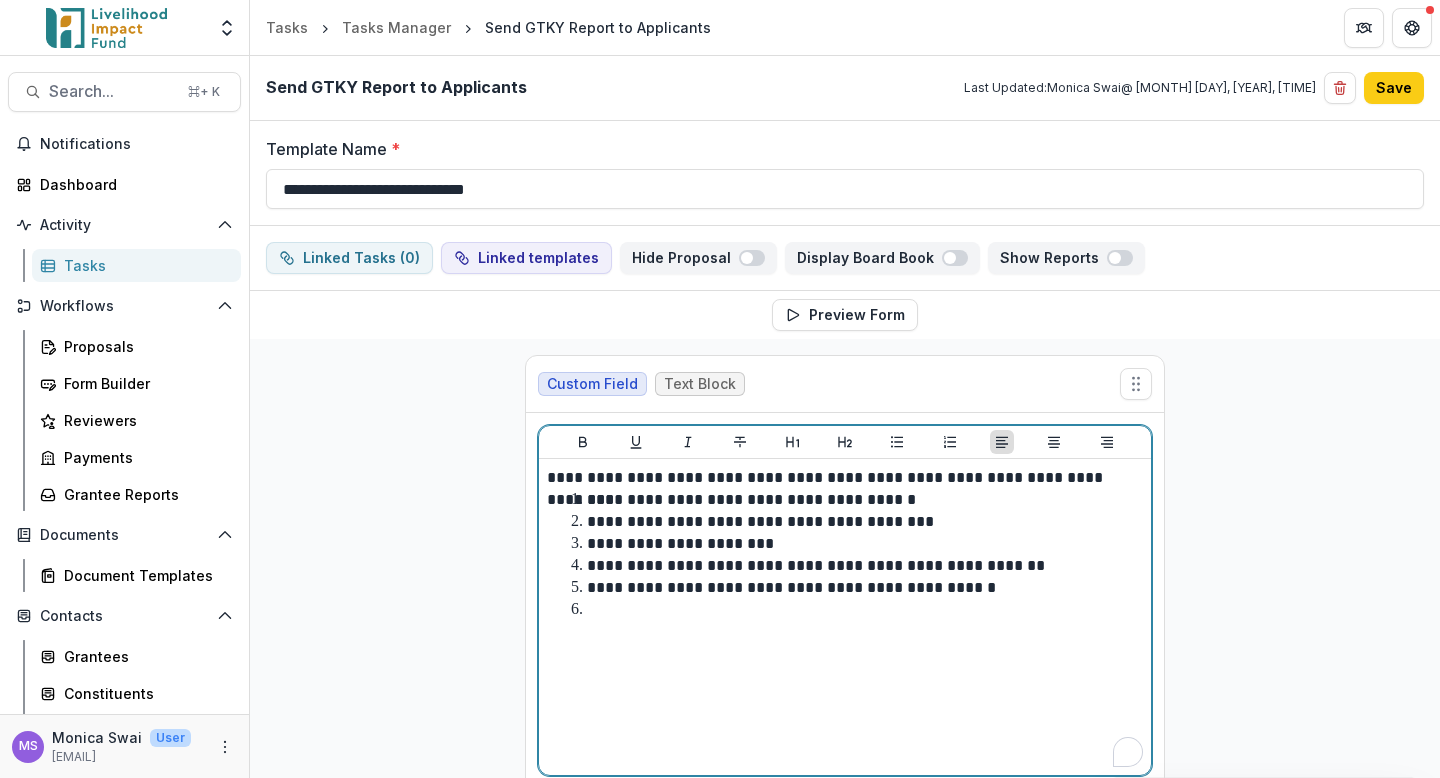 click at bounding box center [857, 610] 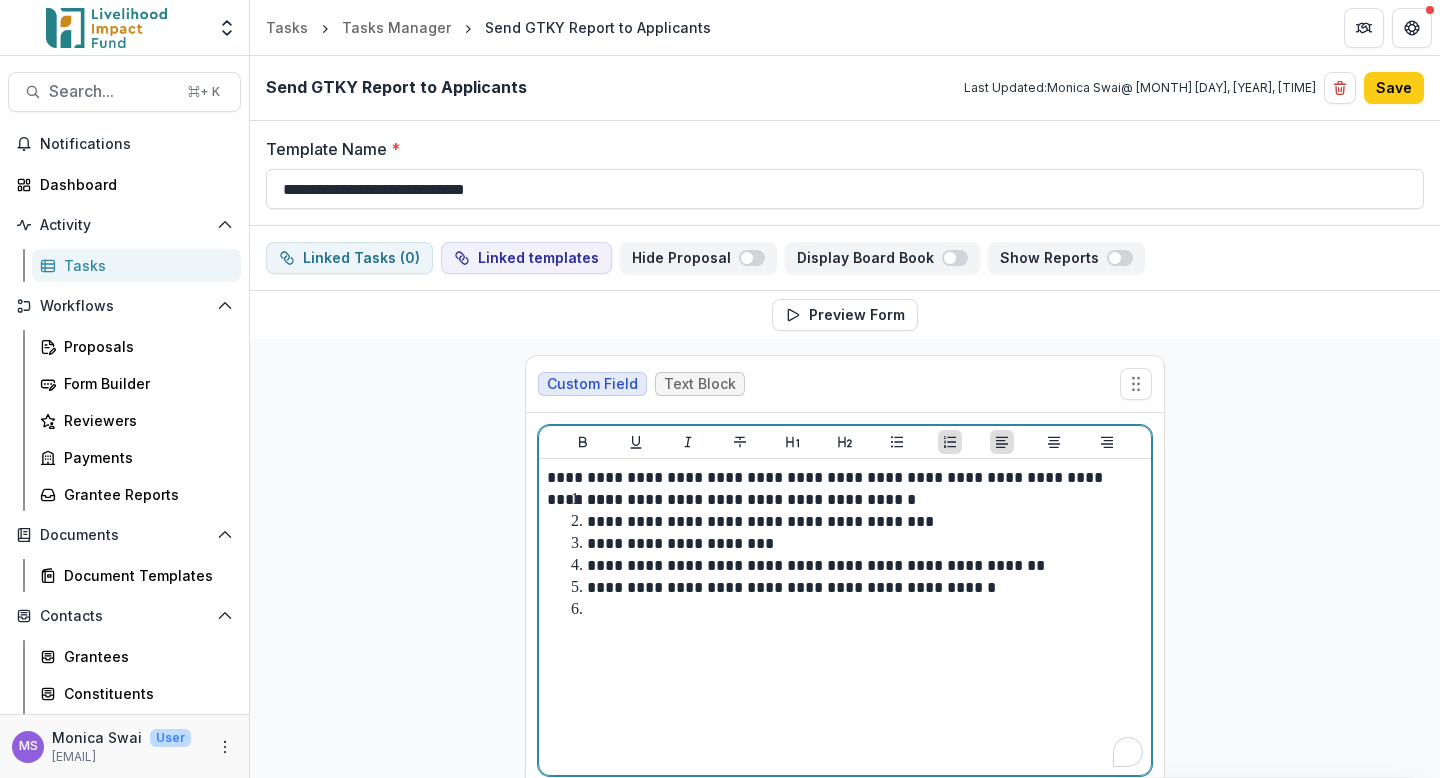 type 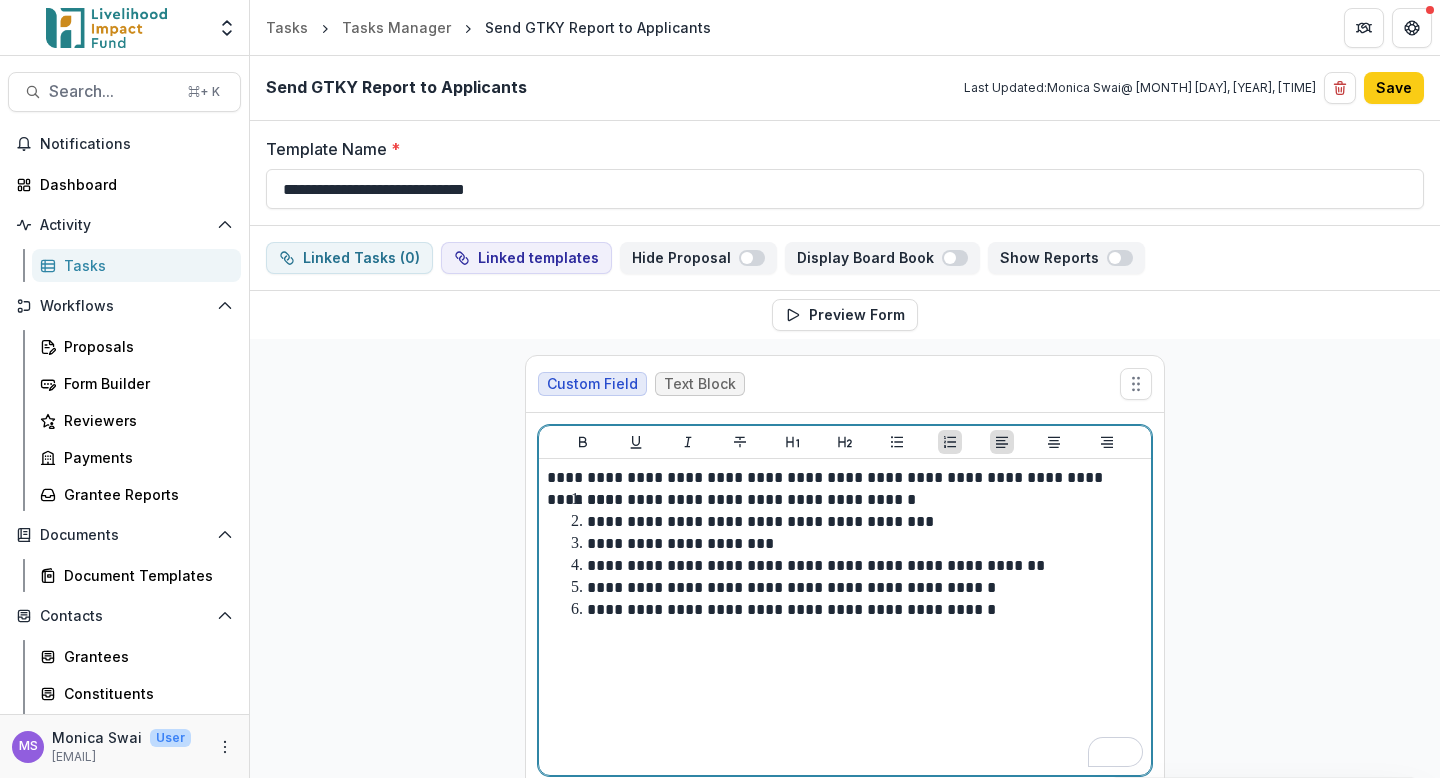 click on "**********" at bounding box center (791, 609) 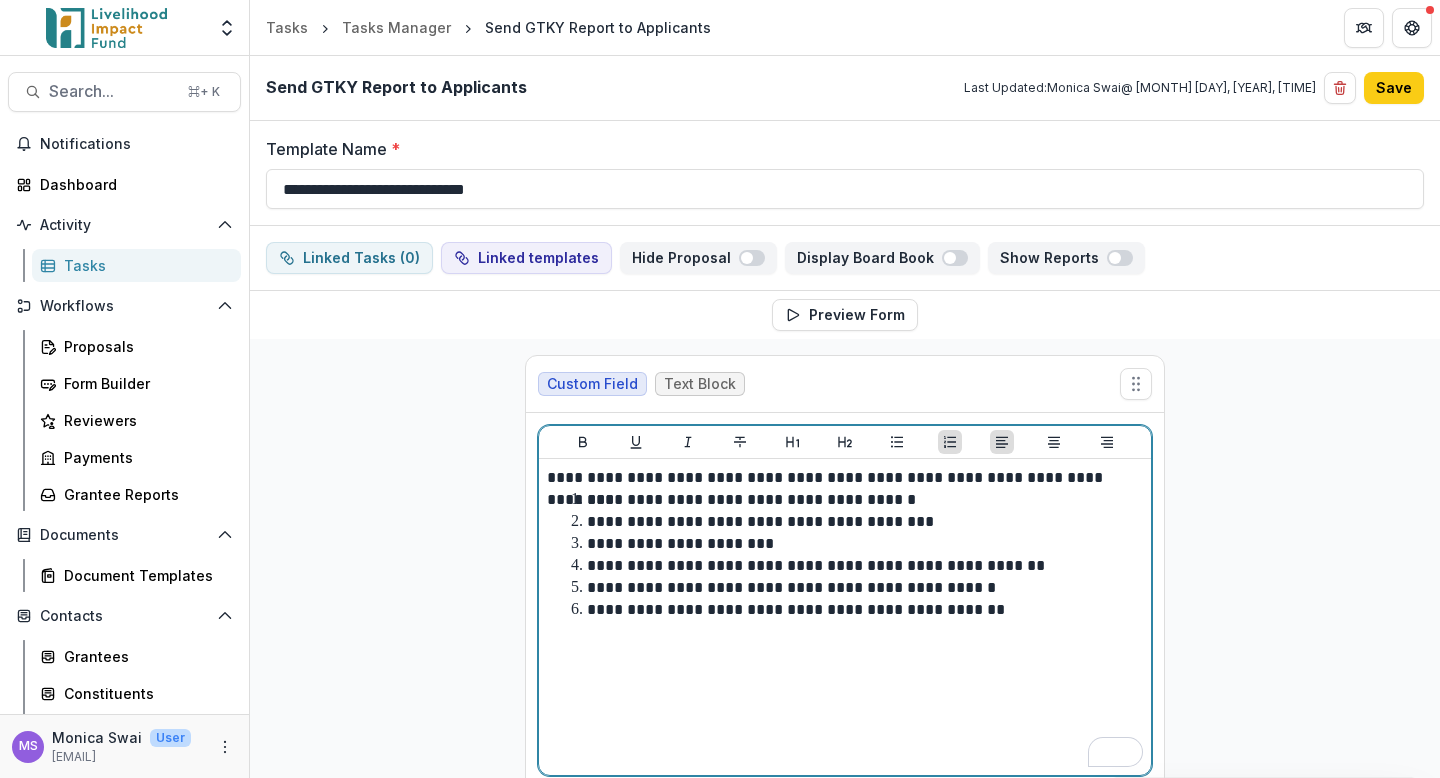 click on "**********" at bounding box center (857, 610) 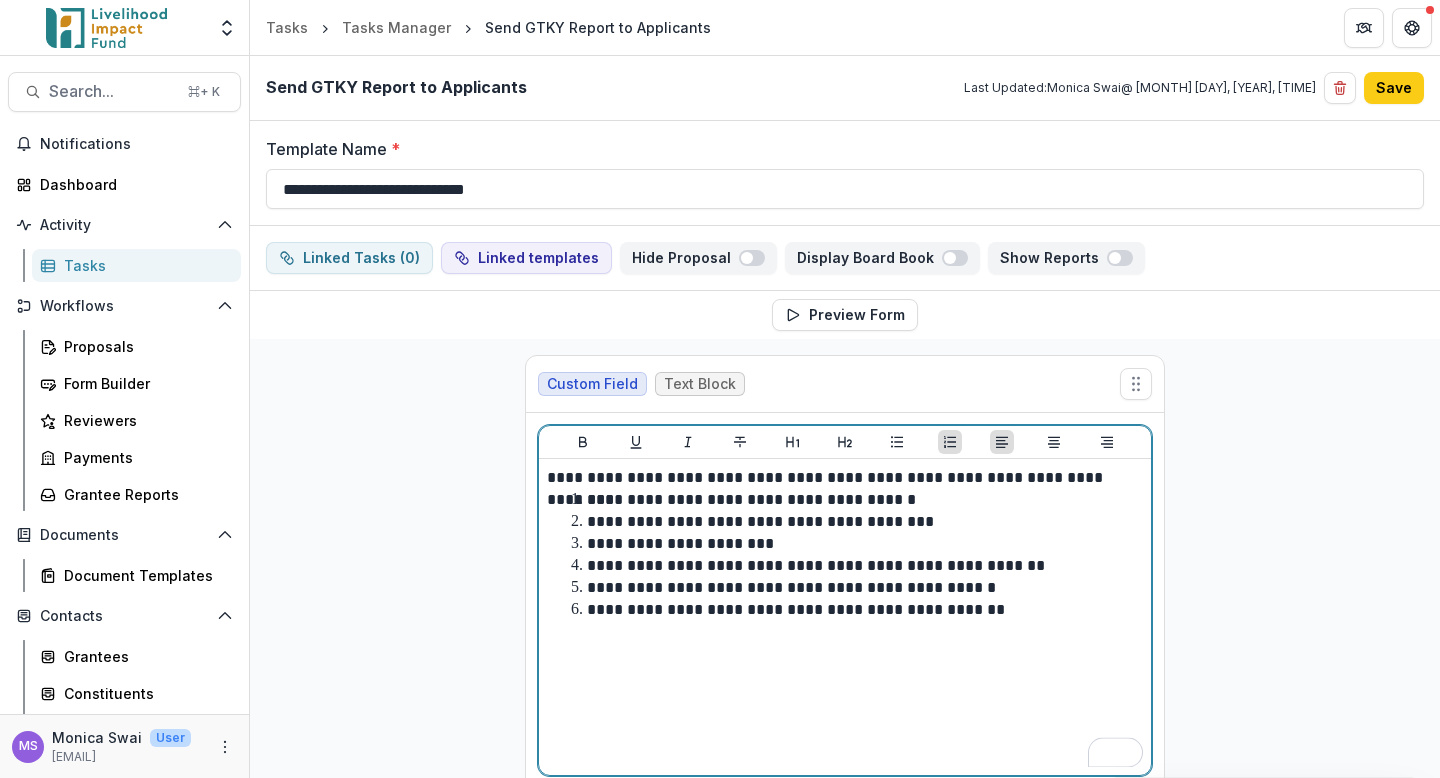 scroll, scrollTop: 84, scrollLeft: 0, axis: vertical 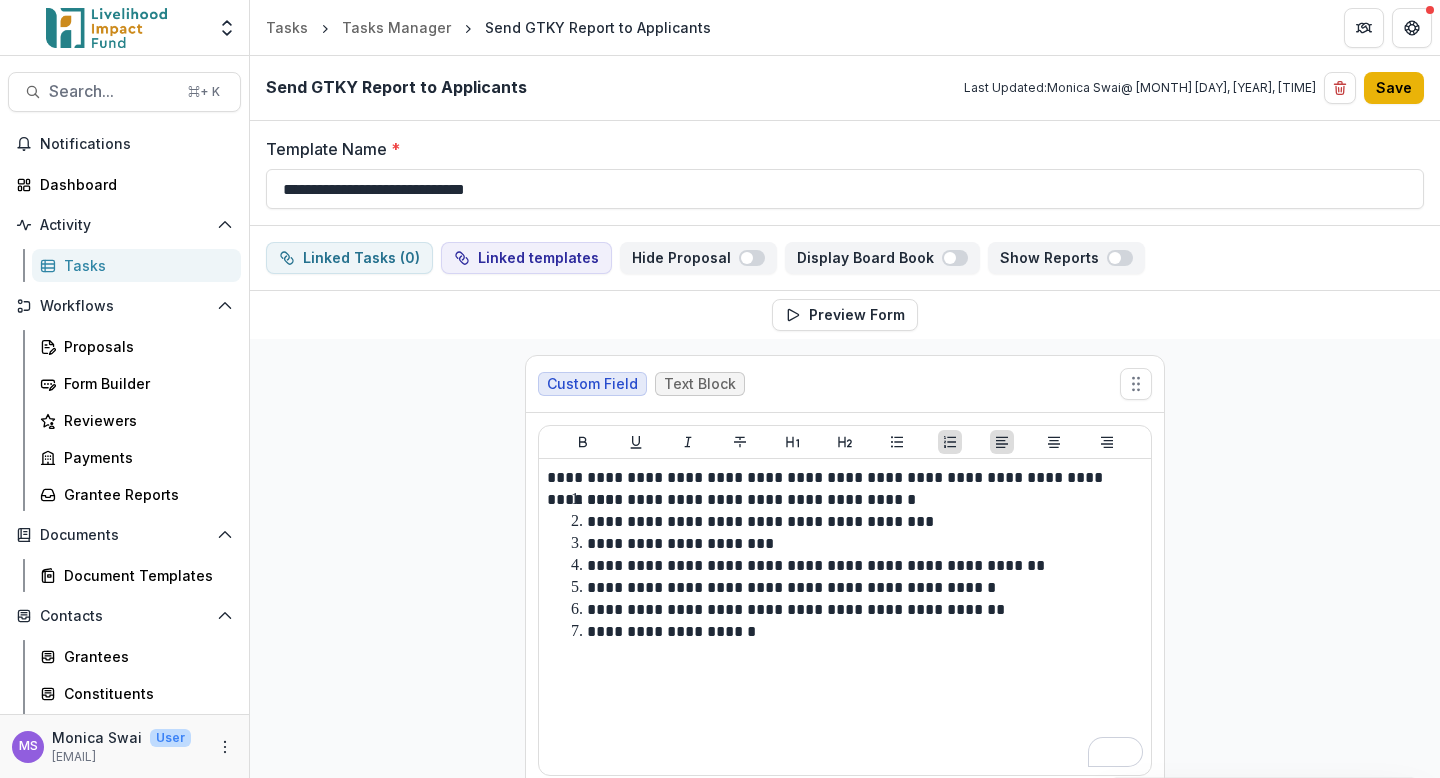 click on "Save" at bounding box center [1394, 88] 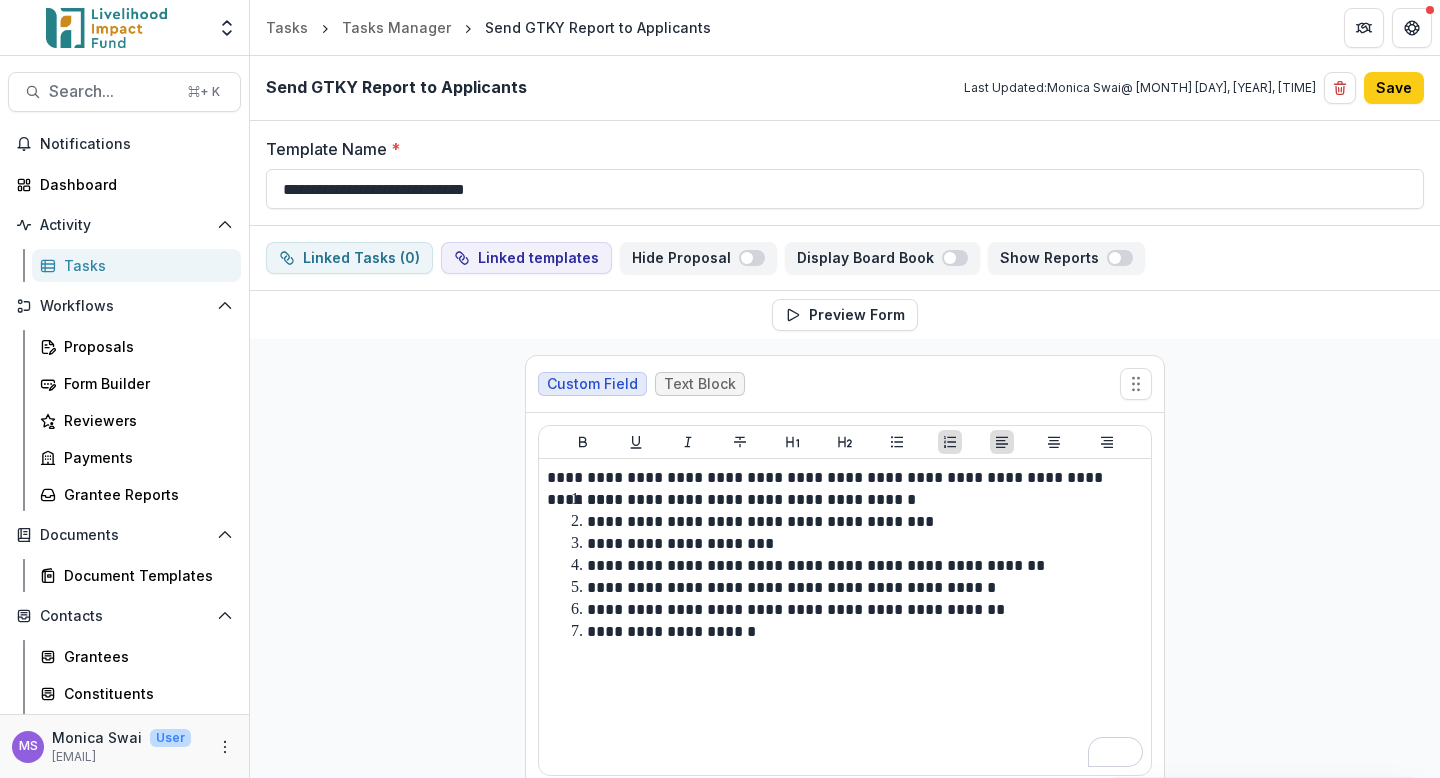 scroll, scrollTop: 37, scrollLeft: 0, axis: vertical 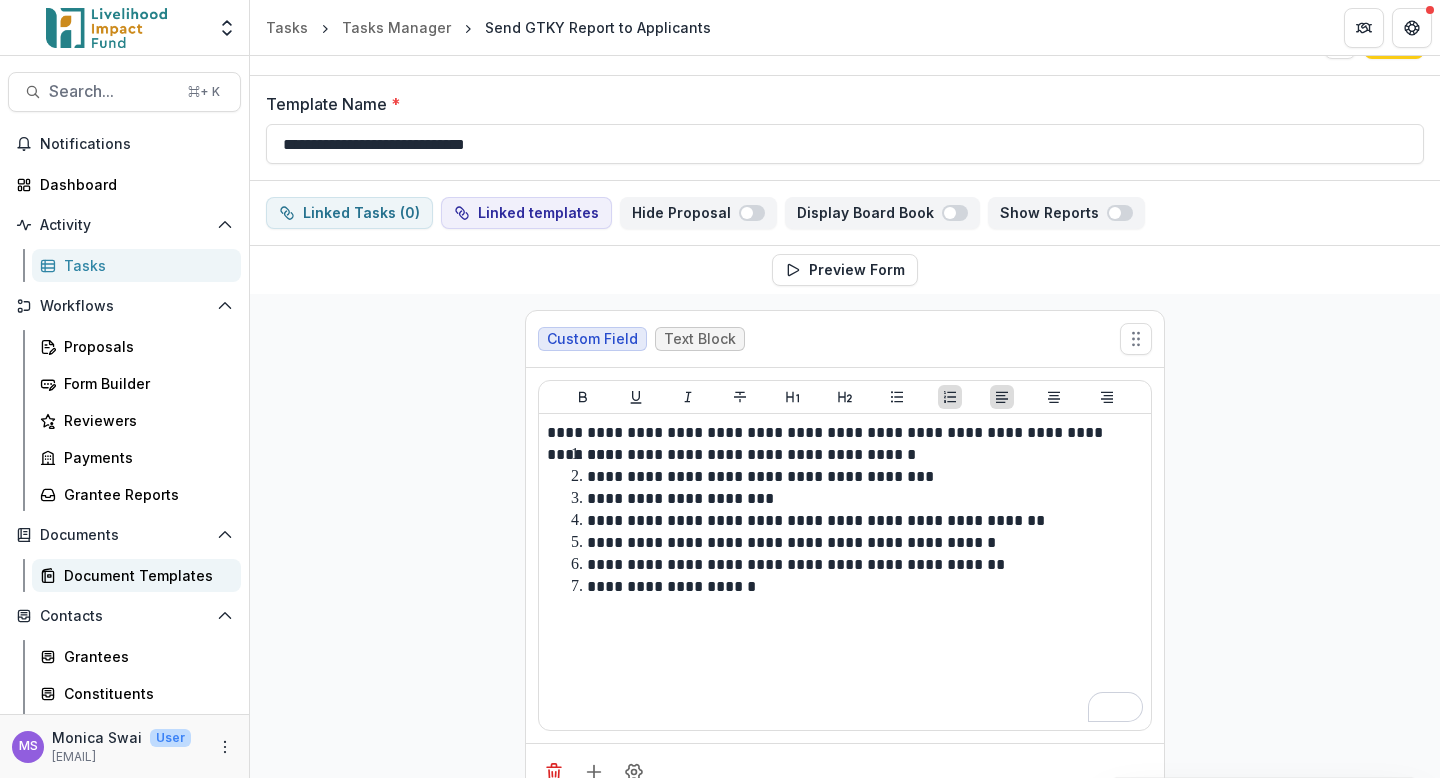 click on "Document Templates" at bounding box center (136, 575) 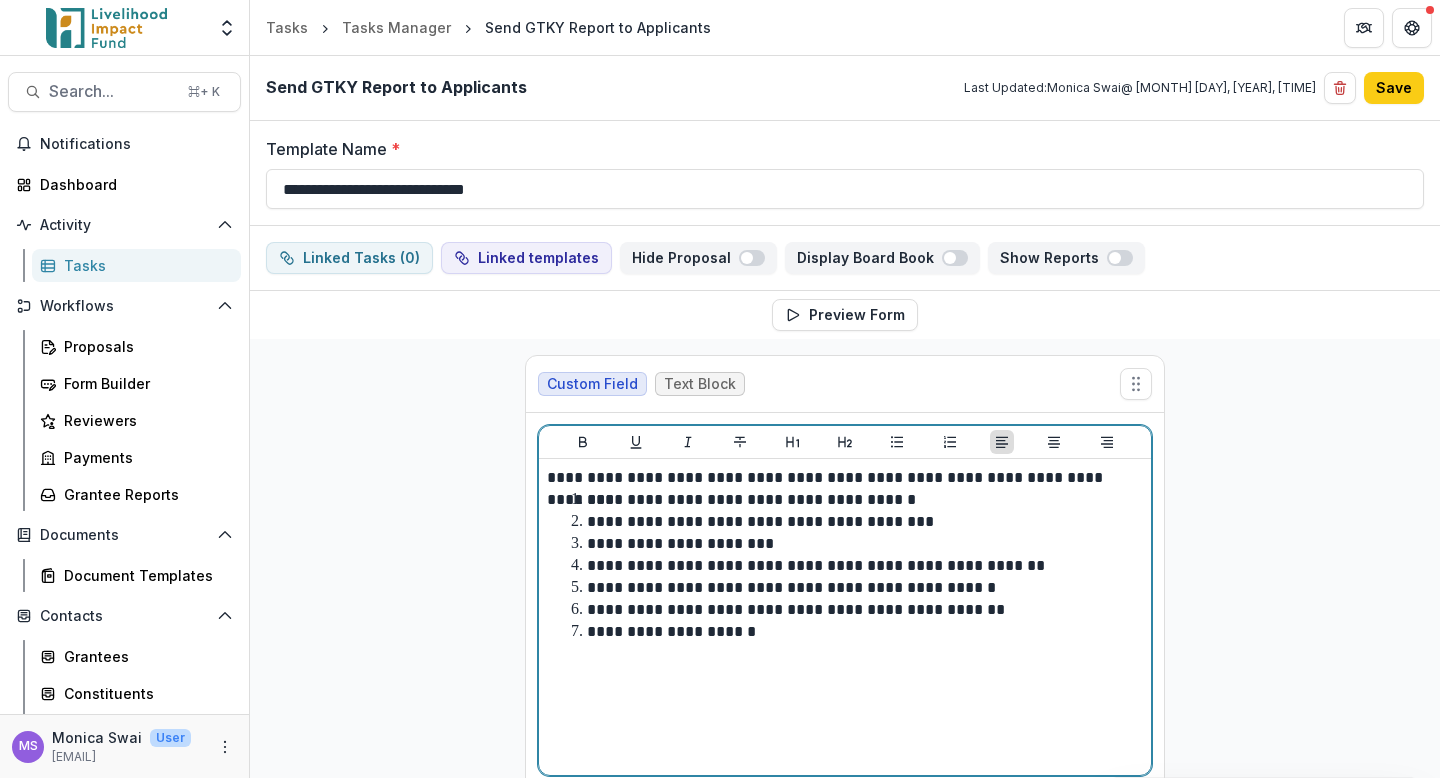 click on "**********" at bounding box center [845, 617] 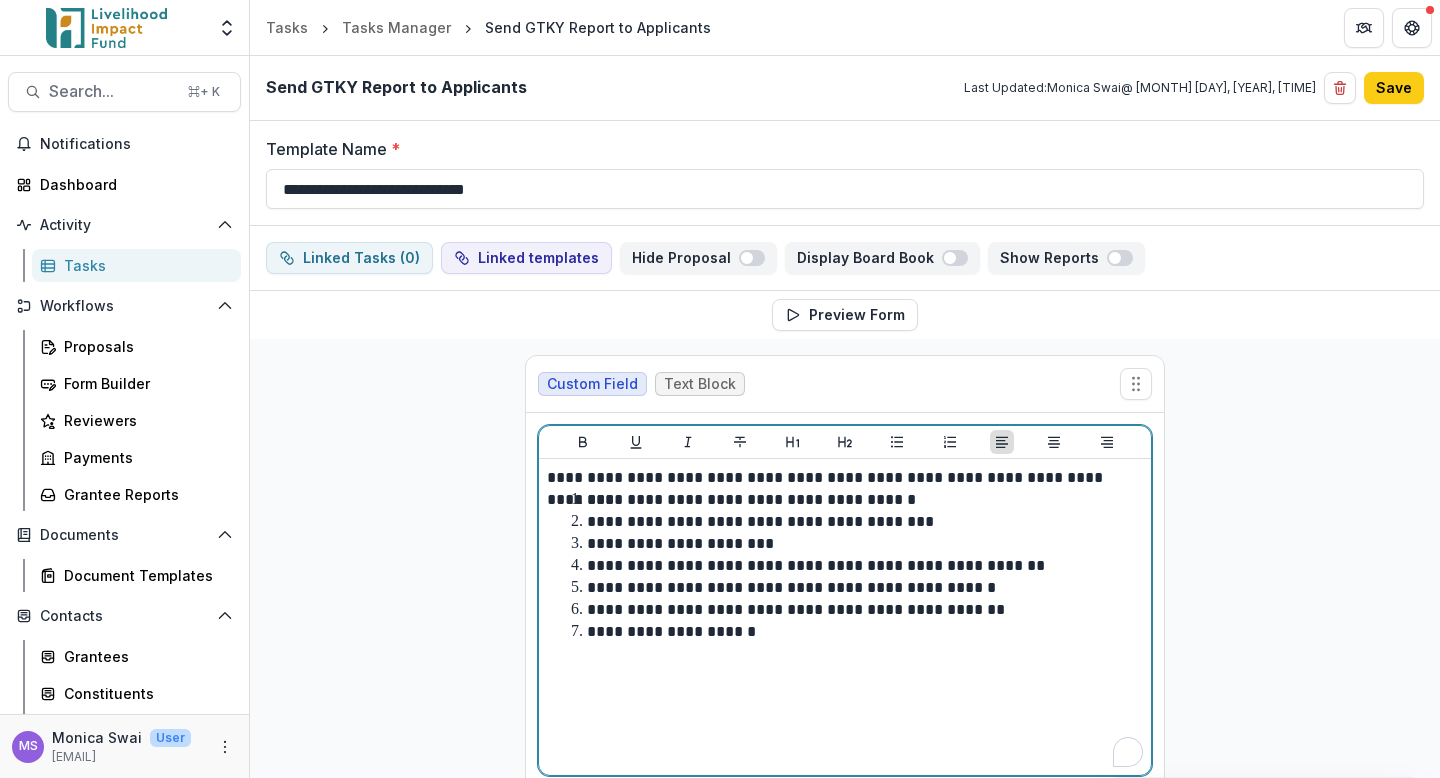 click on "**********" at bounding box center (857, 632) 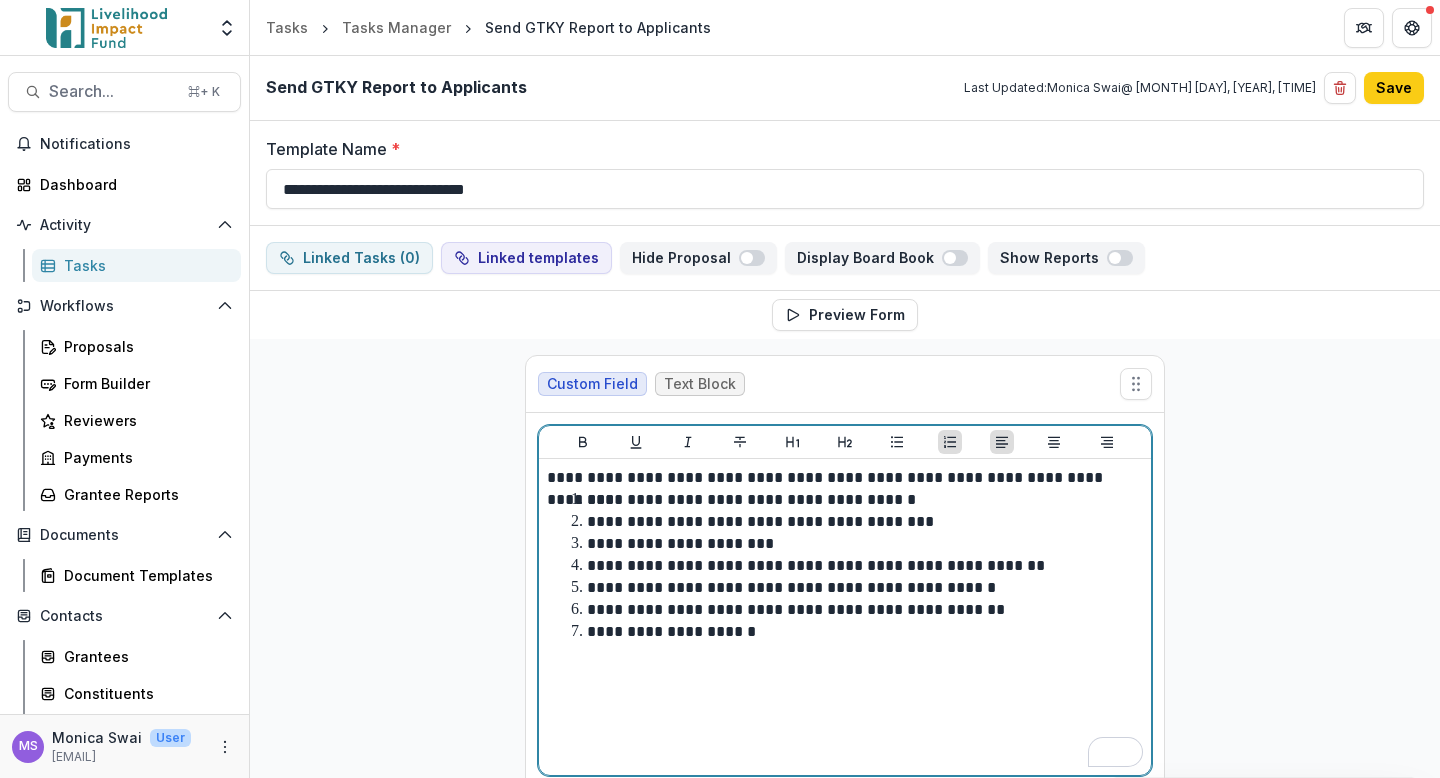 type 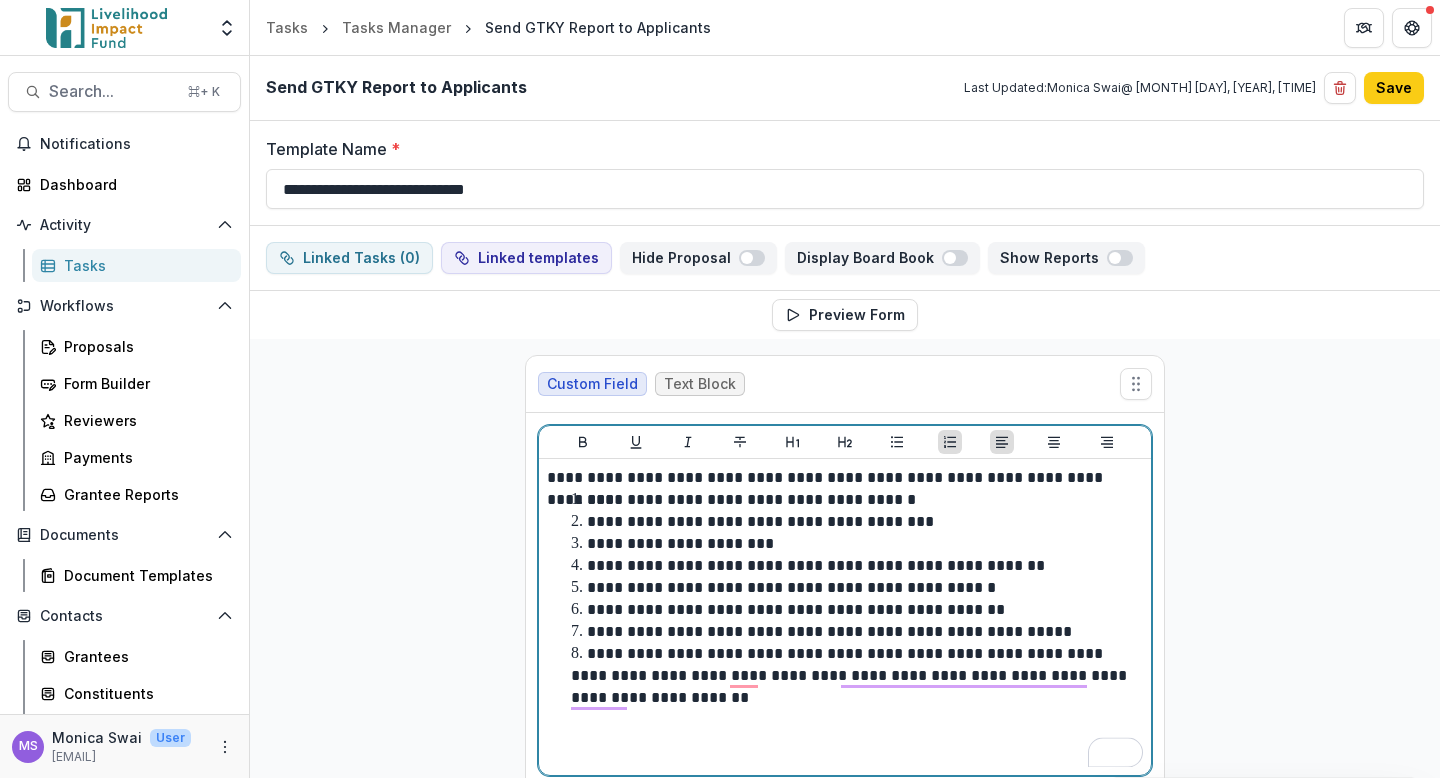 click on "**********" at bounding box center [845, 617] 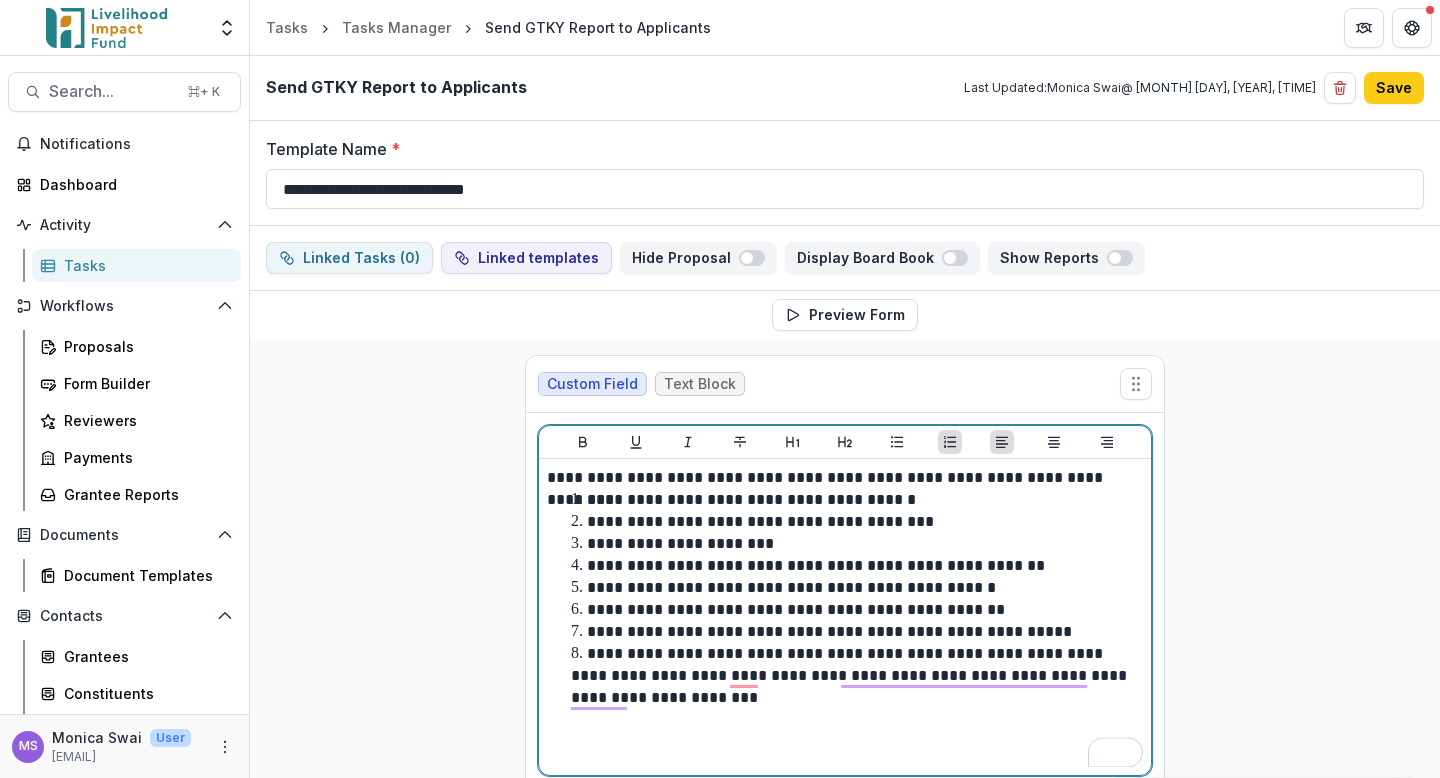 click on "**********" at bounding box center (851, 675) 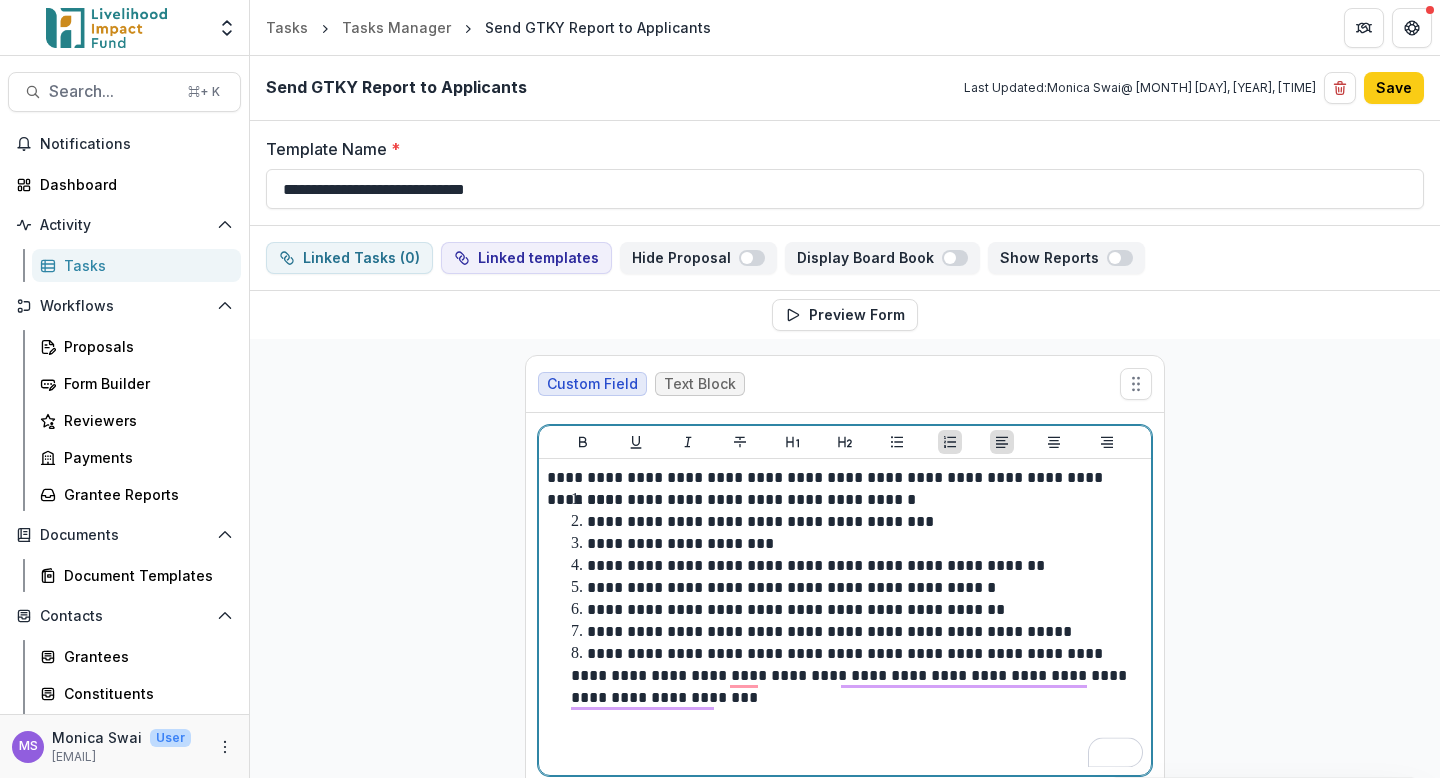 click on "**********" at bounding box center (857, 676) 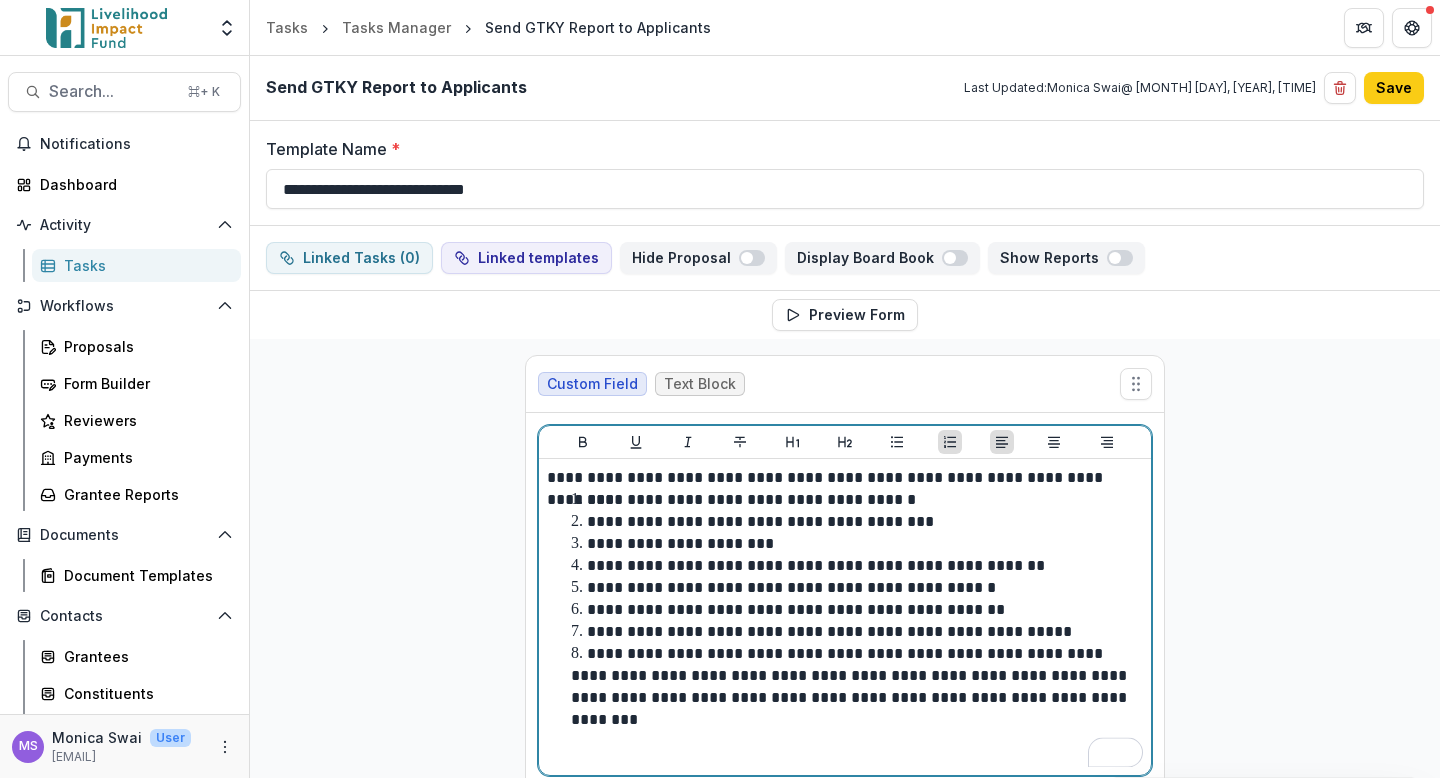 click on "**********" at bounding box center [857, 687] 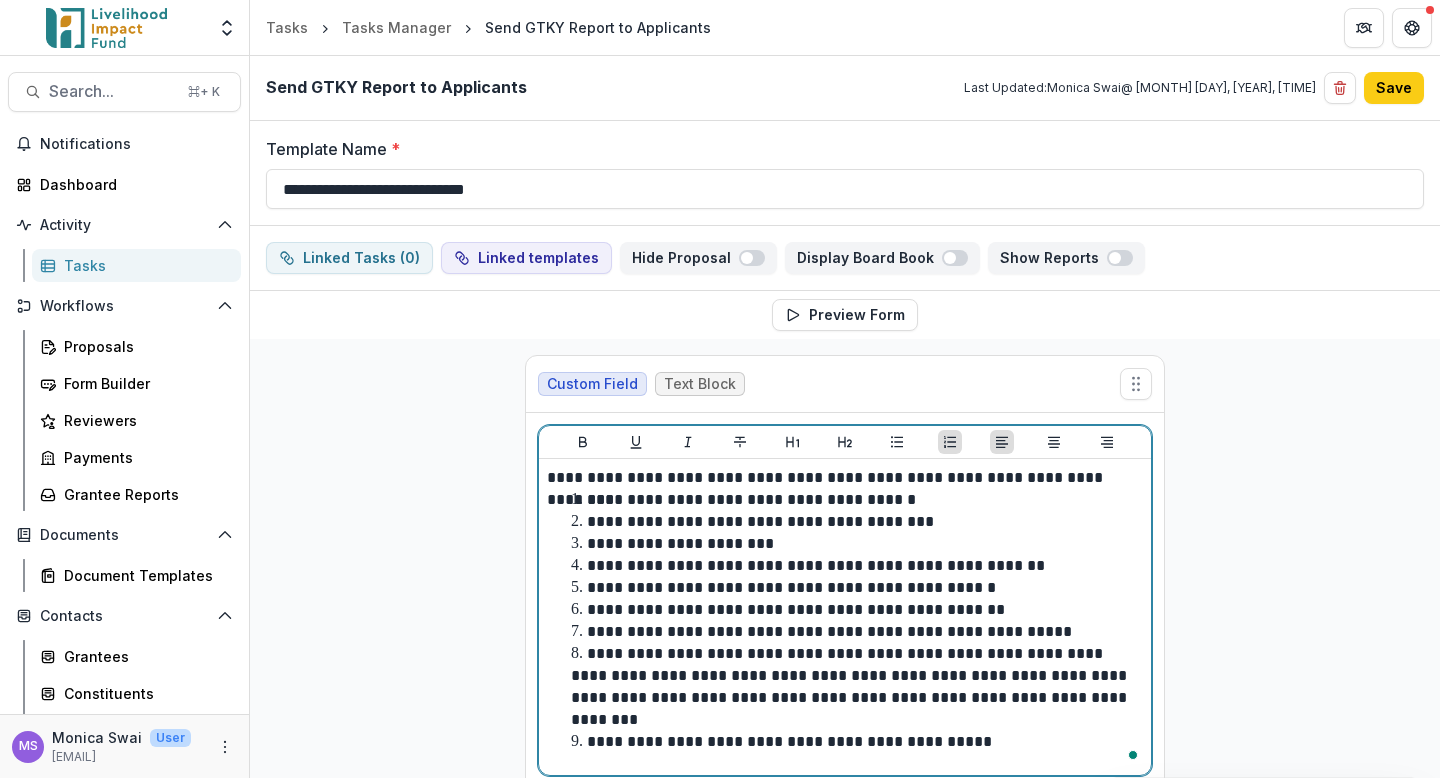 scroll, scrollTop: 84, scrollLeft: 0, axis: vertical 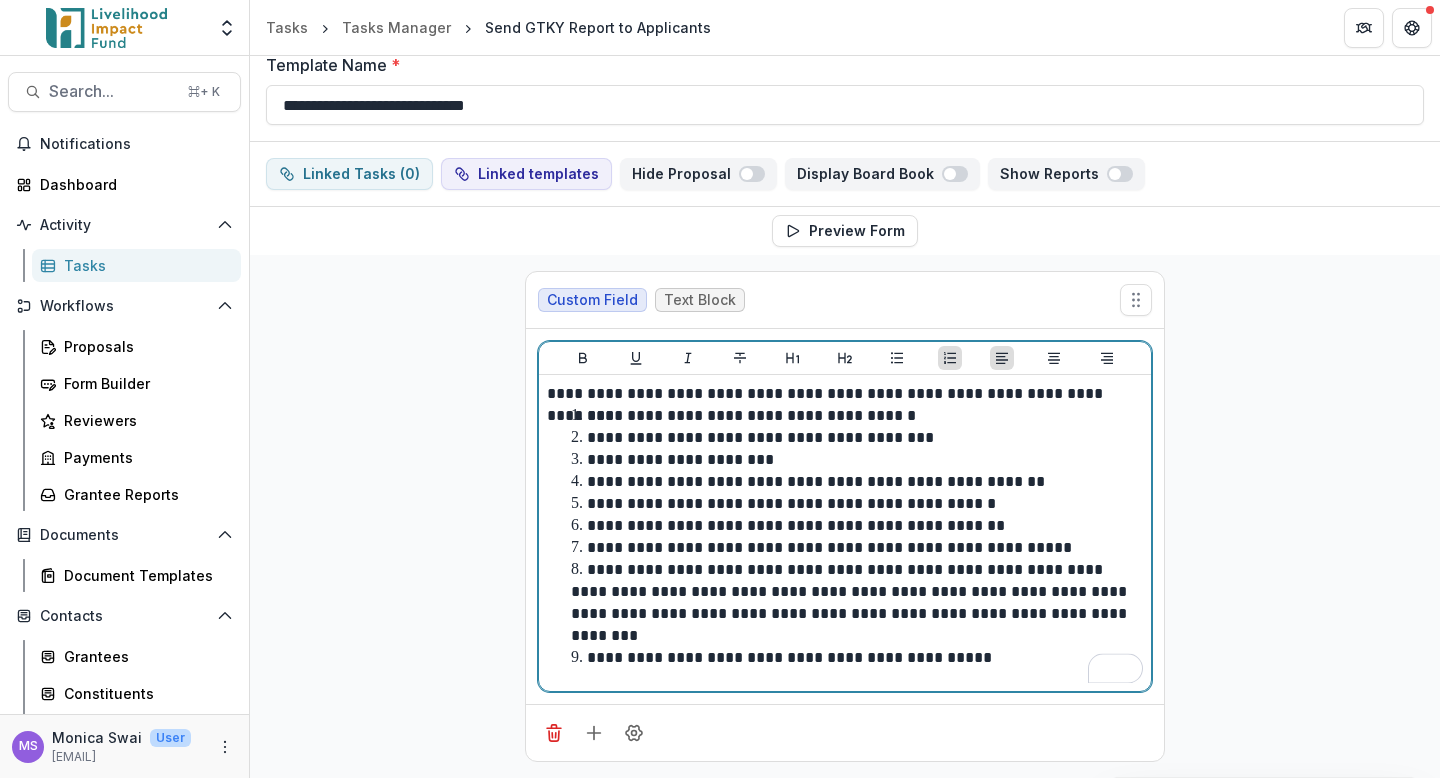 click on "**********" at bounding box center [791, 657] 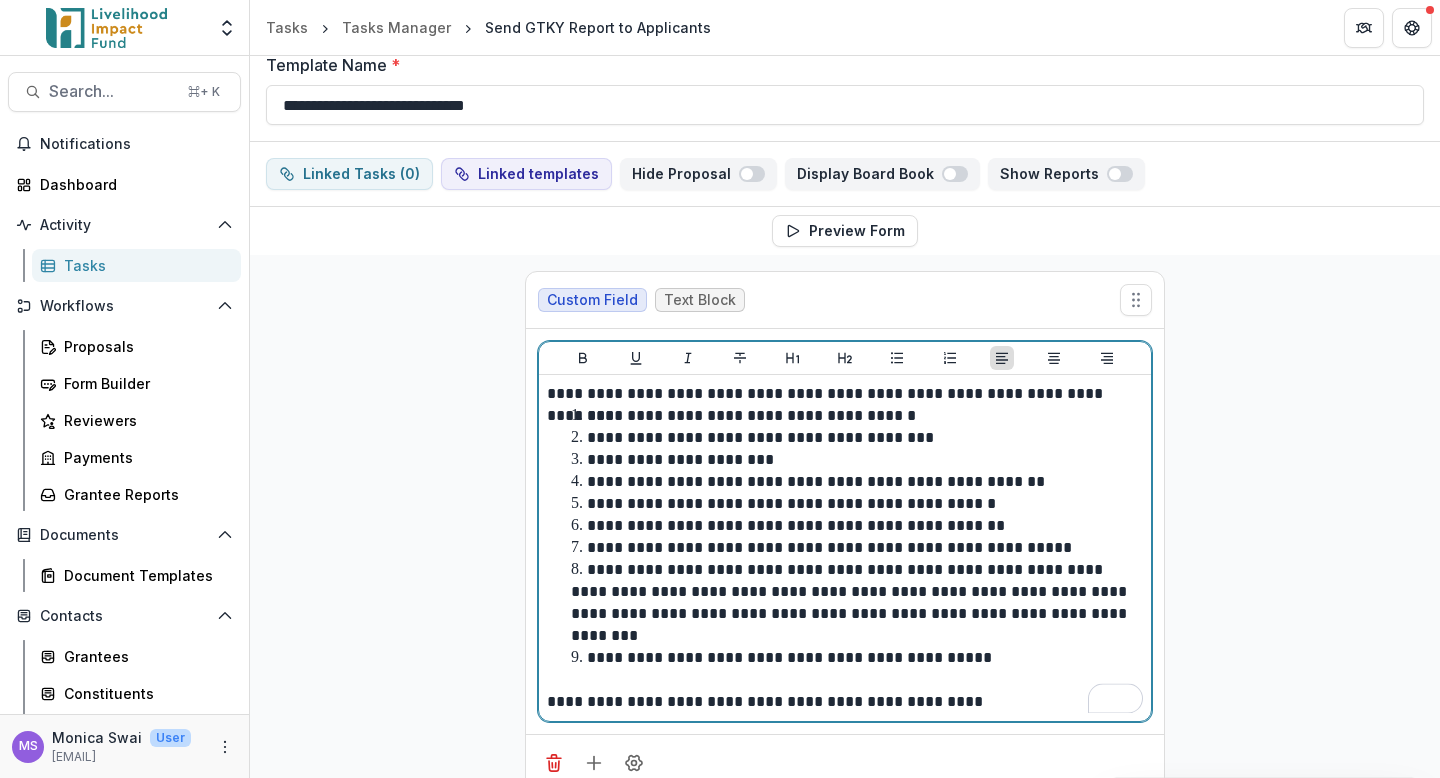 scroll, scrollTop: 114, scrollLeft: 0, axis: vertical 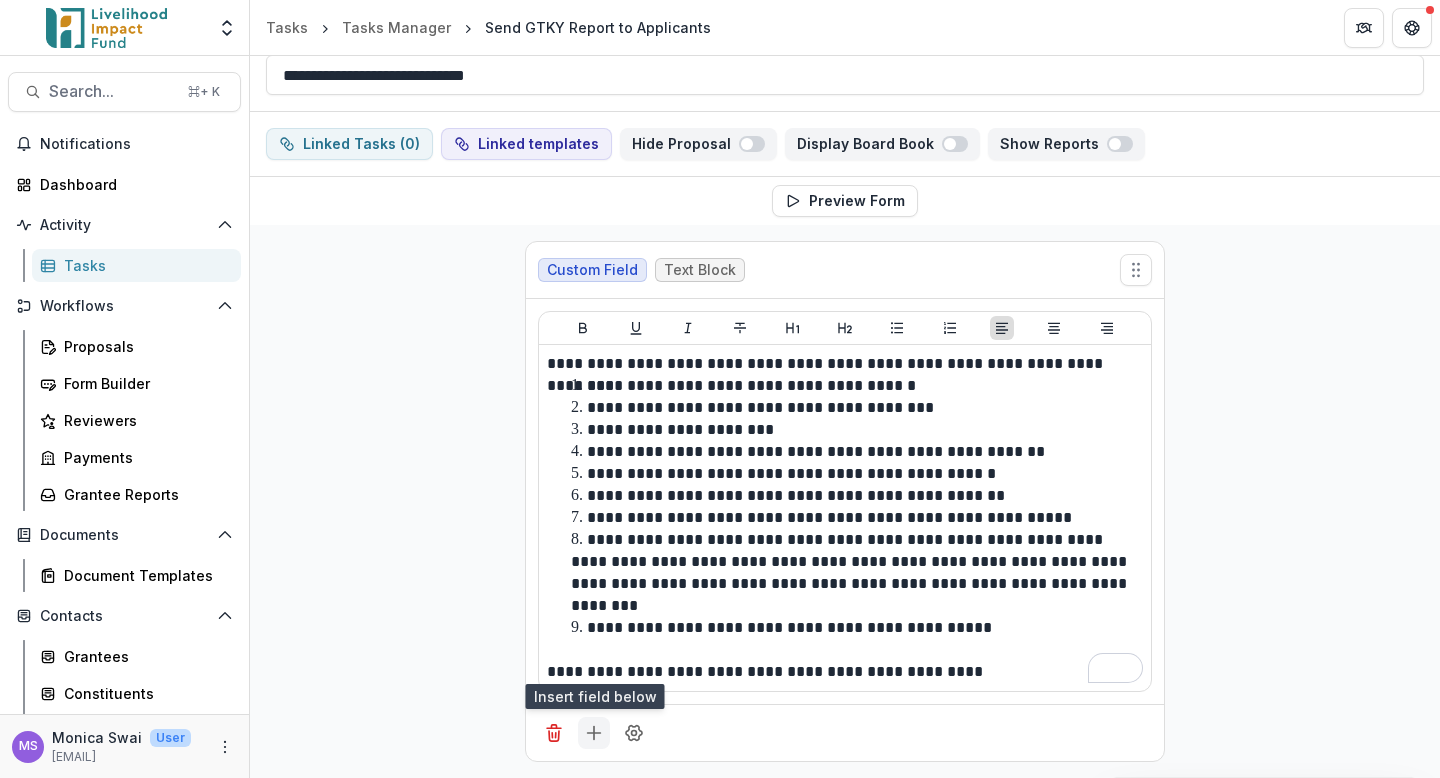 click 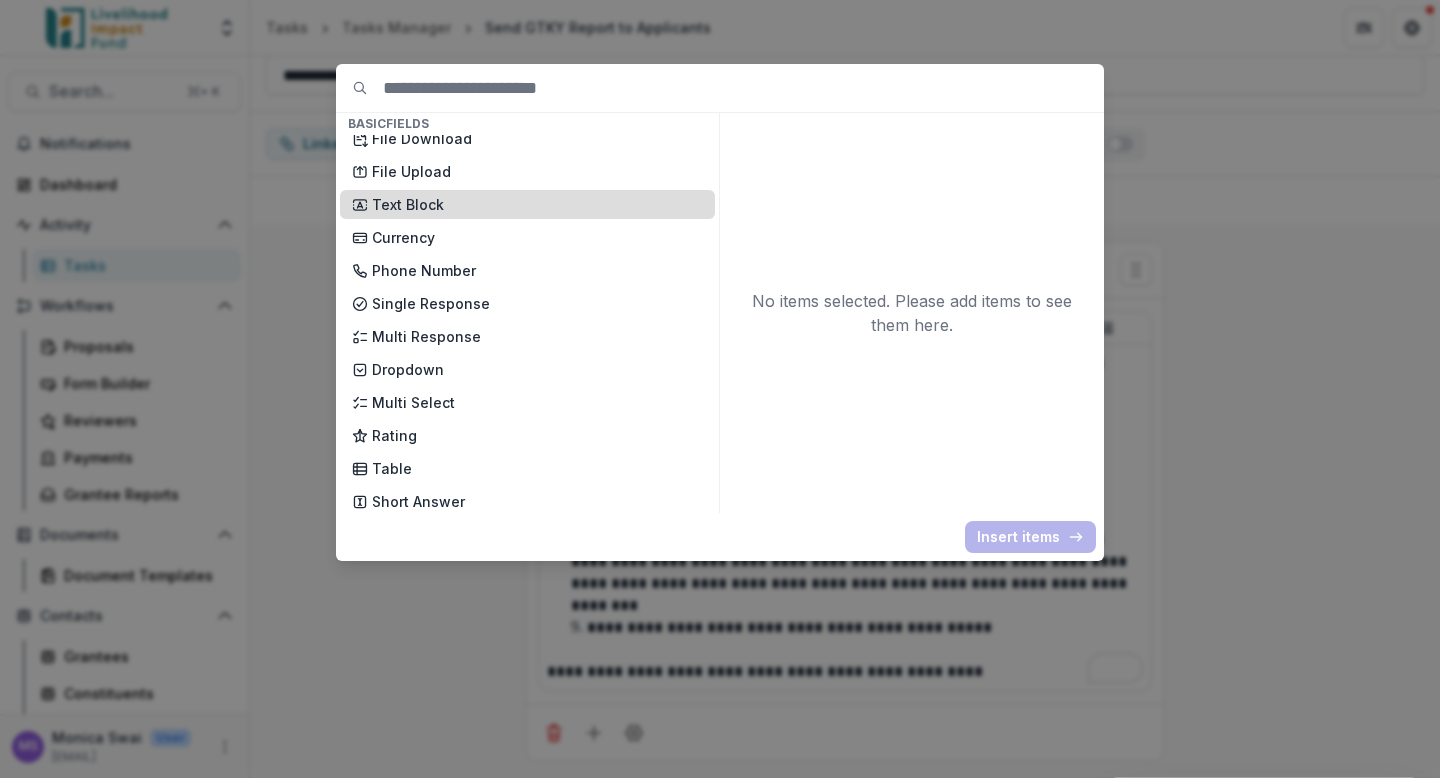 scroll, scrollTop: 5, scrollLeft: 0, axis: vertical 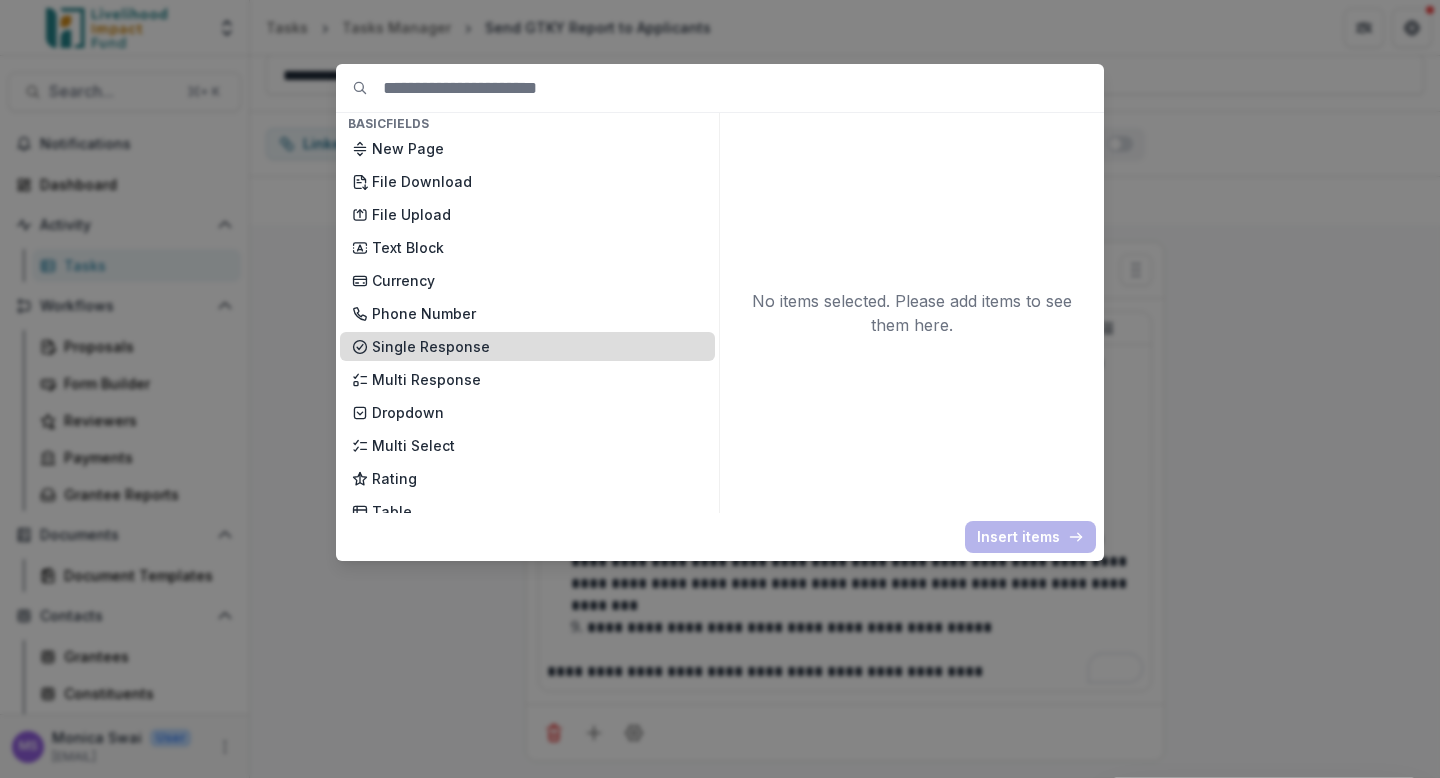 click on "Single Response" at bounding box center (537, 346) 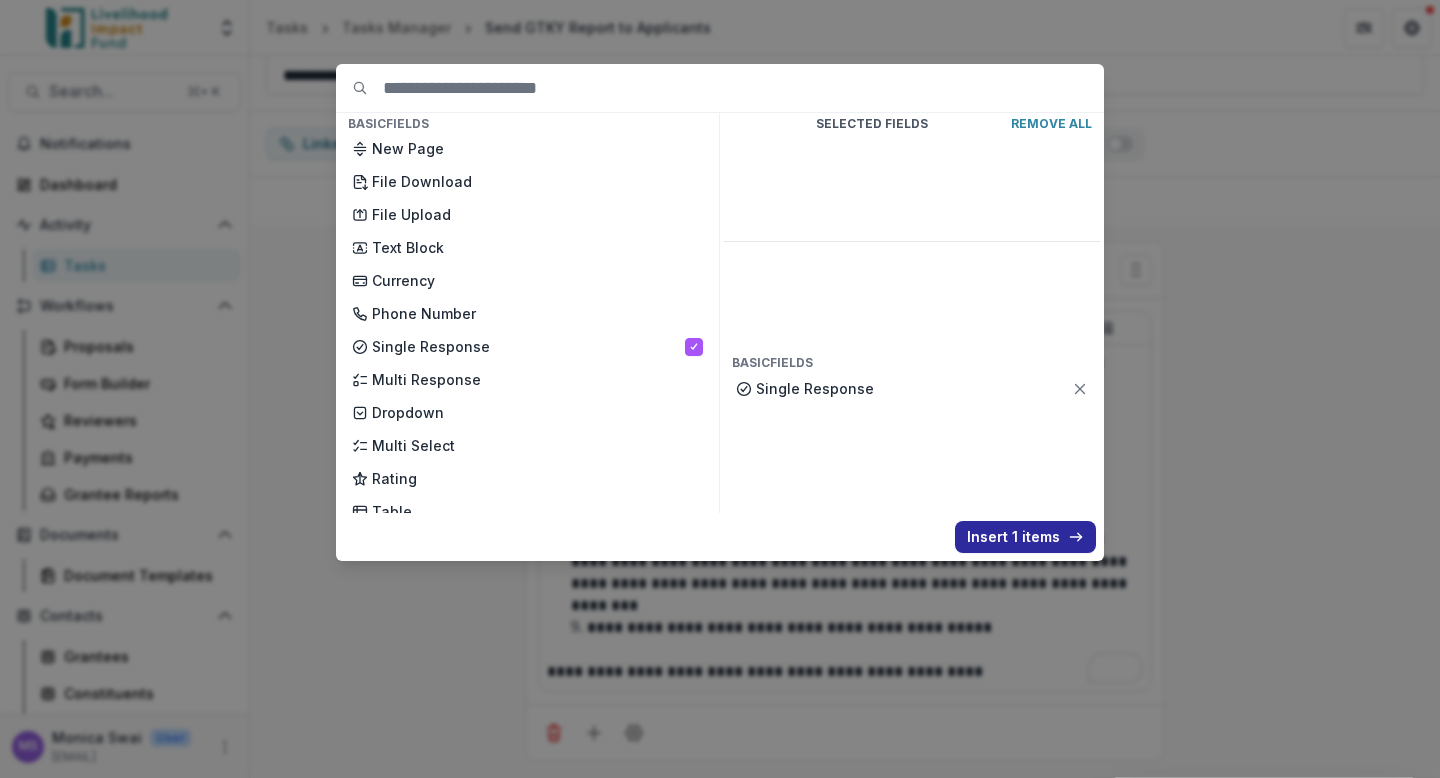 click on "Insert 1 items" at bounding box center (1025, 537) 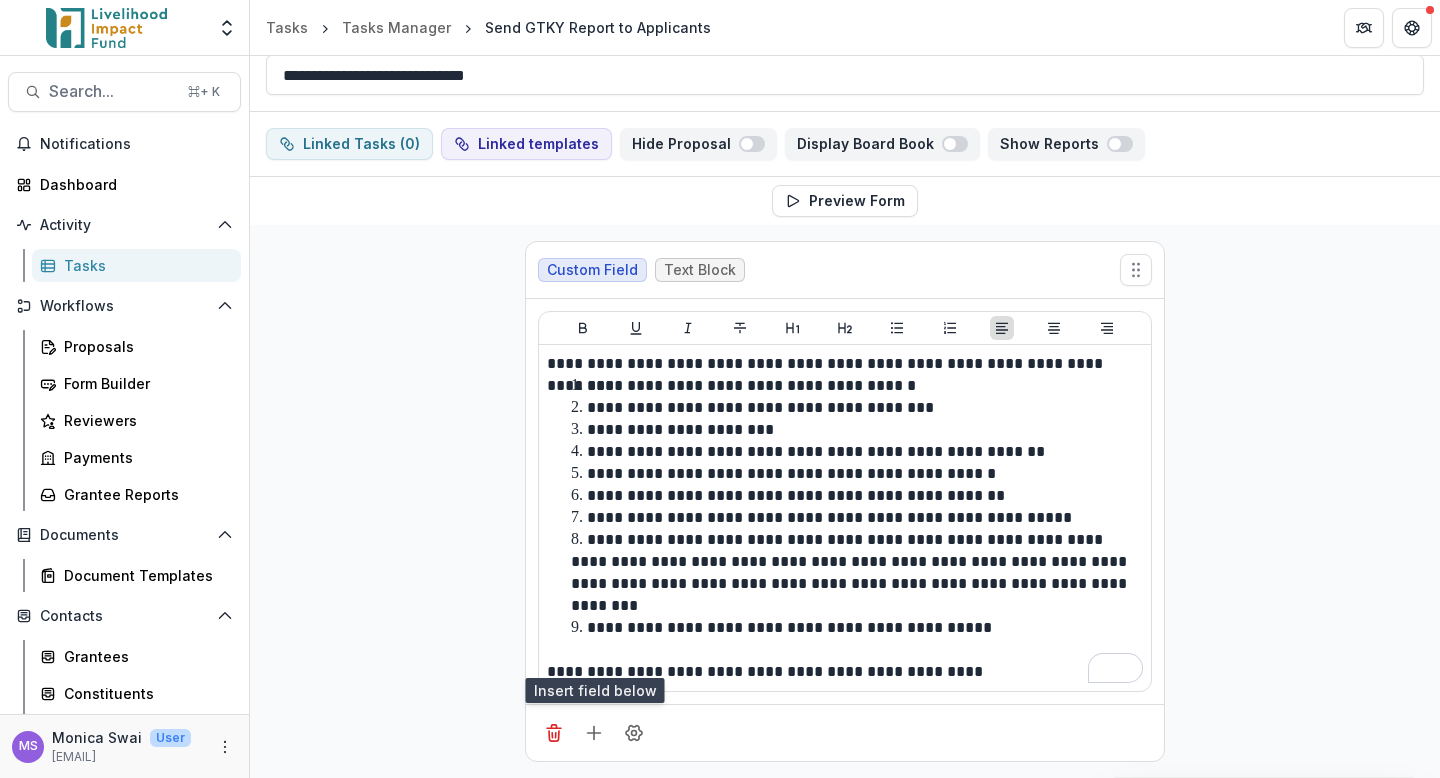 scroll, scrollTop: 422, scrollLeft: 0, axis: vertical 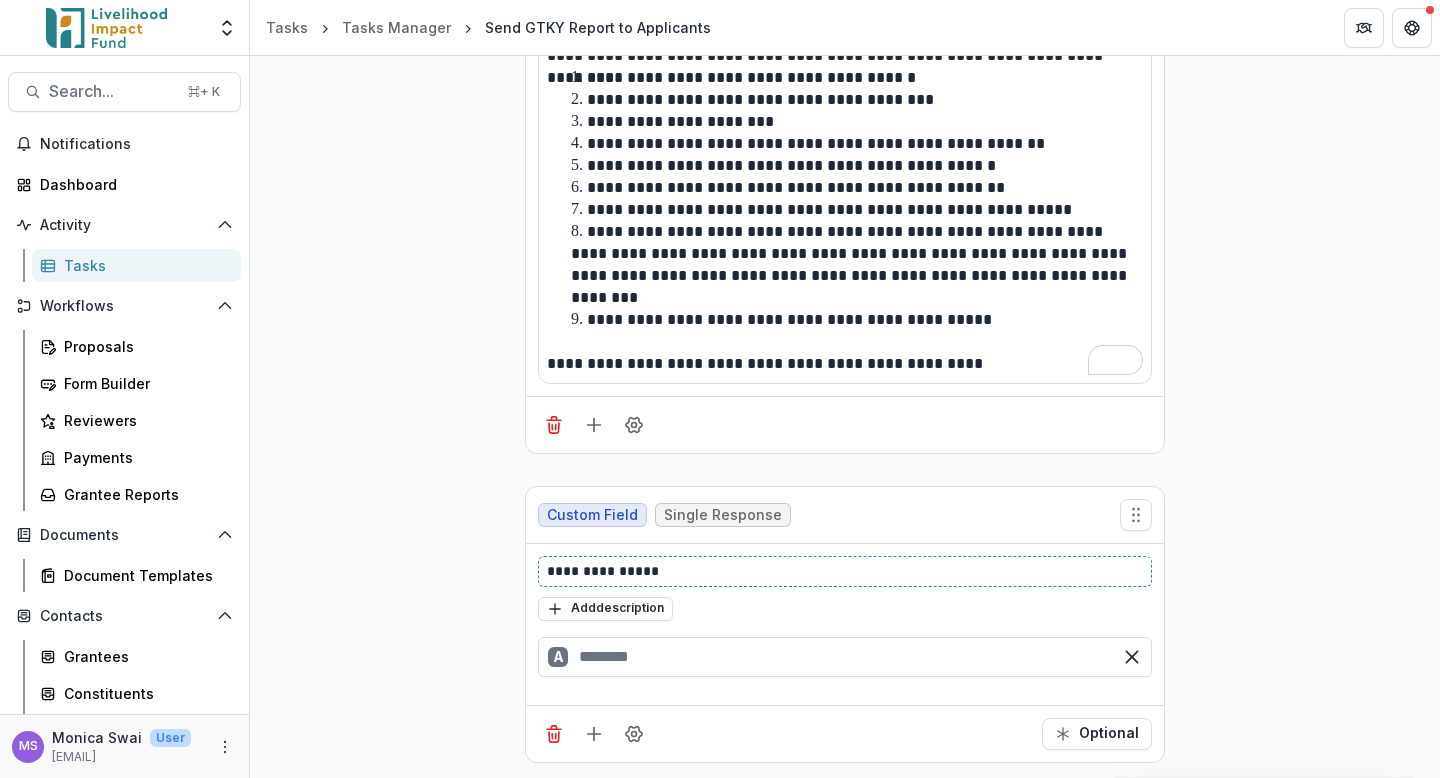 click on "**********" at bounding box center (845, 571) 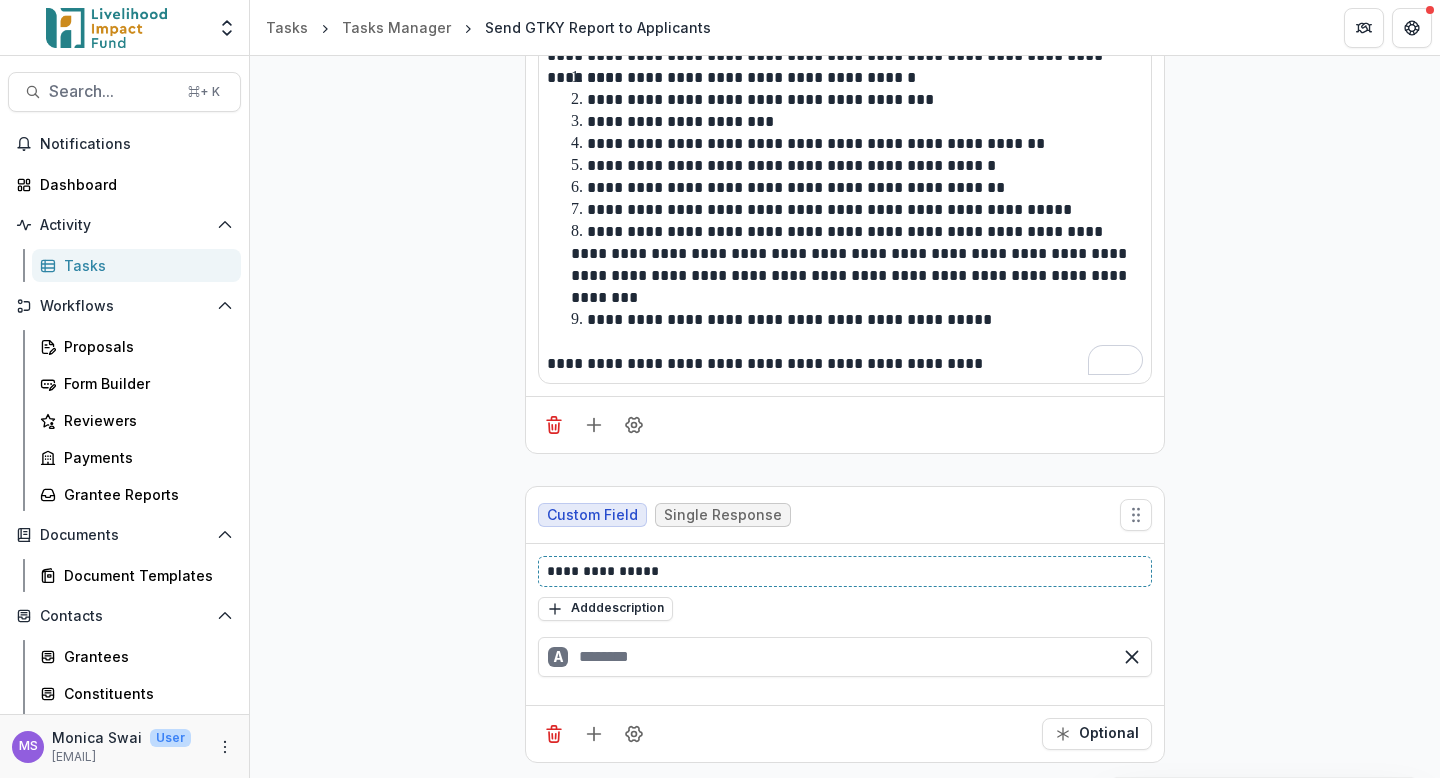 type 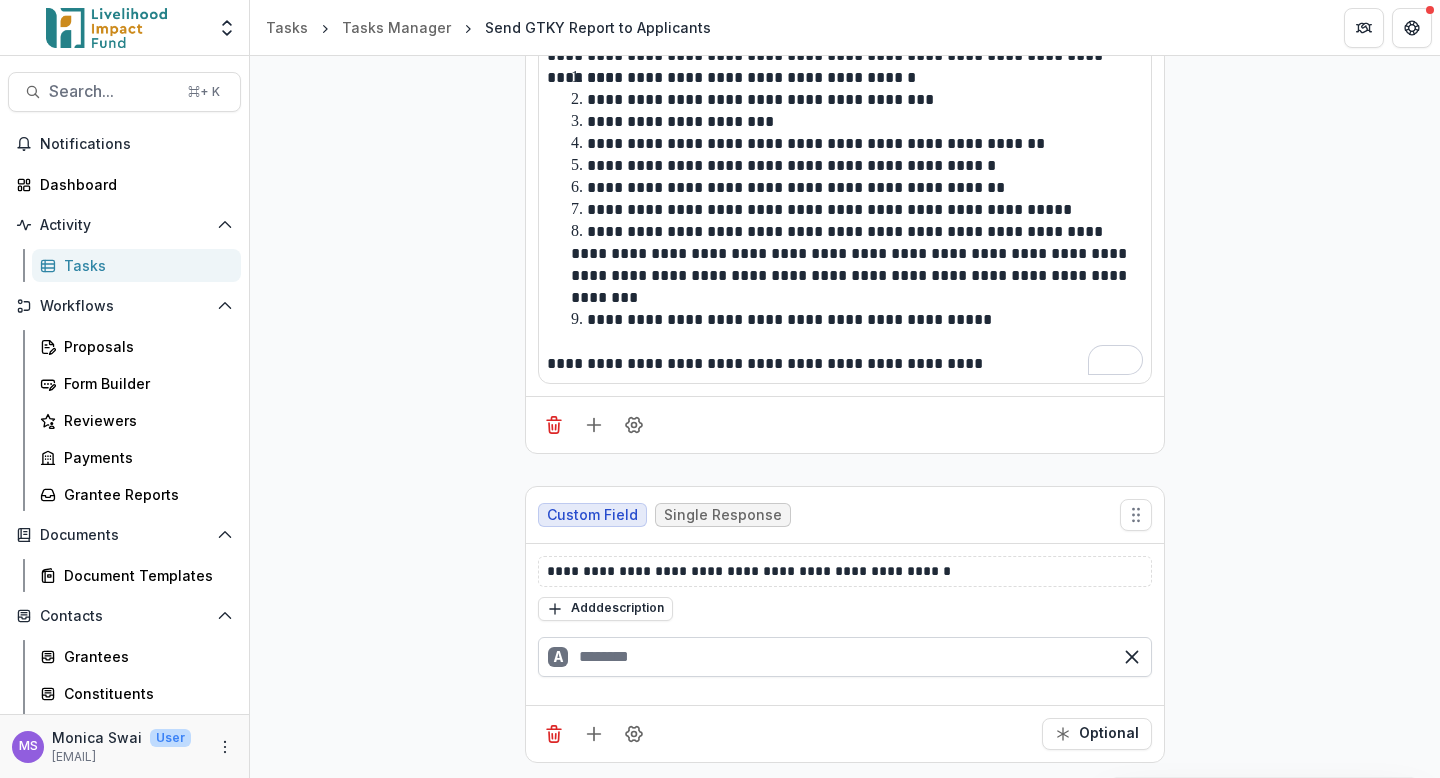 click at bounding box center [845, 657] 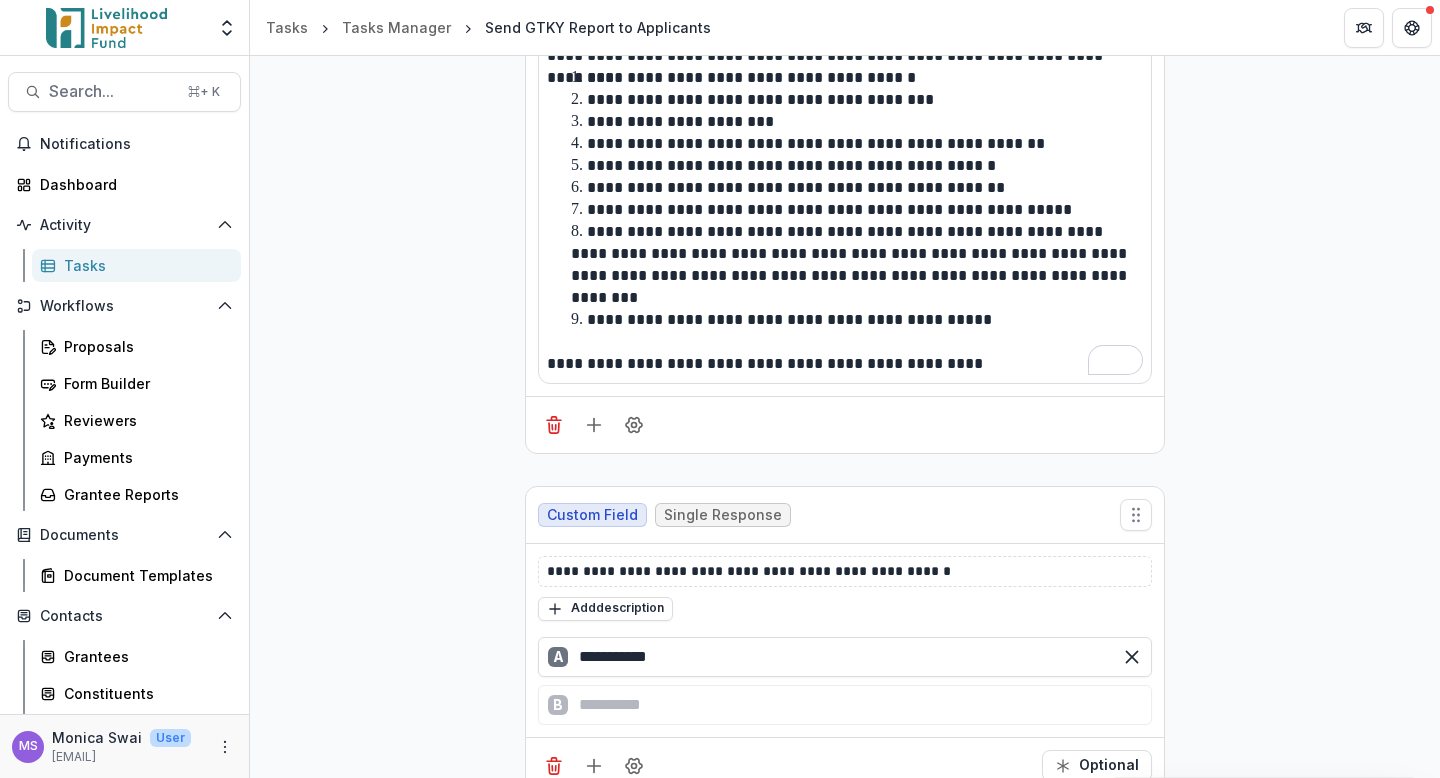 type on "**********" 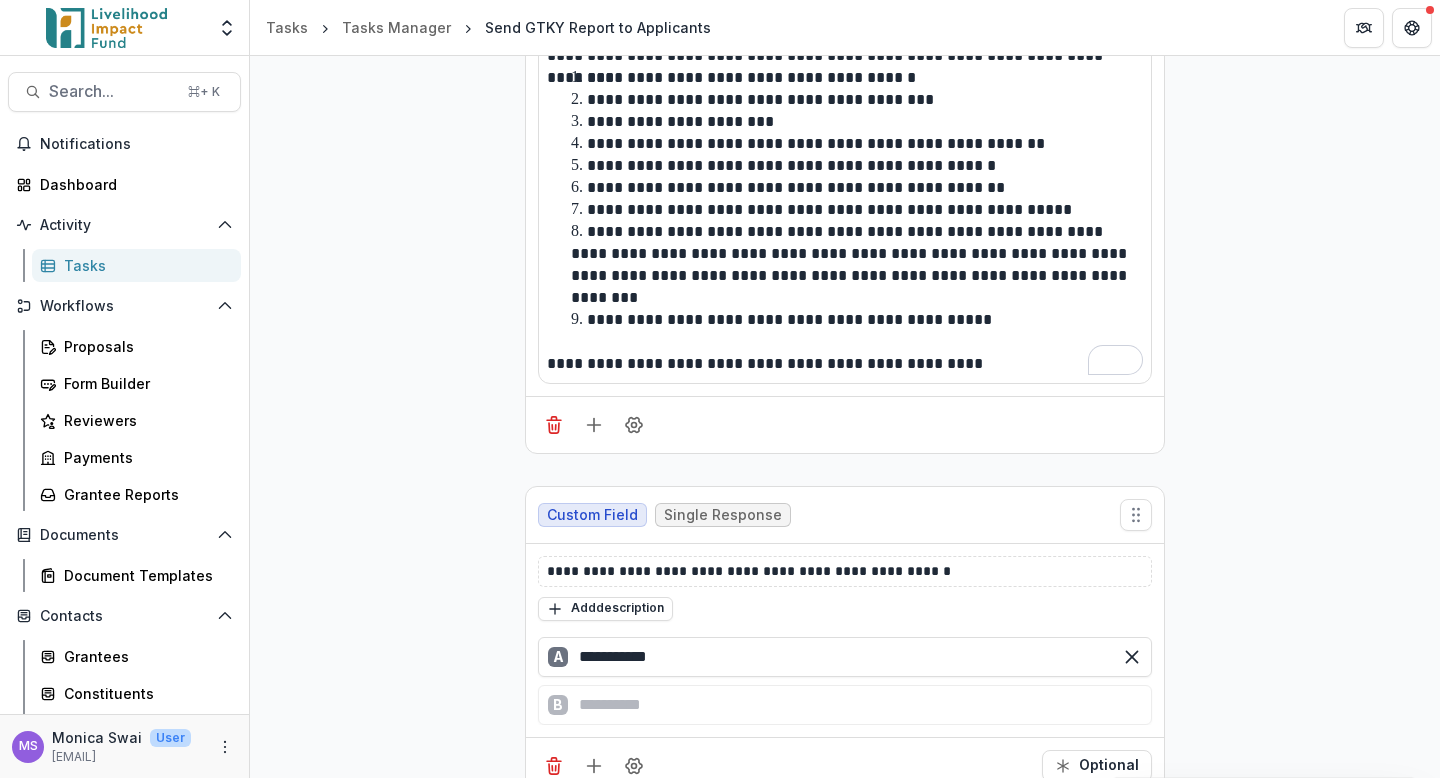 click on "**********" at bounding box center [845, 364] 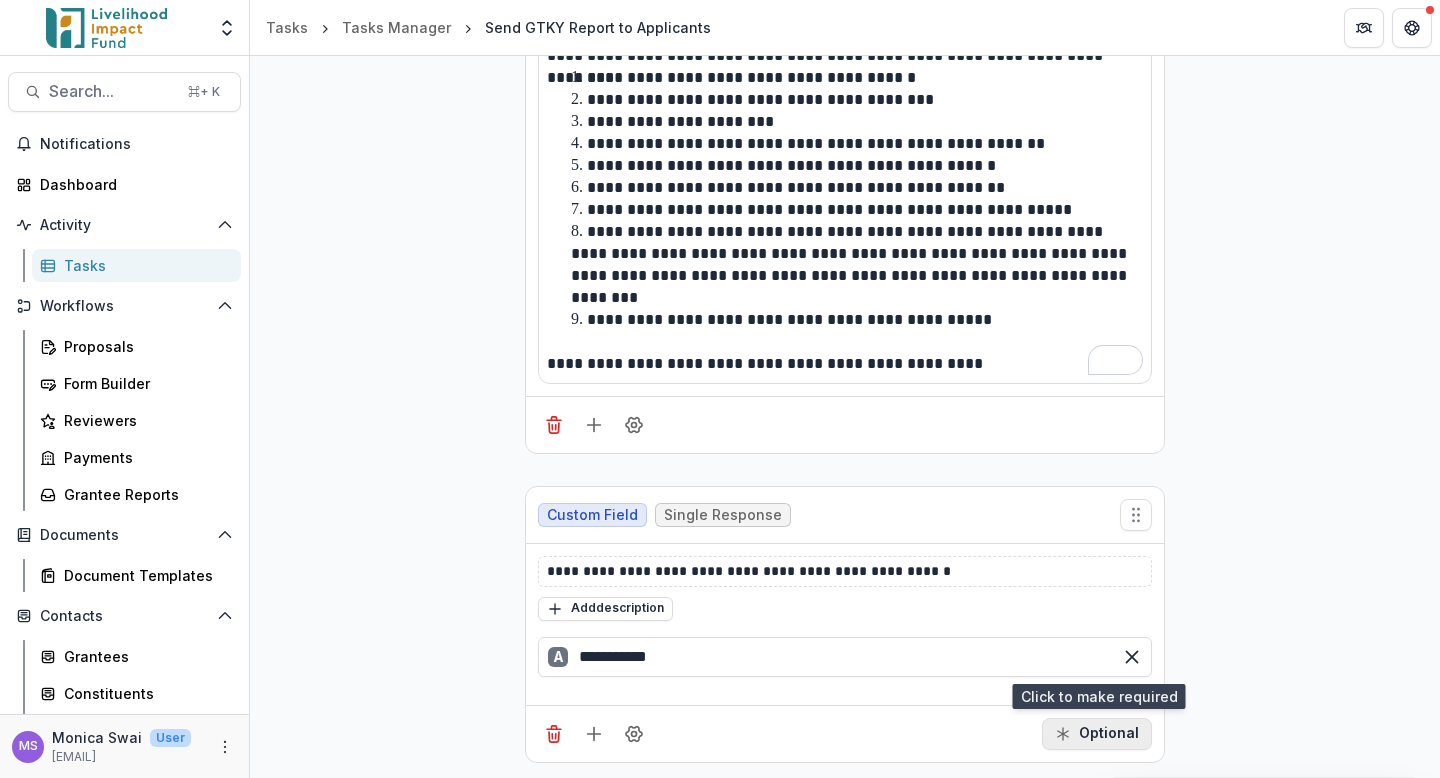 click on "Optional" at bounding box center (1097, 734) 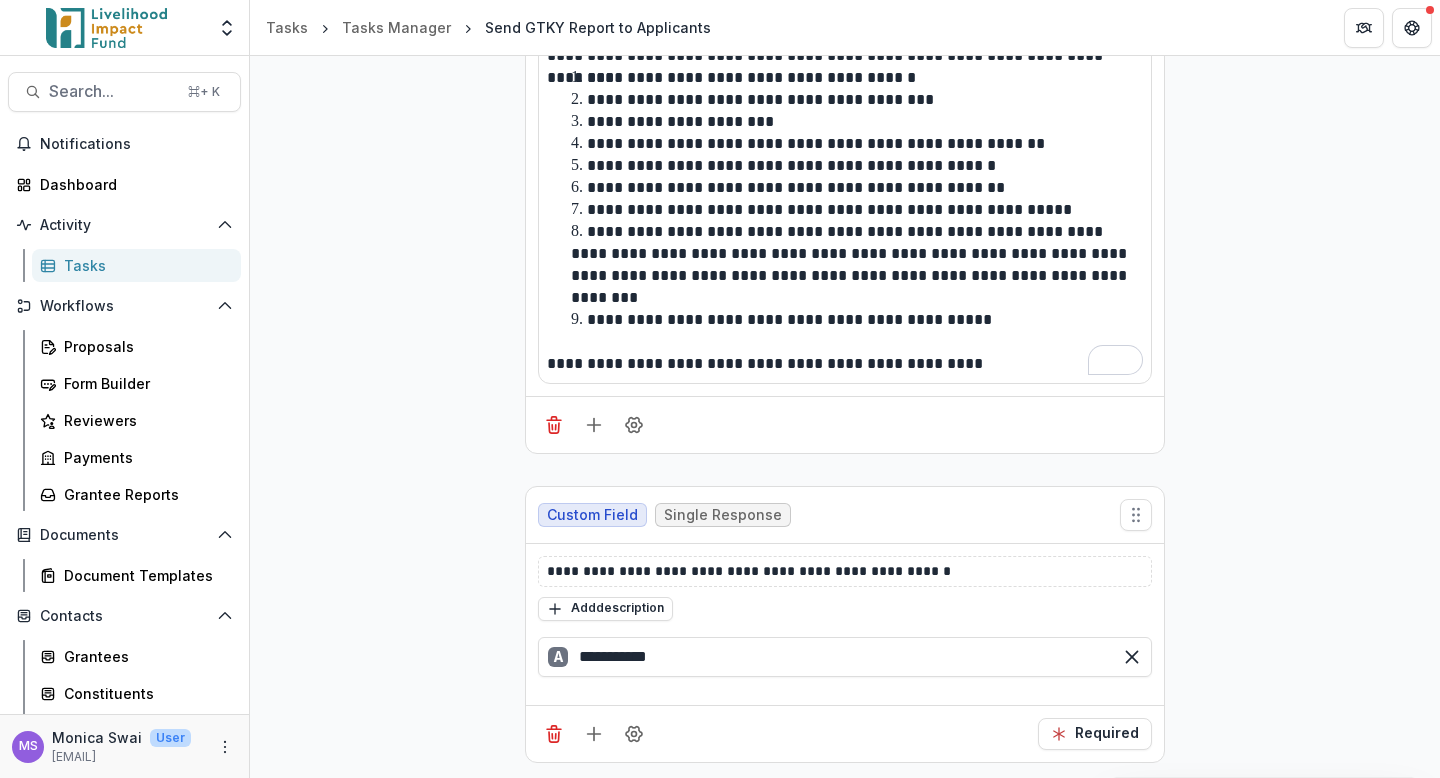 scroll, scrollTop: 0, scrollLeft: 0, axis: both 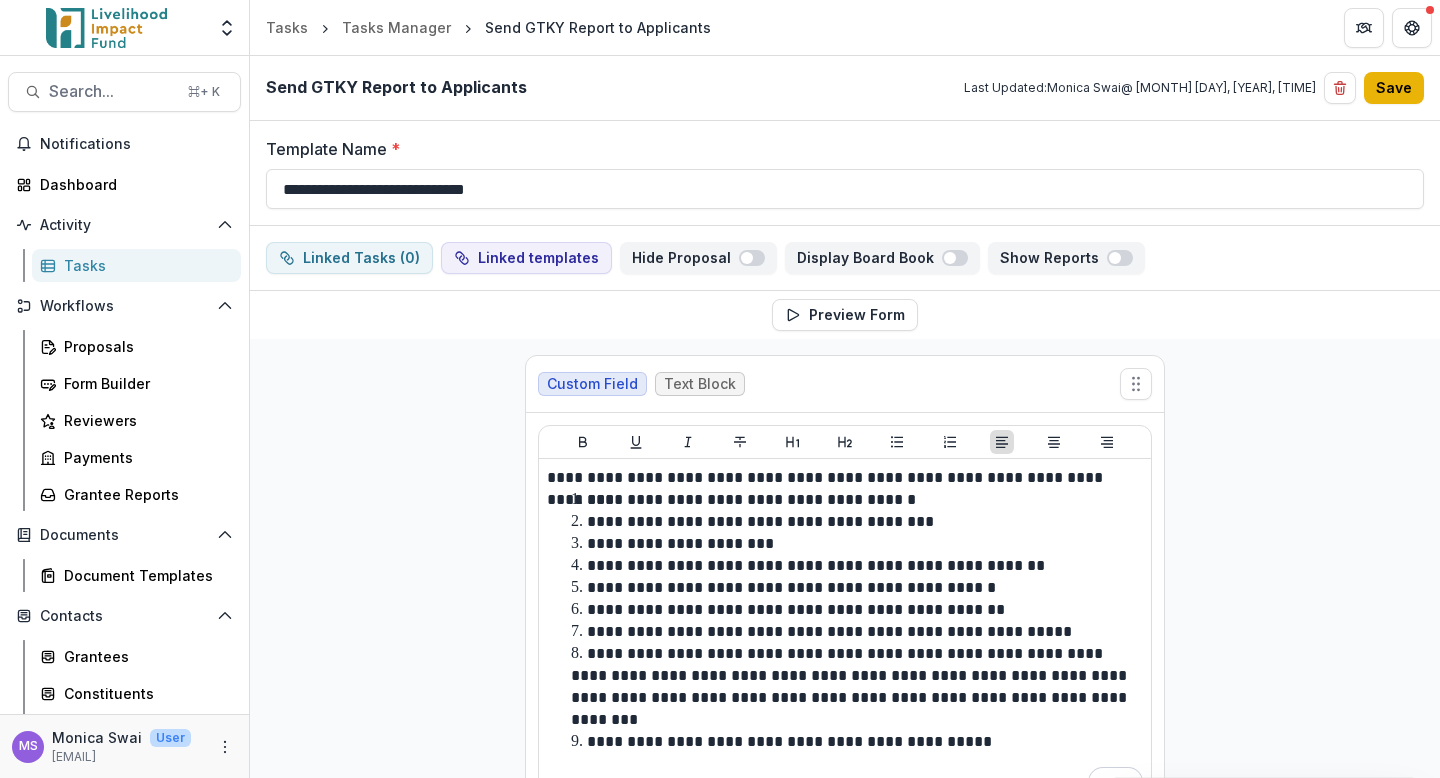 click on "Save" at bounding box center (1394, 88) 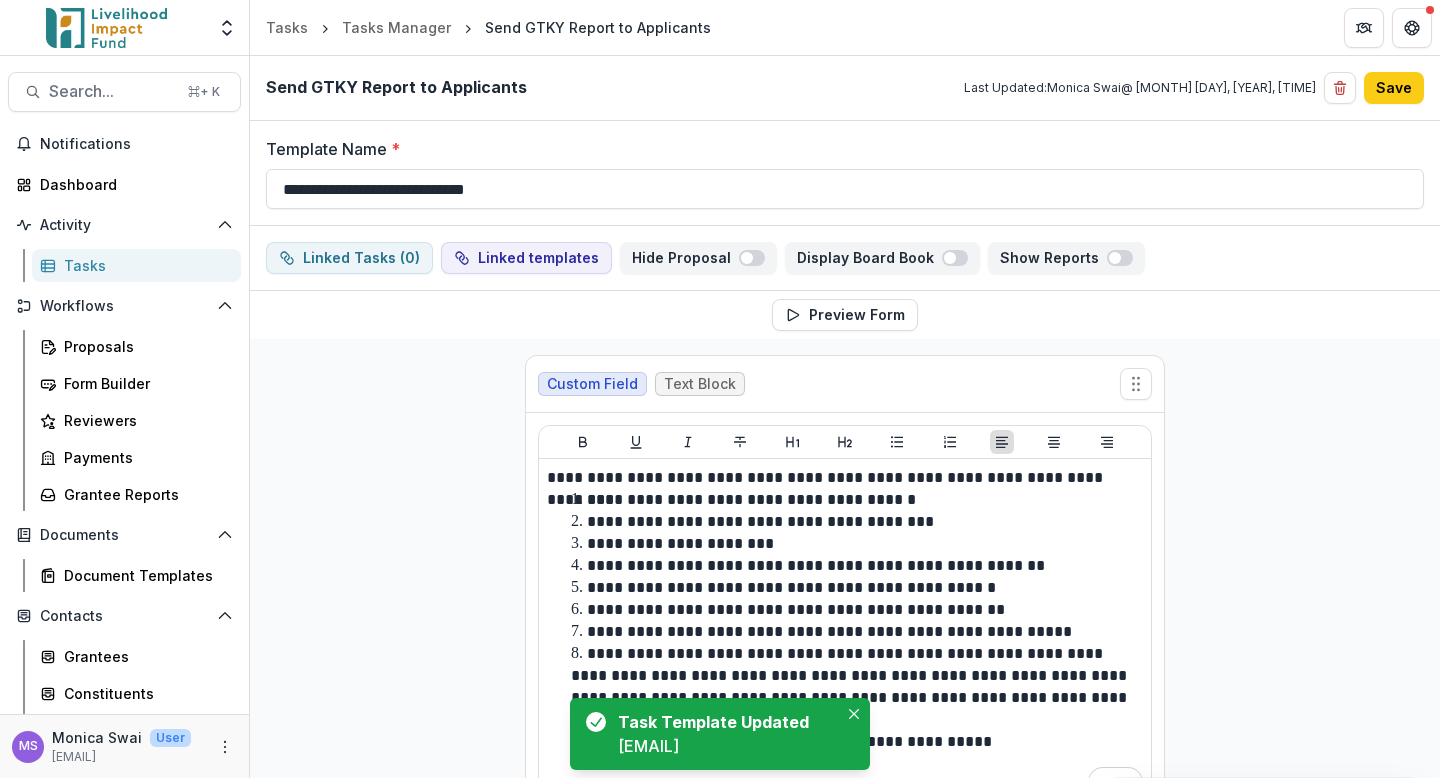 scroll, scrollTop: 40, scrollLeft: 0, axis: vertical 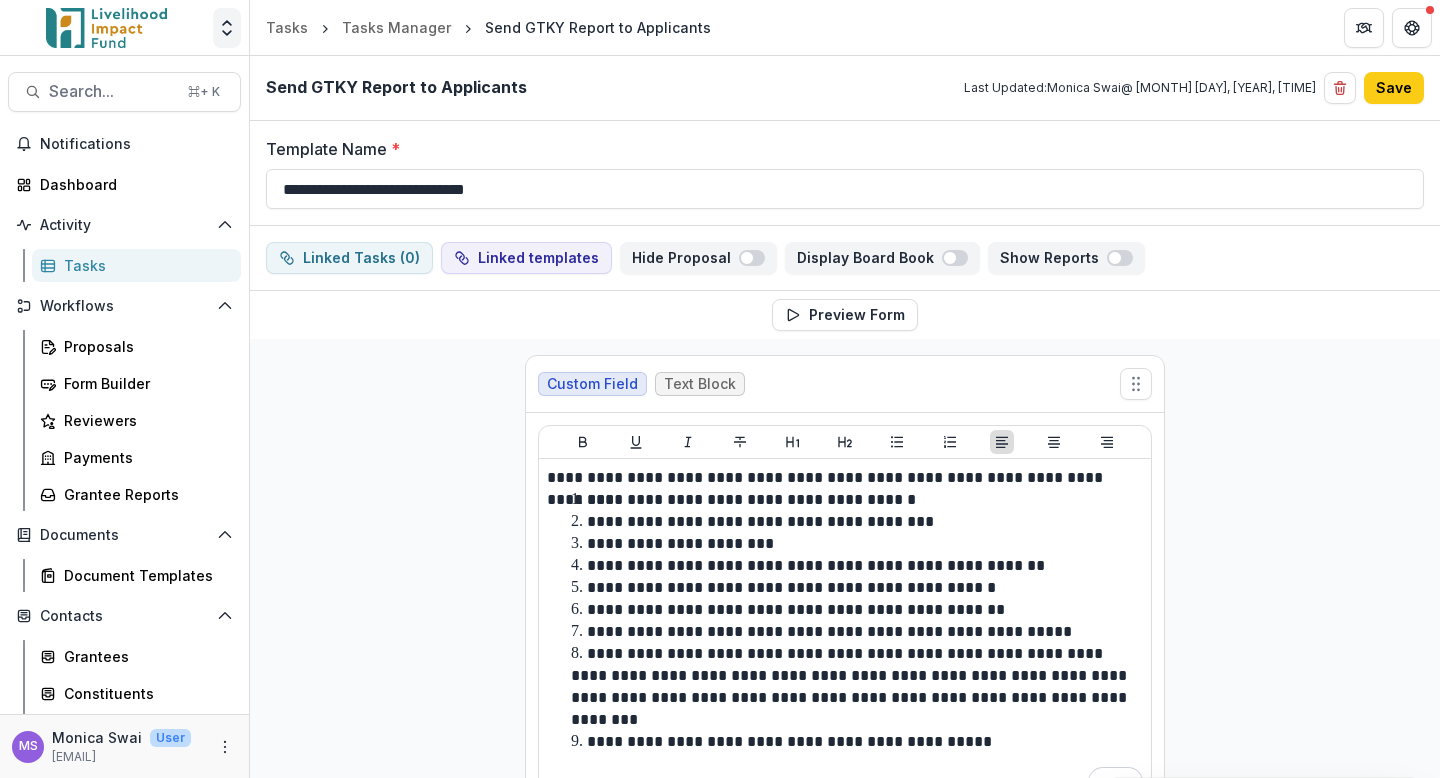 click 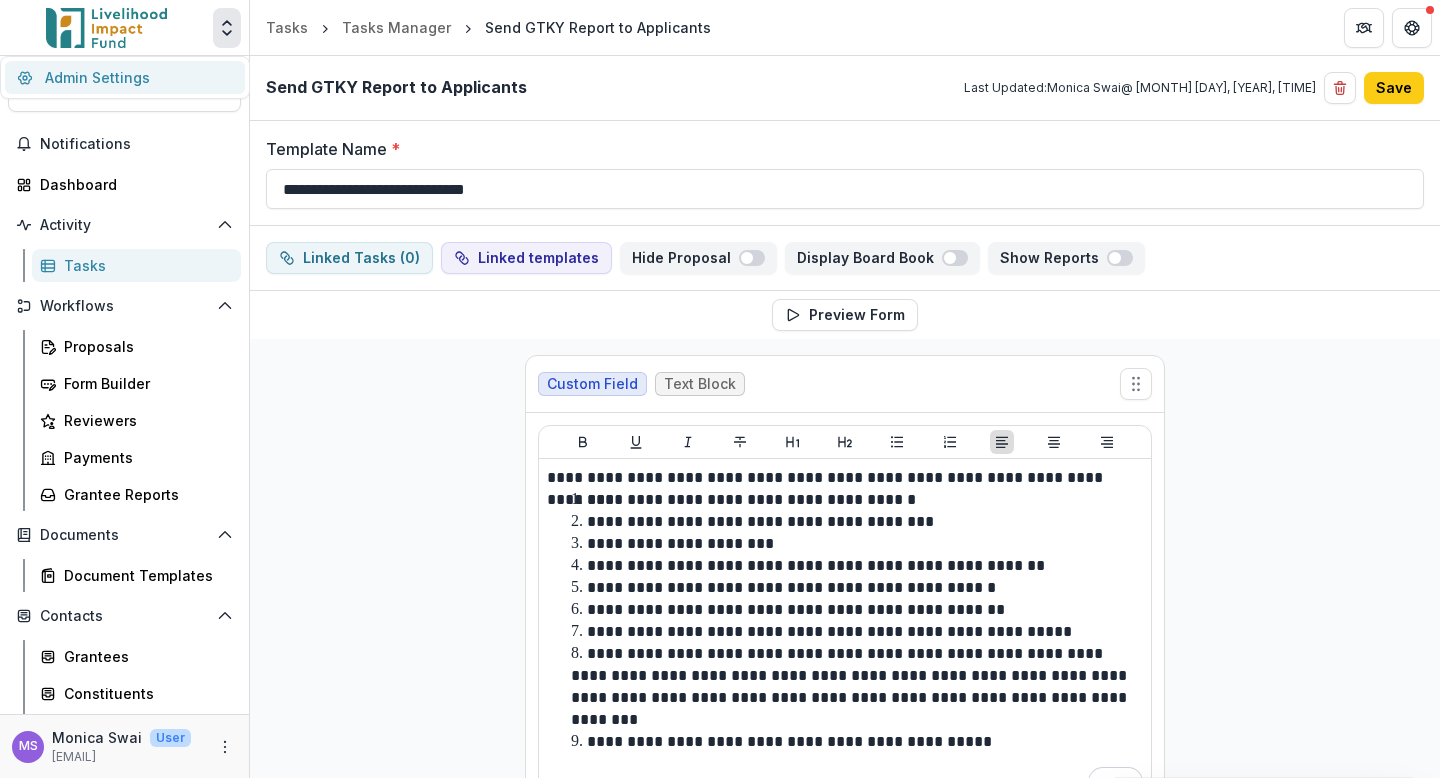 click on "Admin Settings" at bounding box center [125, 77] 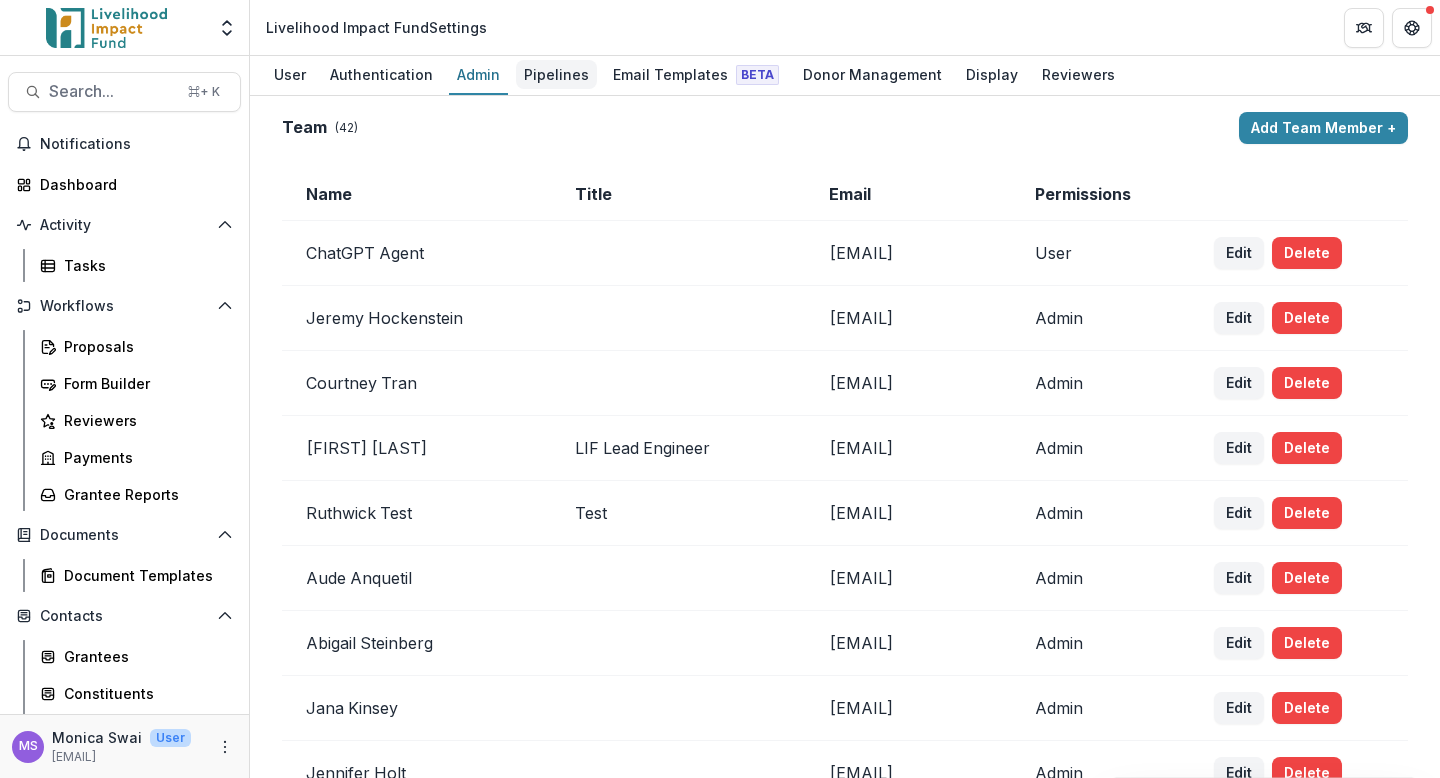 click on "Pipelines" at bounding box center [556, 74] 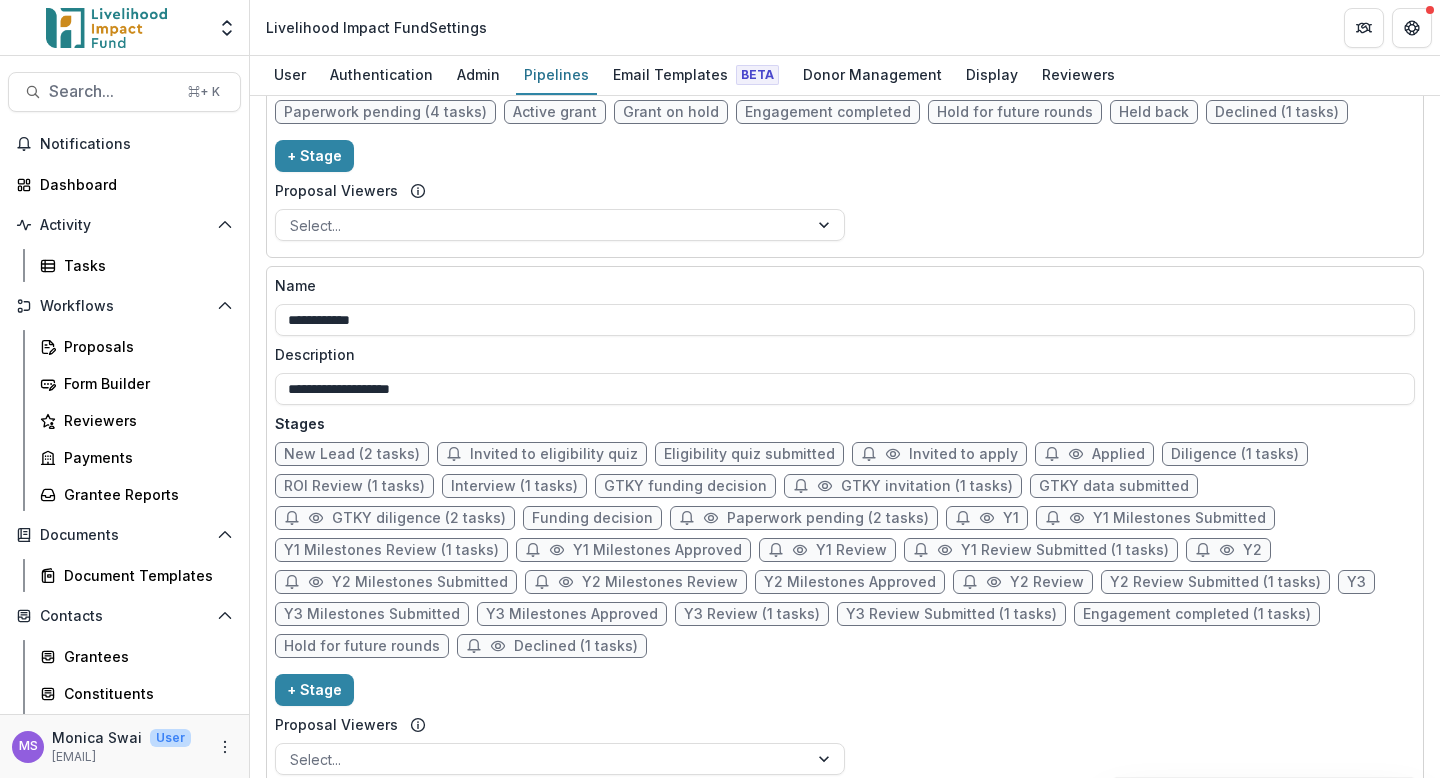 scroll, scrollTop: 614, scrollLeft: 0, axis: vertical 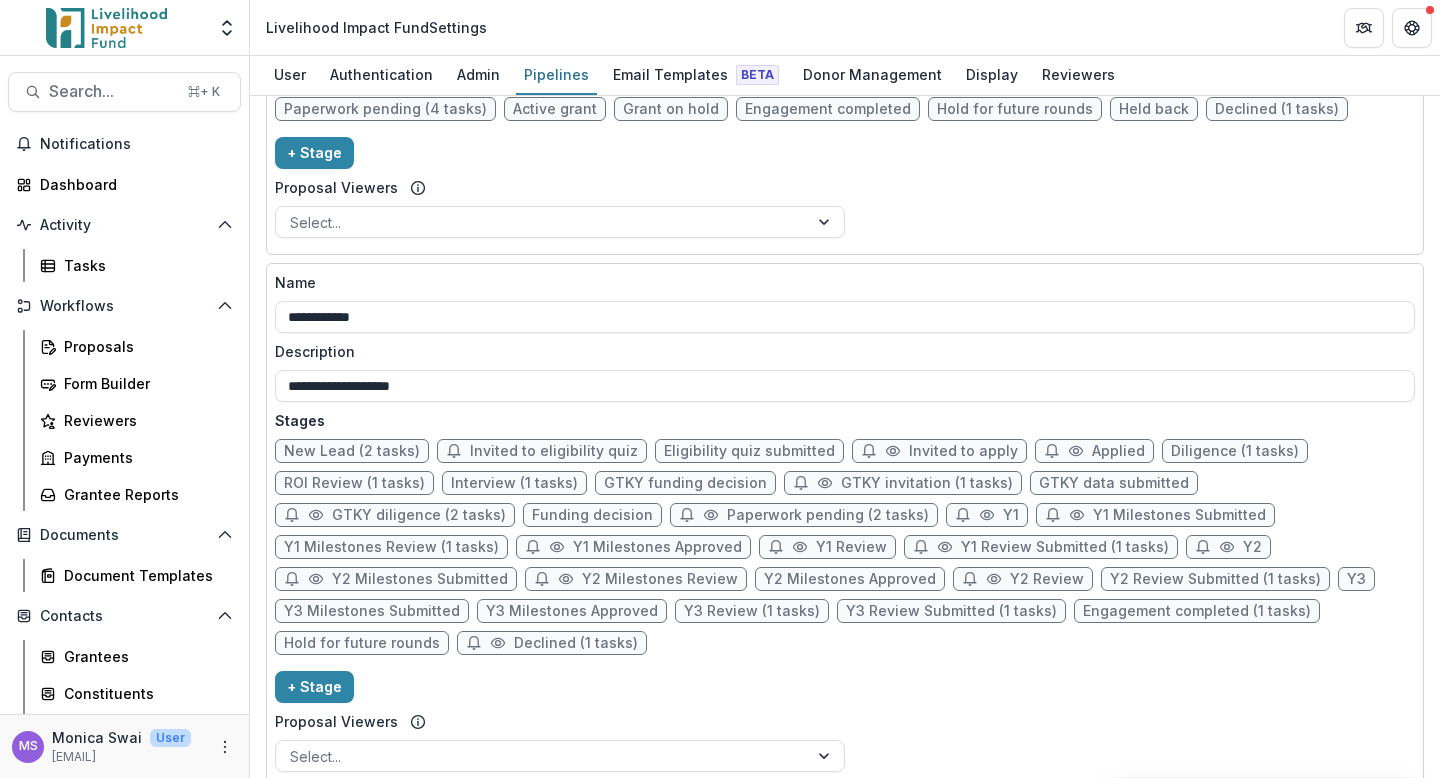 click on "Funding decision" at bounding box center [592, 515] 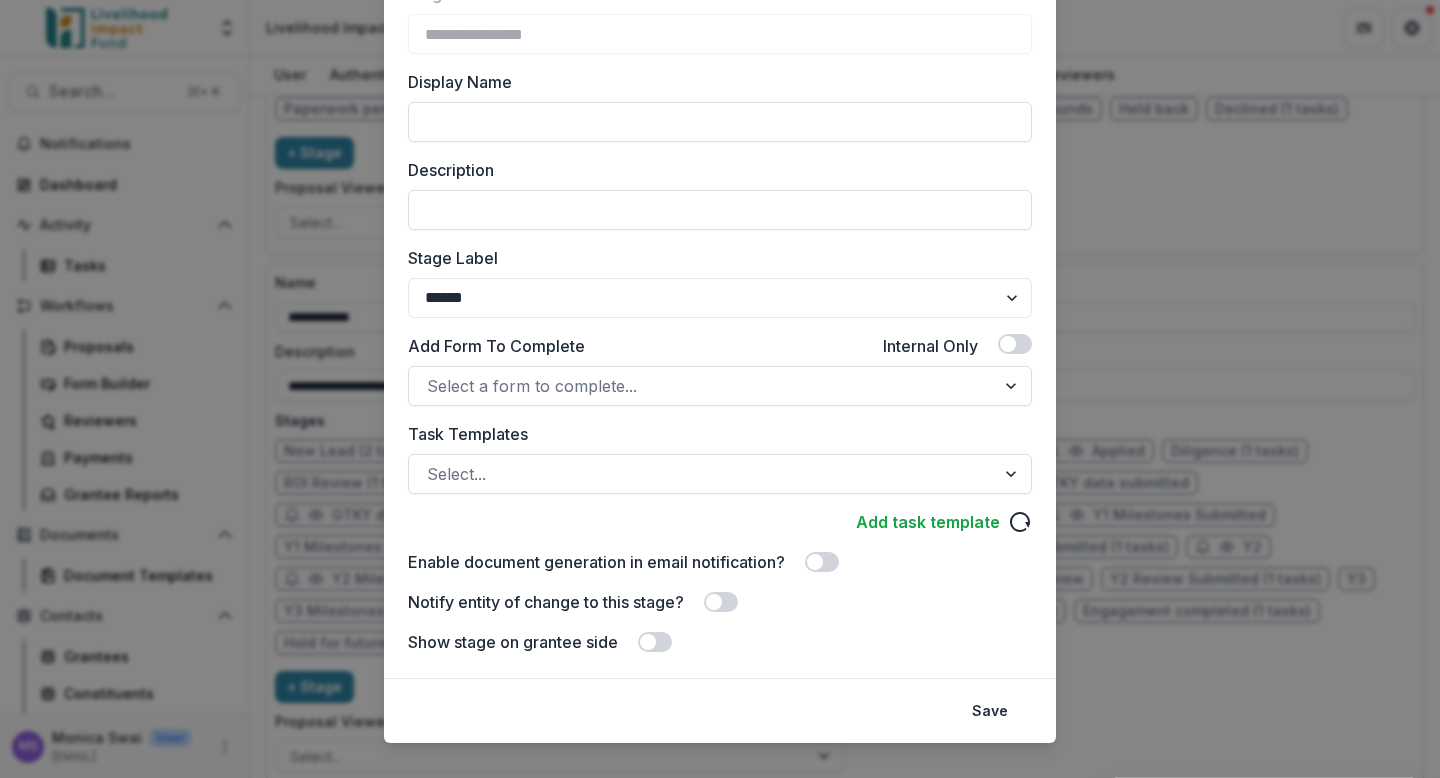 scroll, scrollTop: 195, scrollLeft: 0, axis: vertical 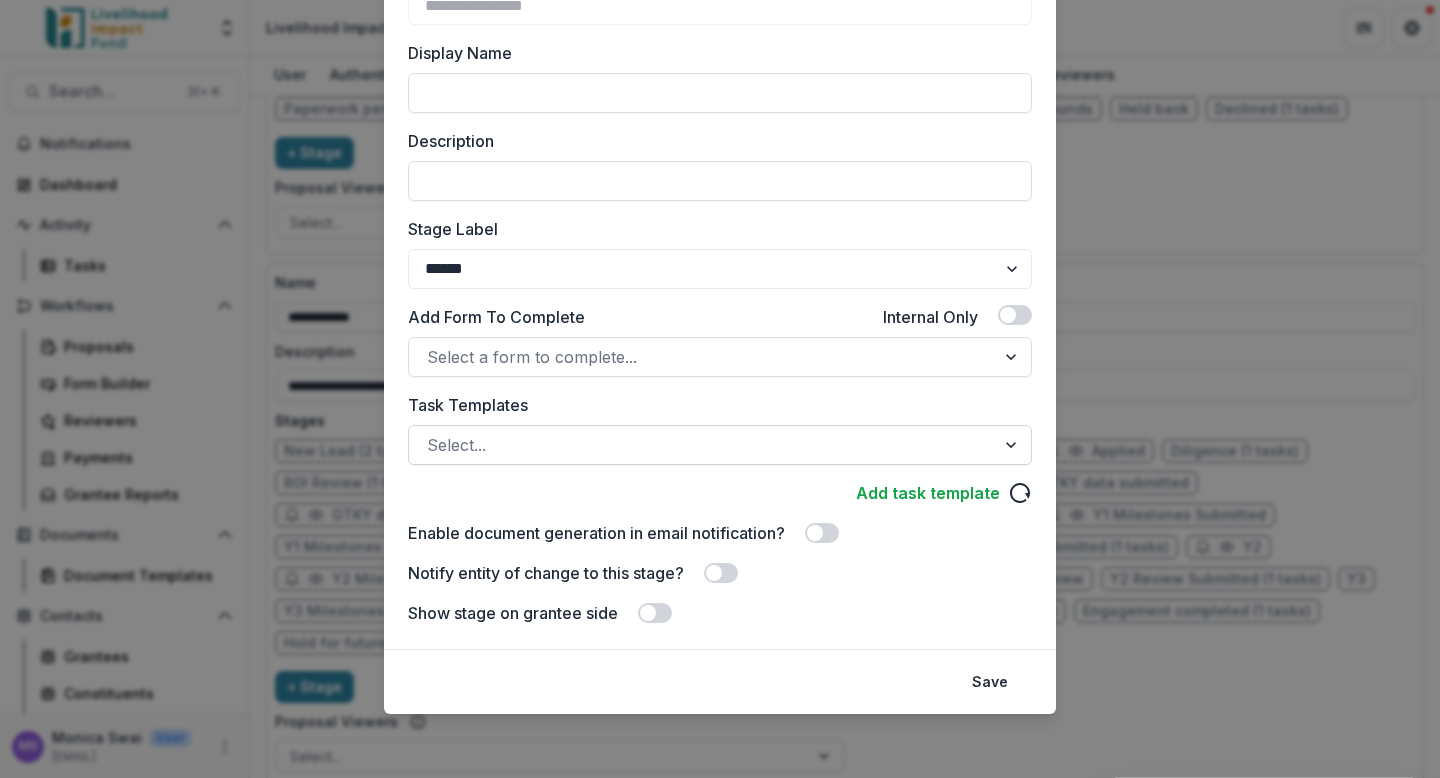 click at bounding box center (702, 445) 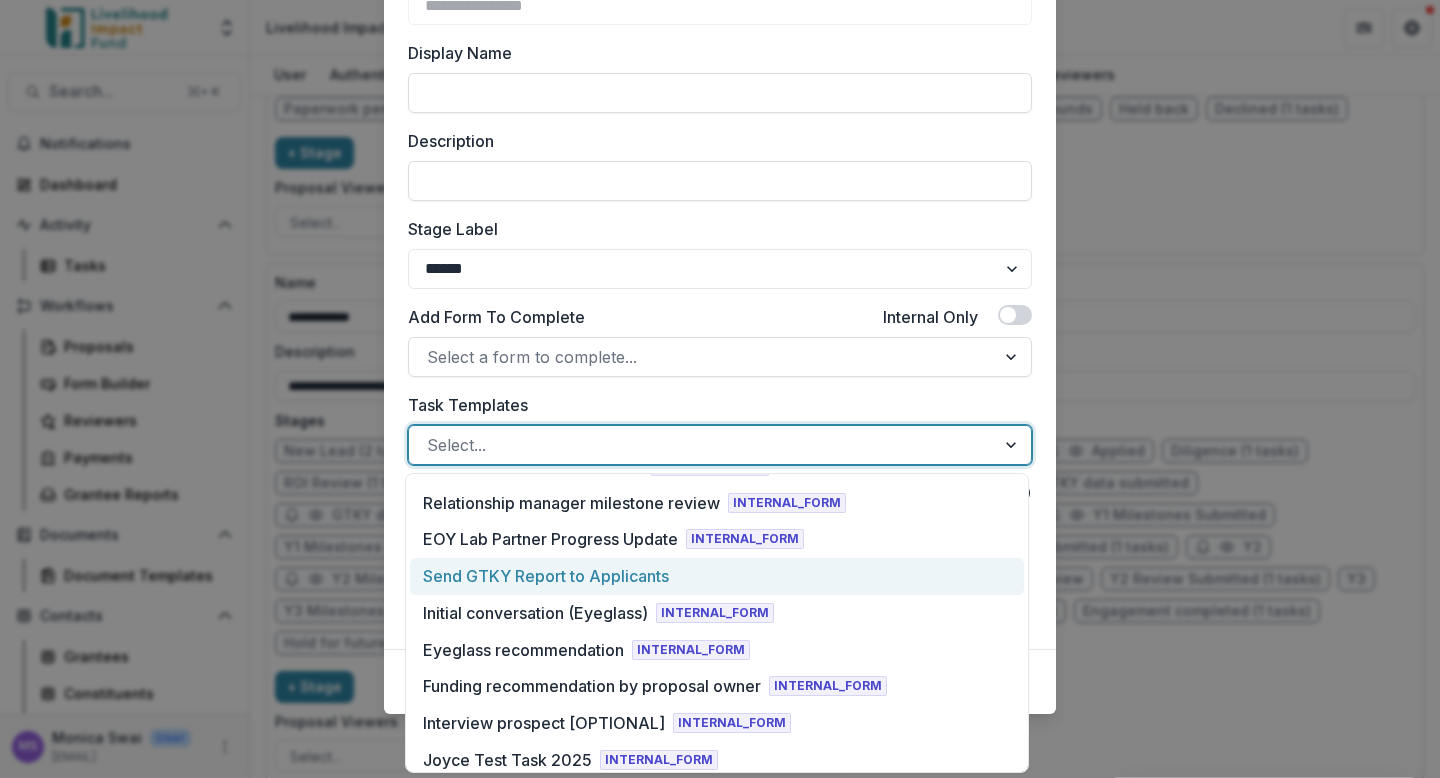 scroll, scrollTop: 1660, scrollLeft: 0, axis: vertical 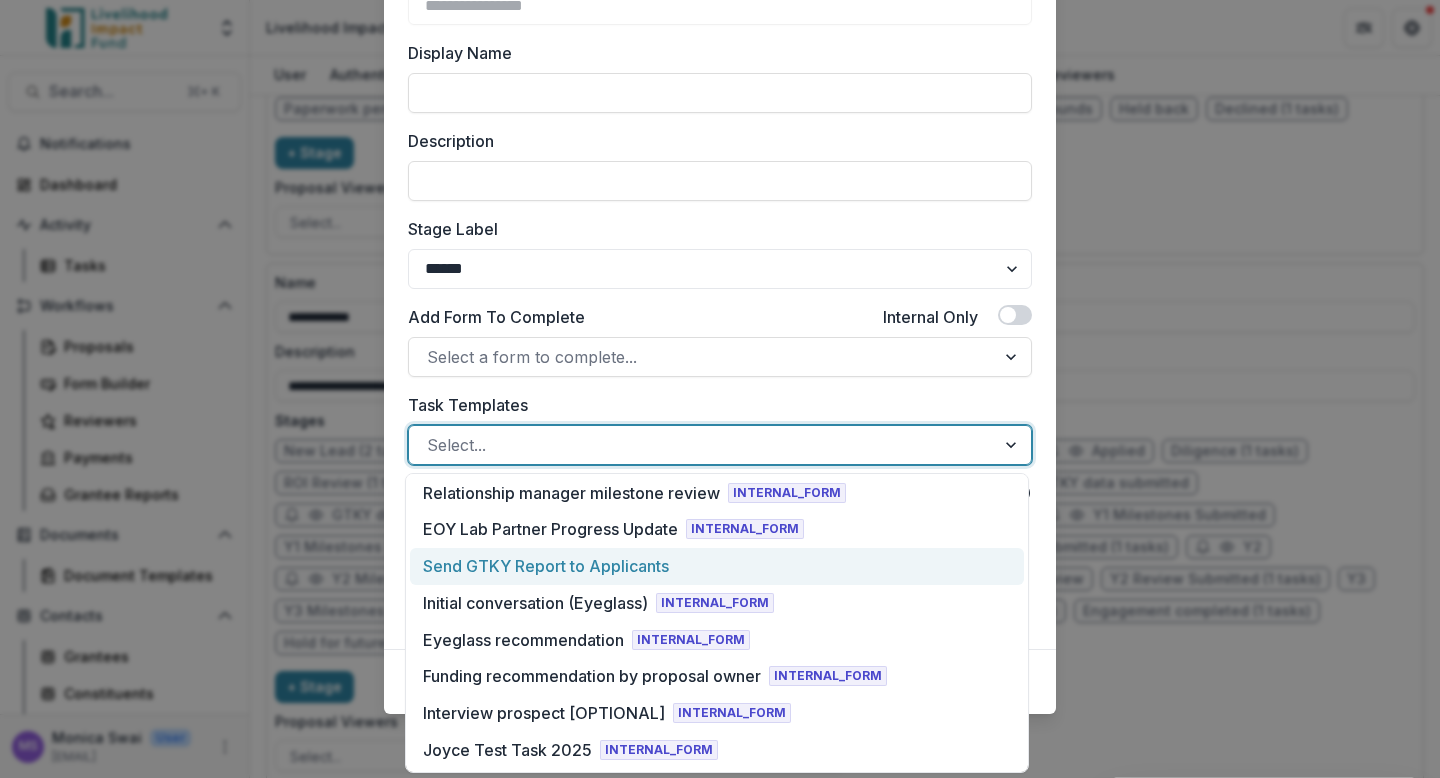 click on "Send GTKY Report to Applicants" at bounding box center [546, 566] 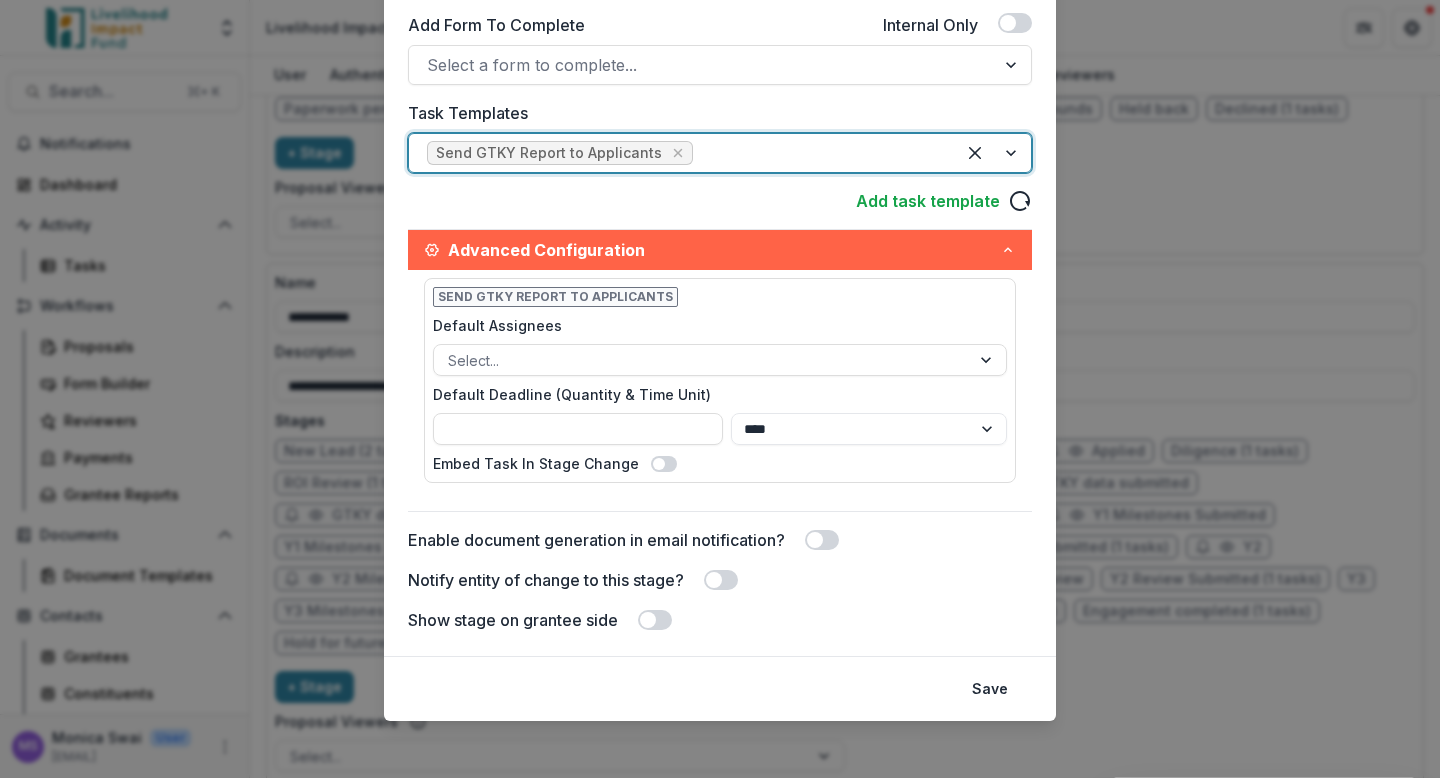 scroll, scrollTop: 494, scrollLeft: 0, axis: vertical 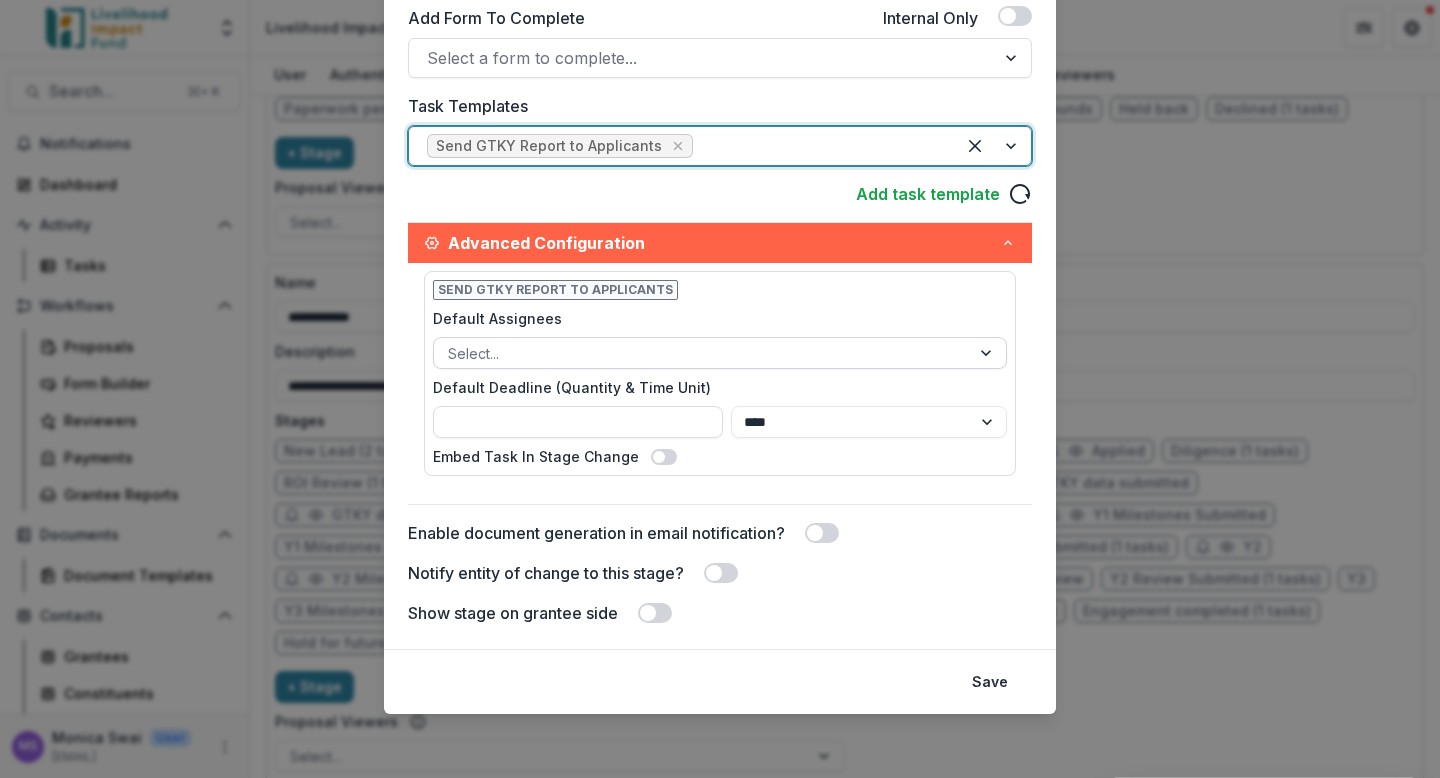 click at bounding box center (988, 353) 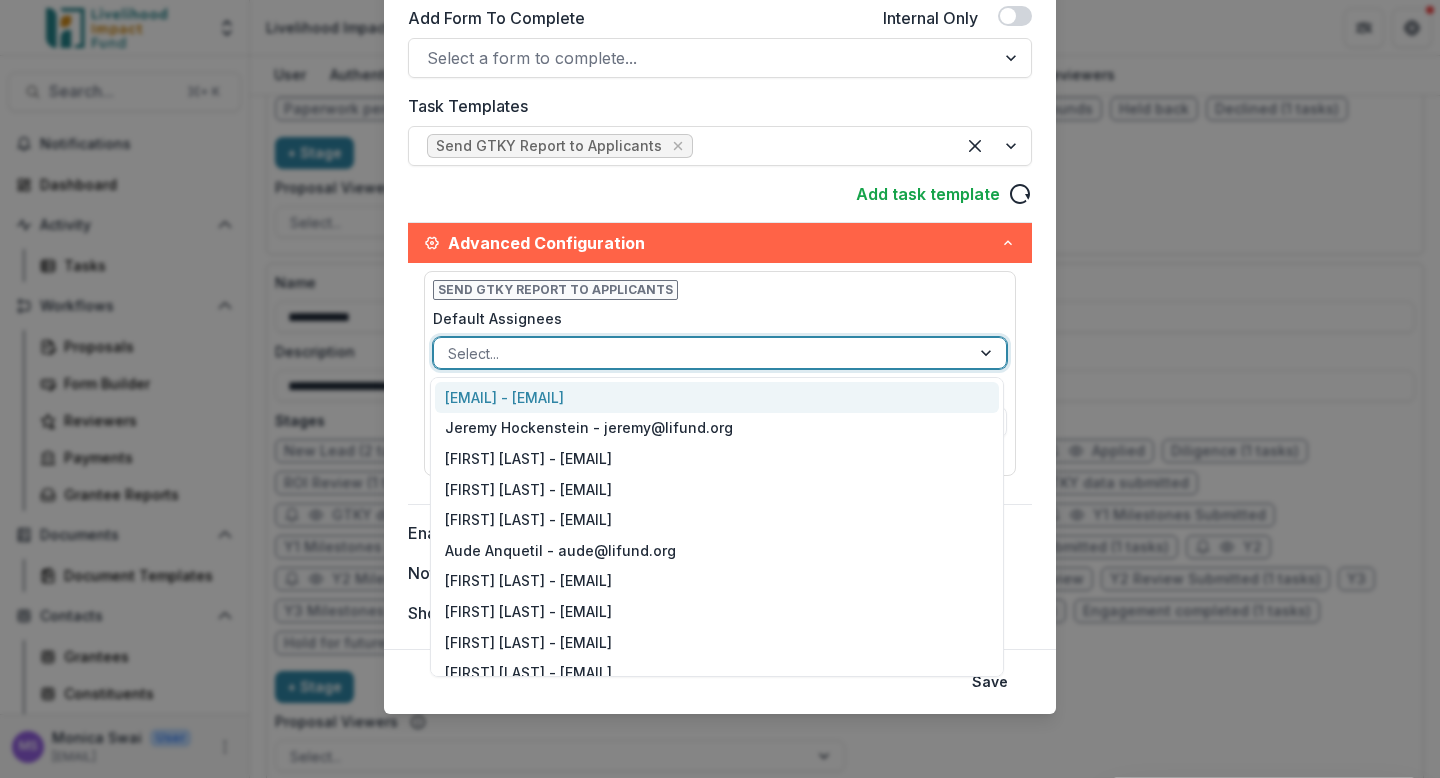 click on "Default Assignees" at bounding box center (714, 318) 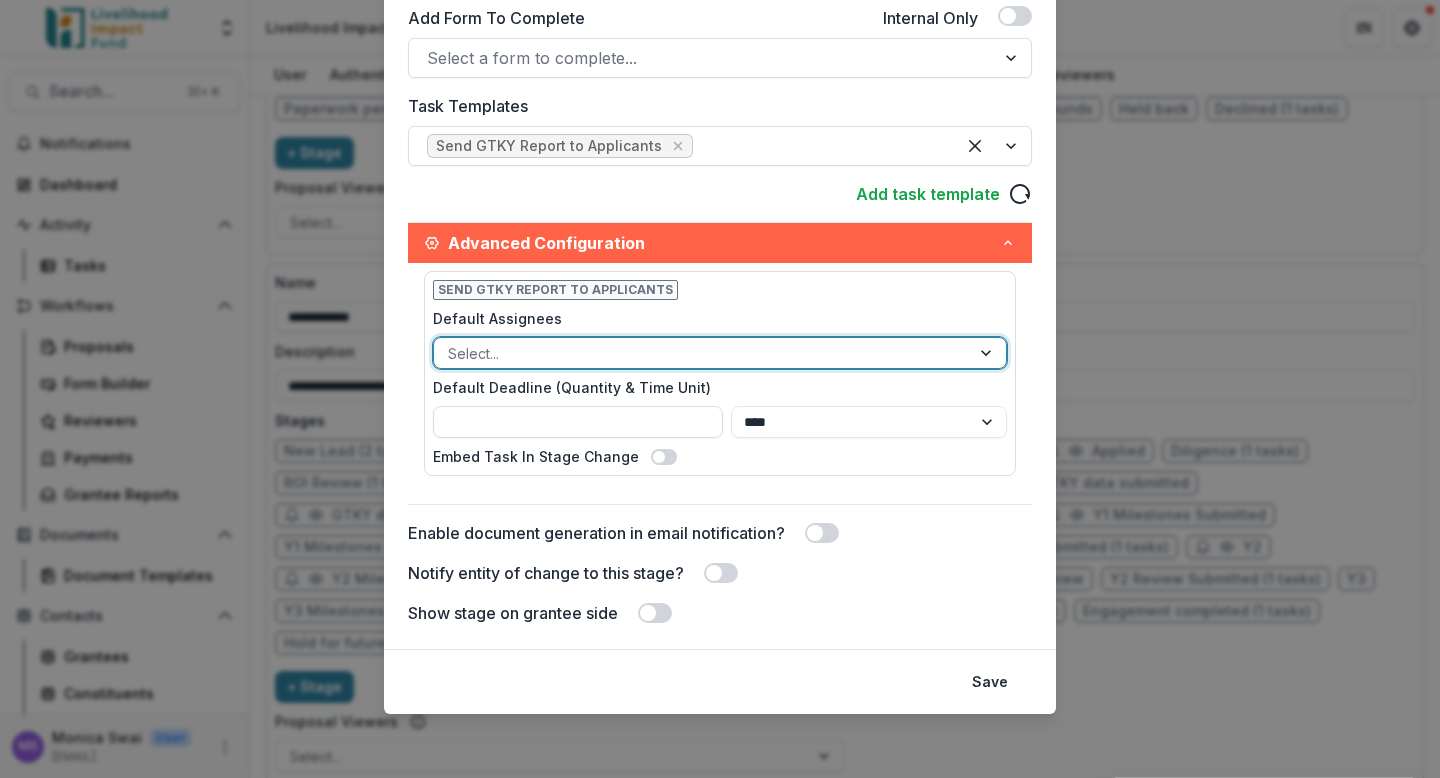 click at bounding box center (988, 353) 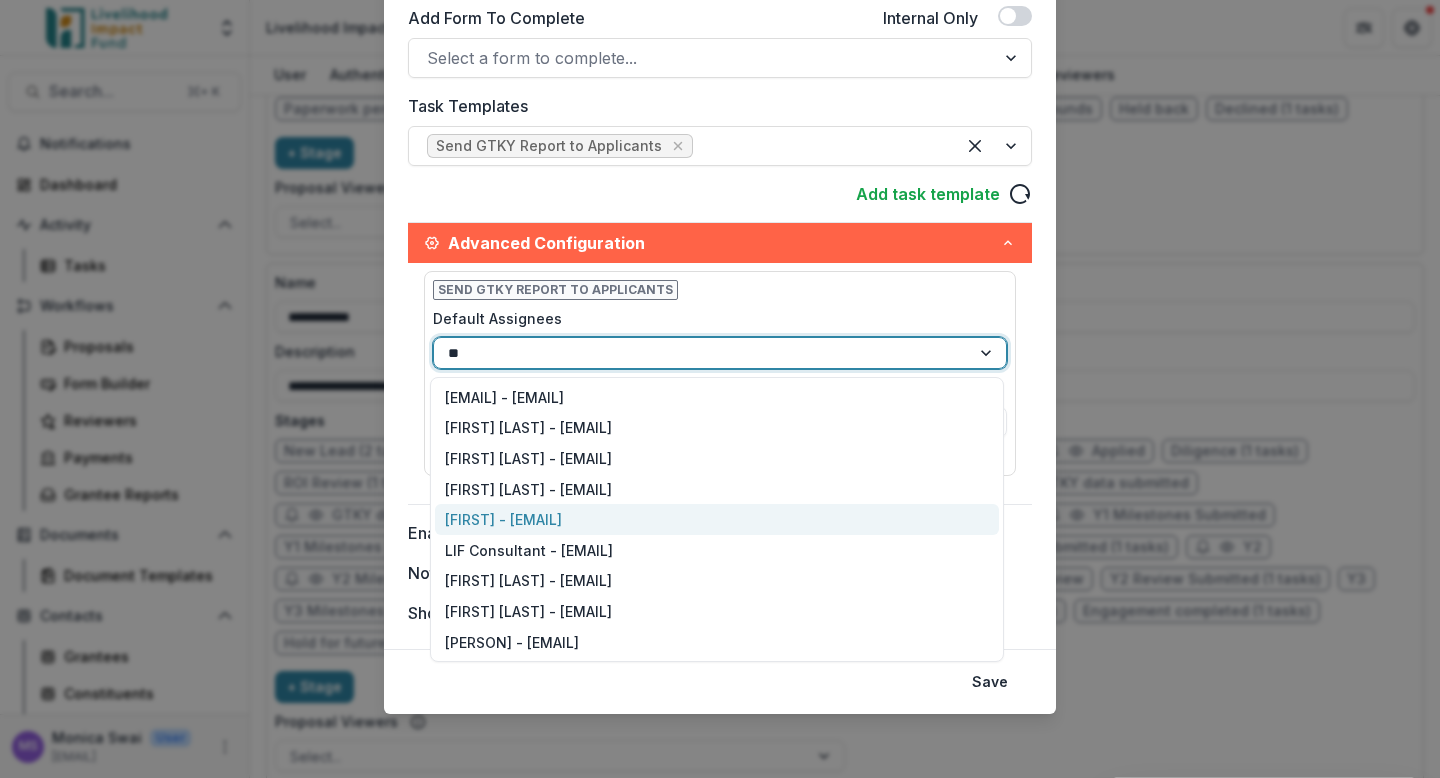 type on "***" 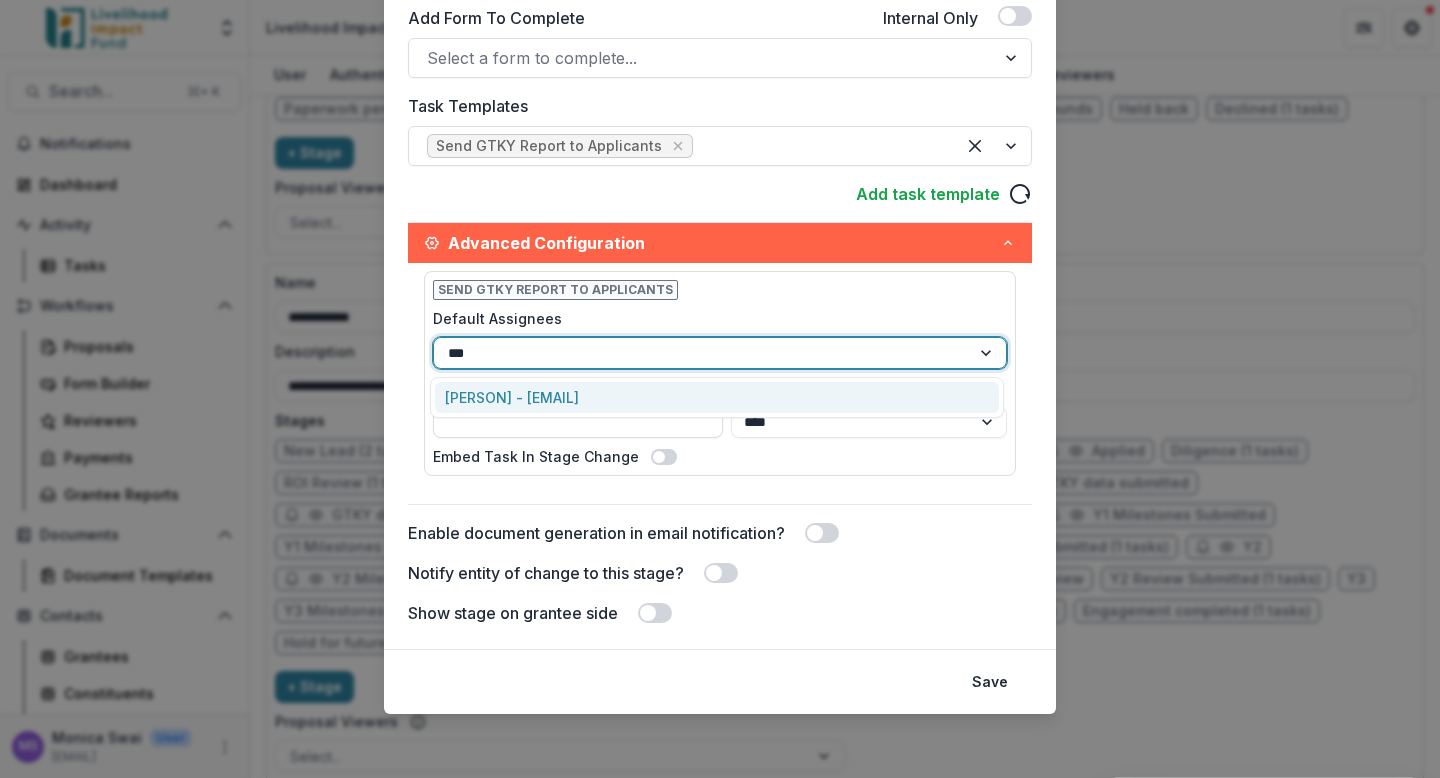 click on "[PERSON] - [EMAIL]" at bounding box center [717, 397] 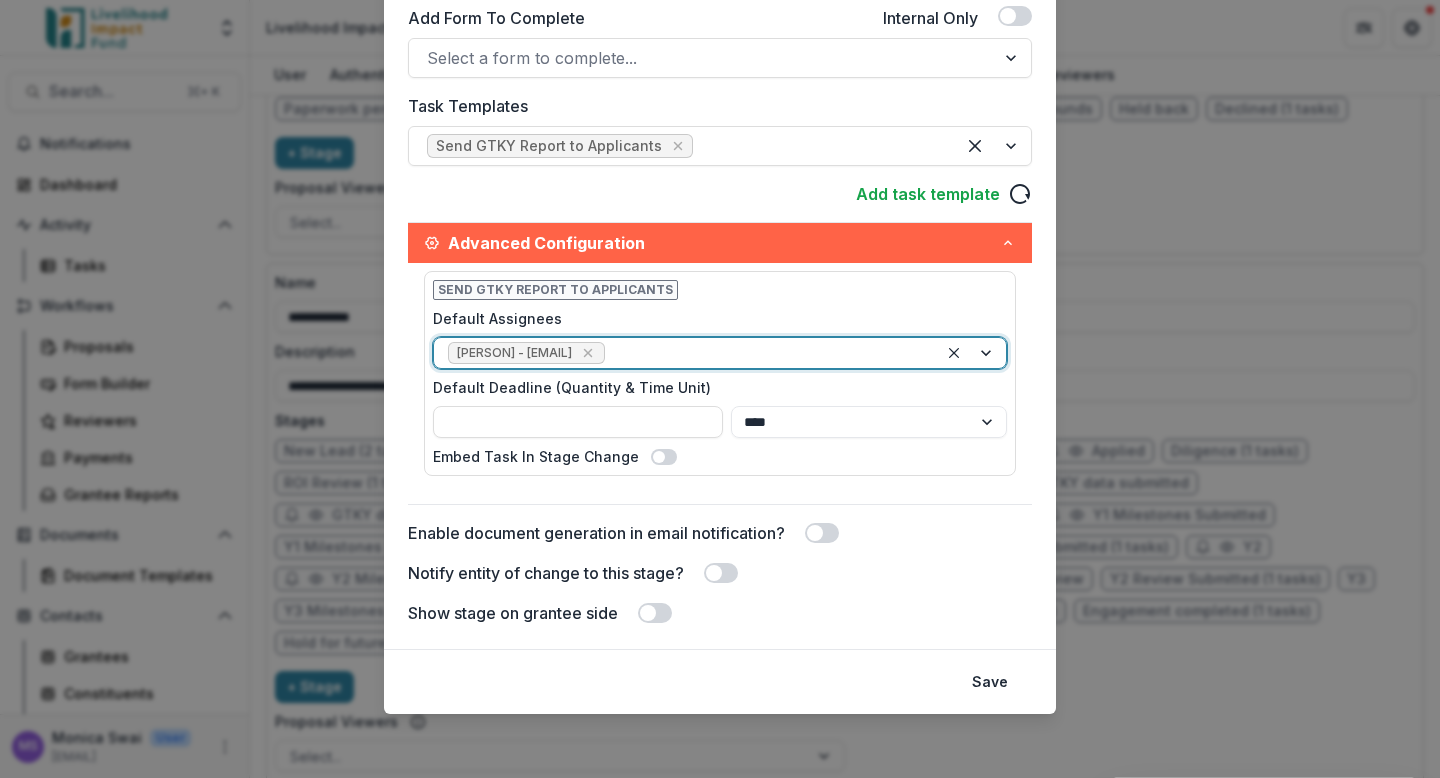 click on "[FIRST] - [EMAIL], selected. [FIRST] - [EMAIL]" at bounding box center (720, 139) 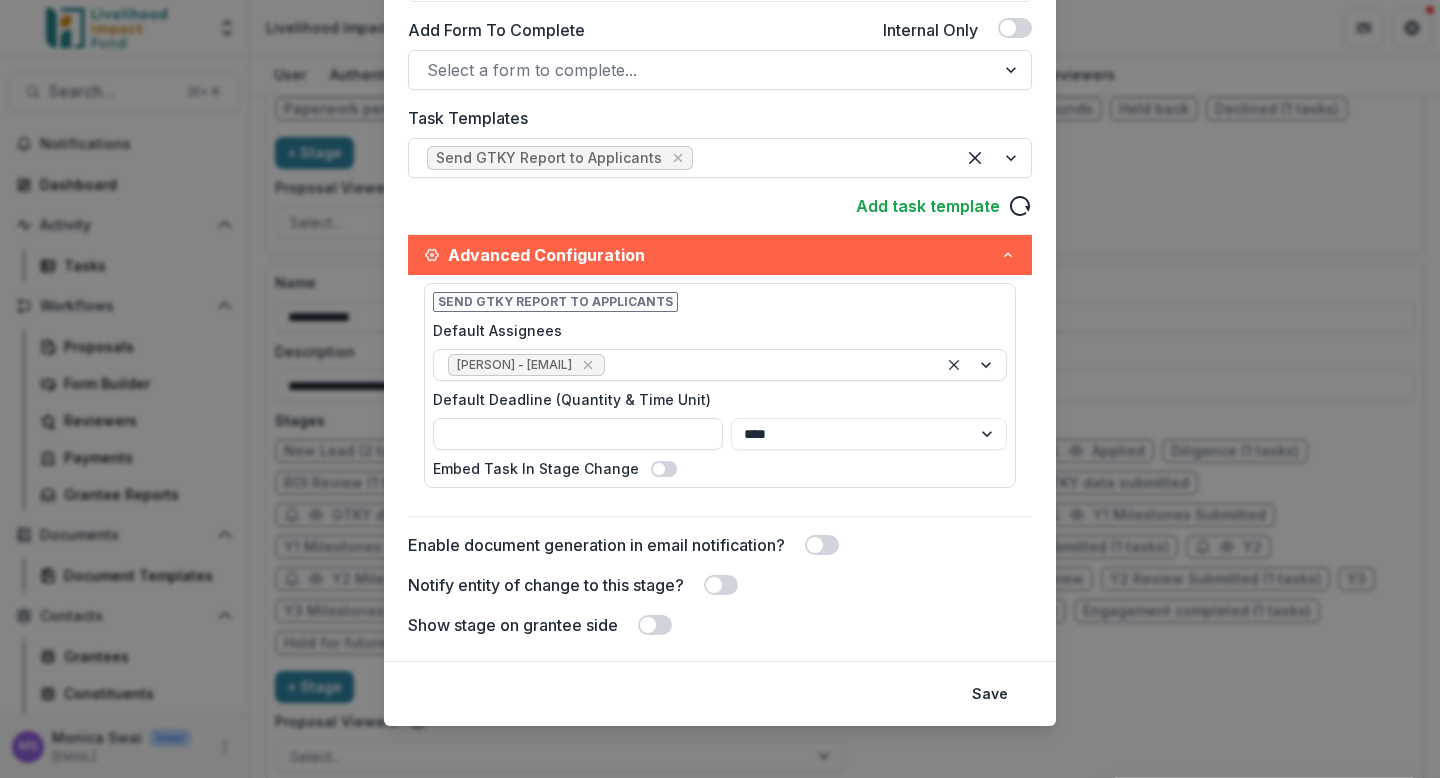 scroll, scrollTop: 494, scrollLeft: 0, axis: vertical 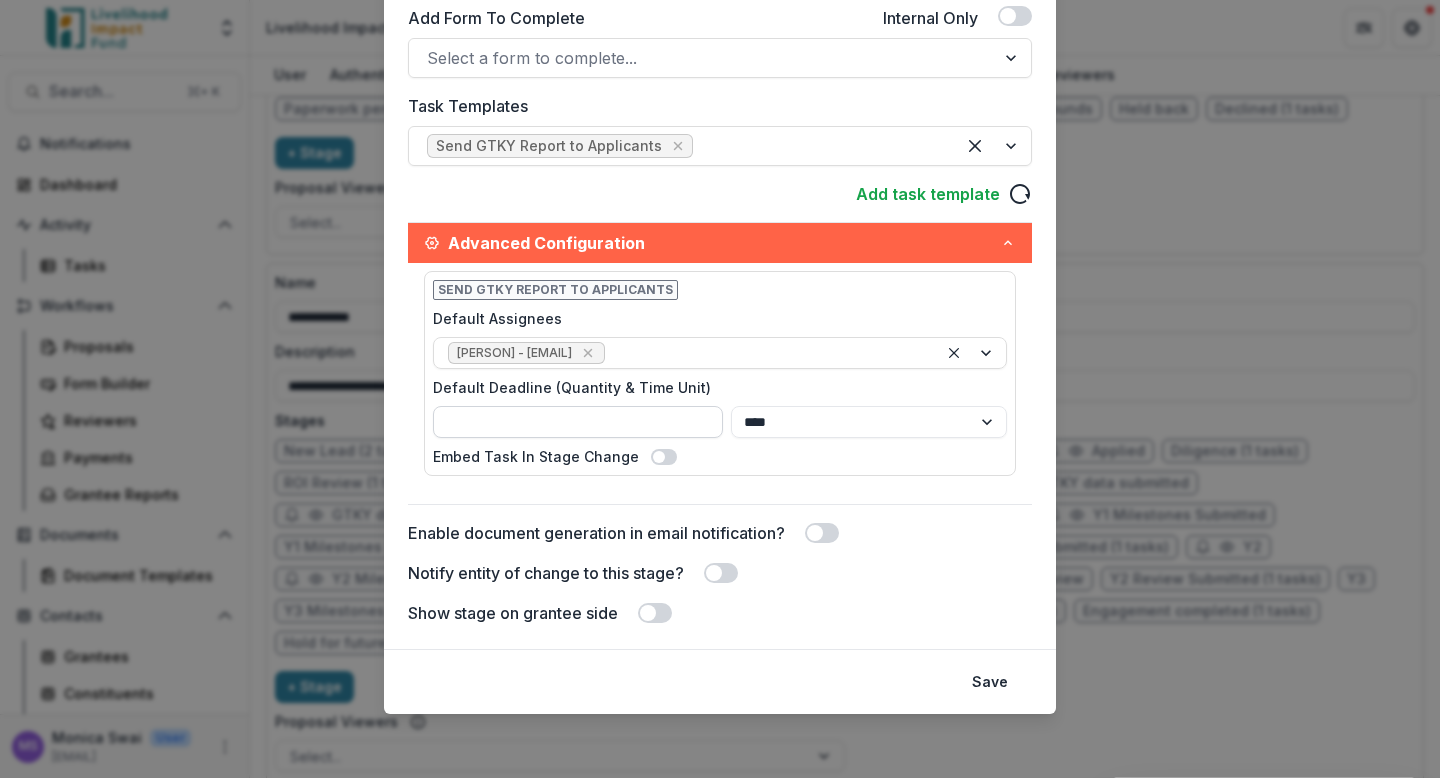 click on "Default Deadline (Quantity & Time Unit)" at bounding box center (578, 422) 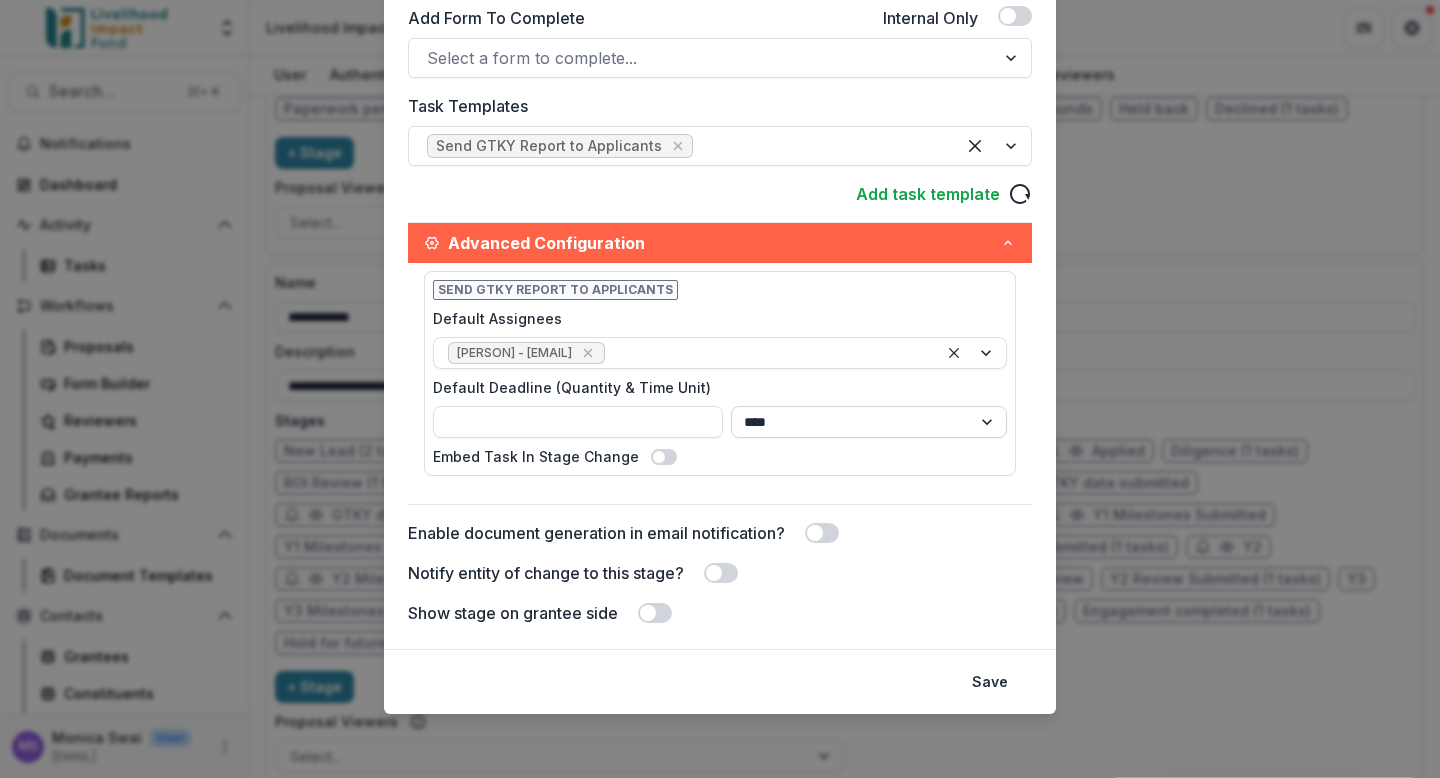 click on "**** ***** ****** *****" at bounding box center [869, 422] 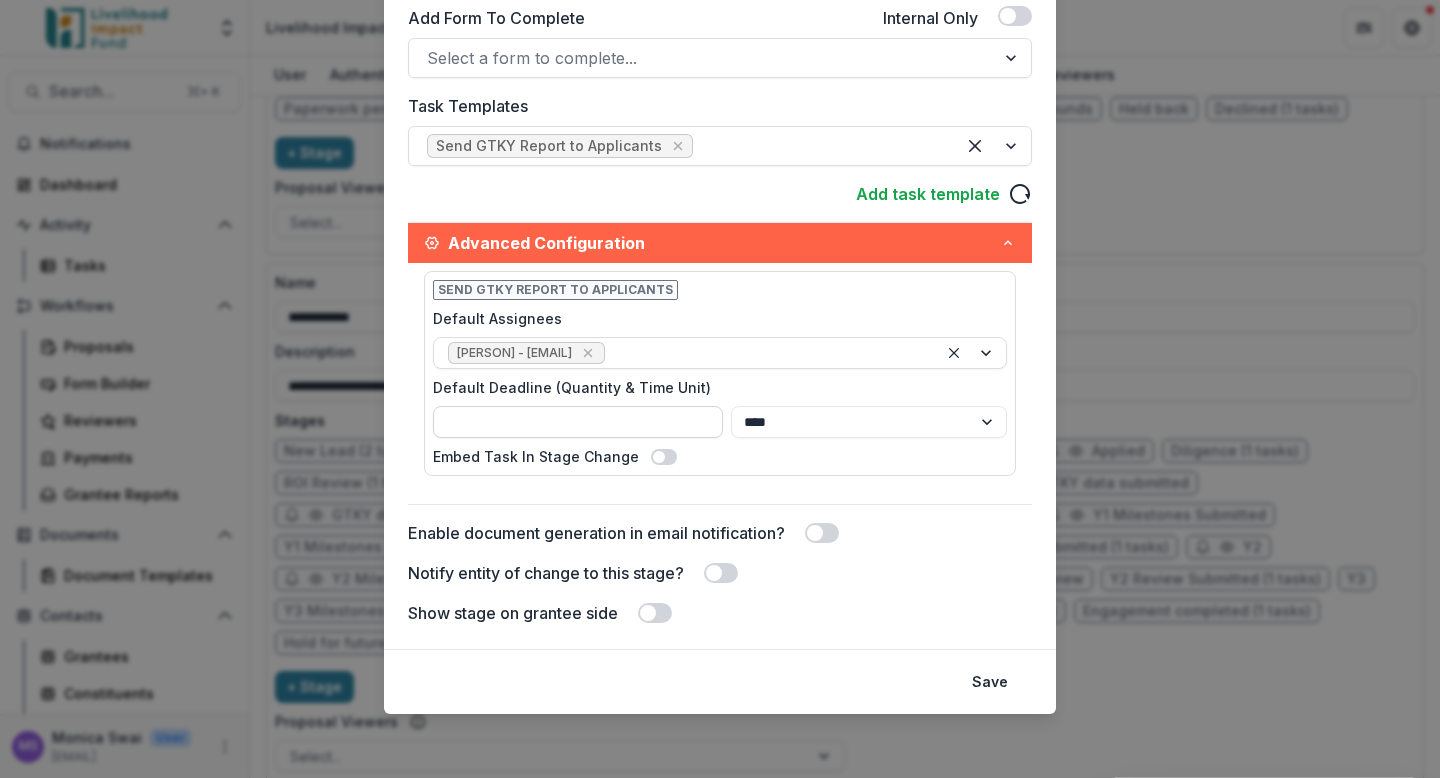 click on "Default Deadline (Quantity & Time Unit)" at bounding box center (578, 422) 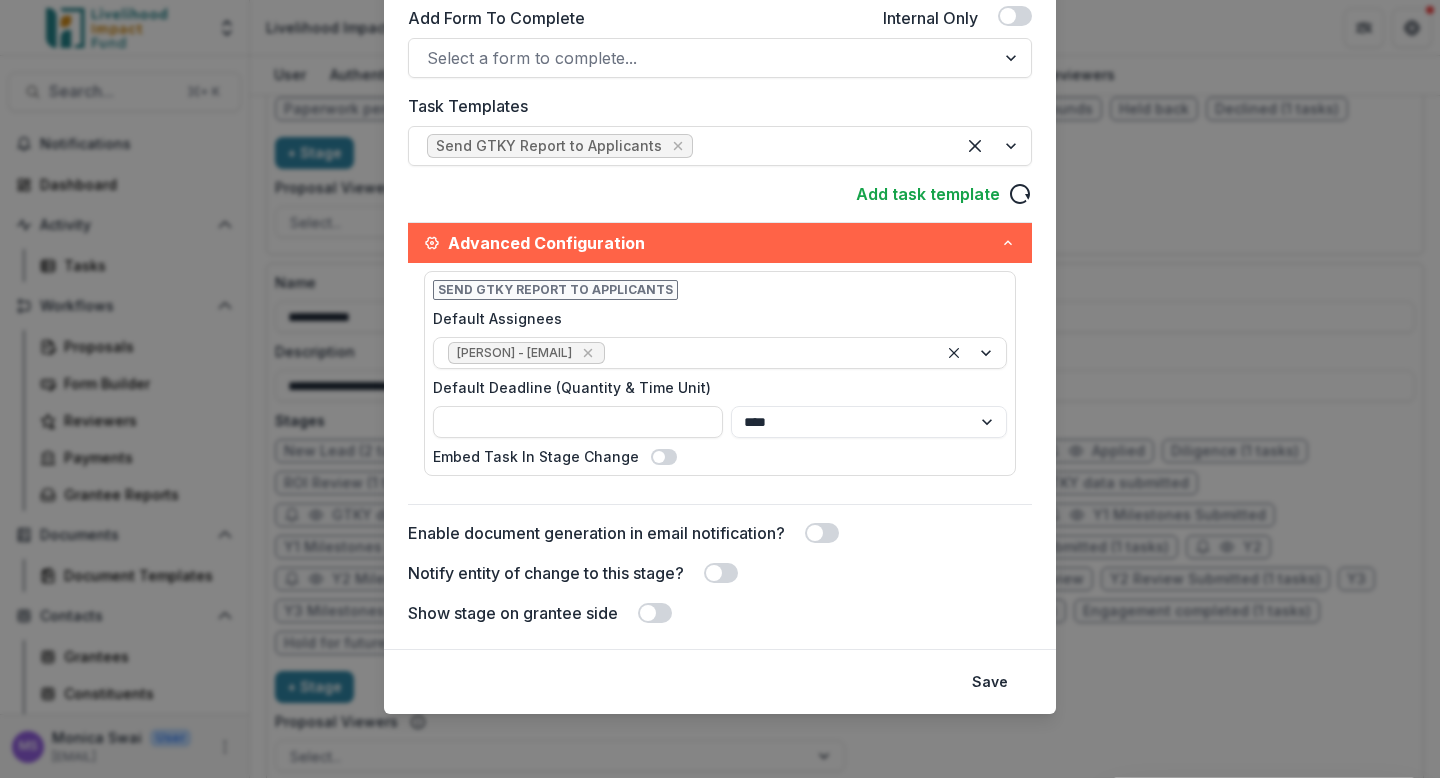type on "*" 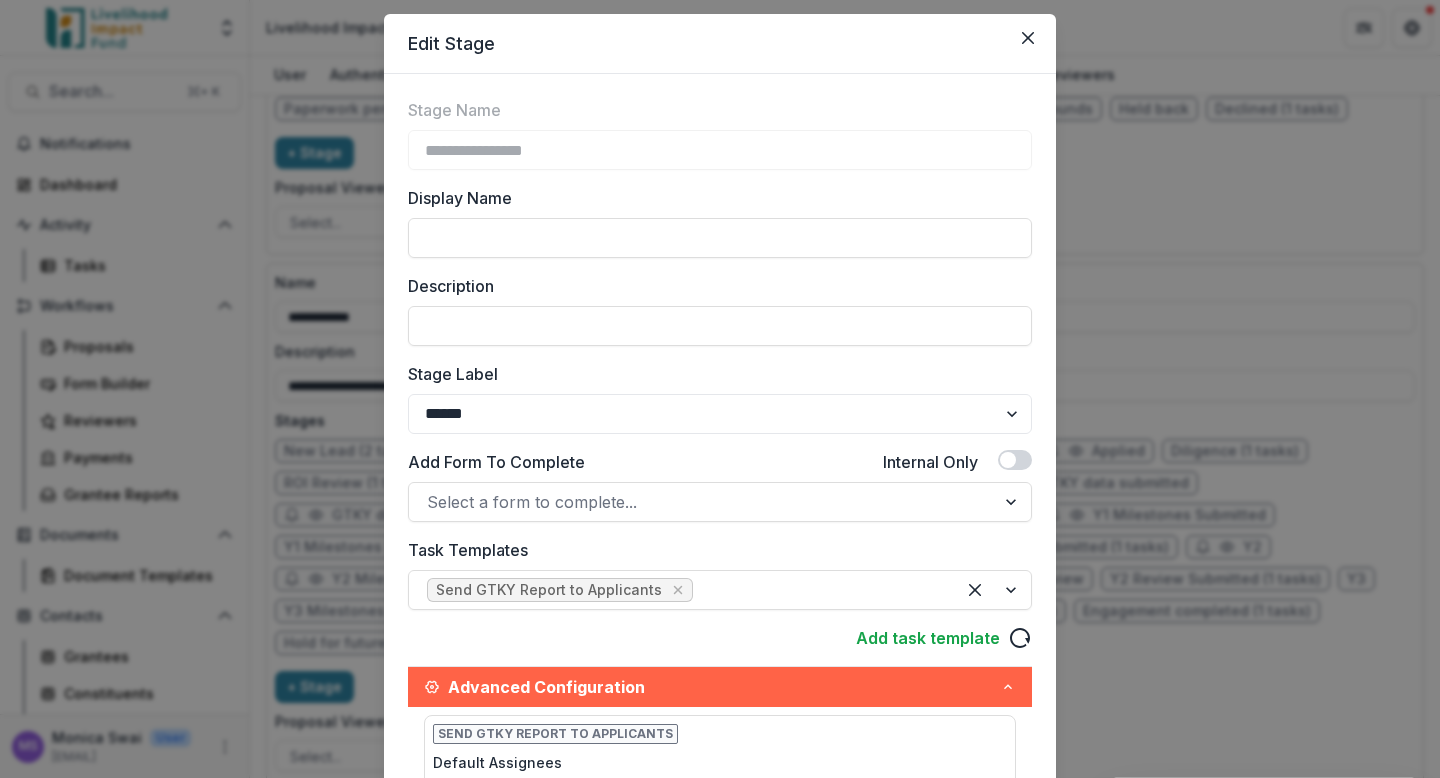 scroll, scrollTop: 494, scrollLeft: 0, axis: vertical 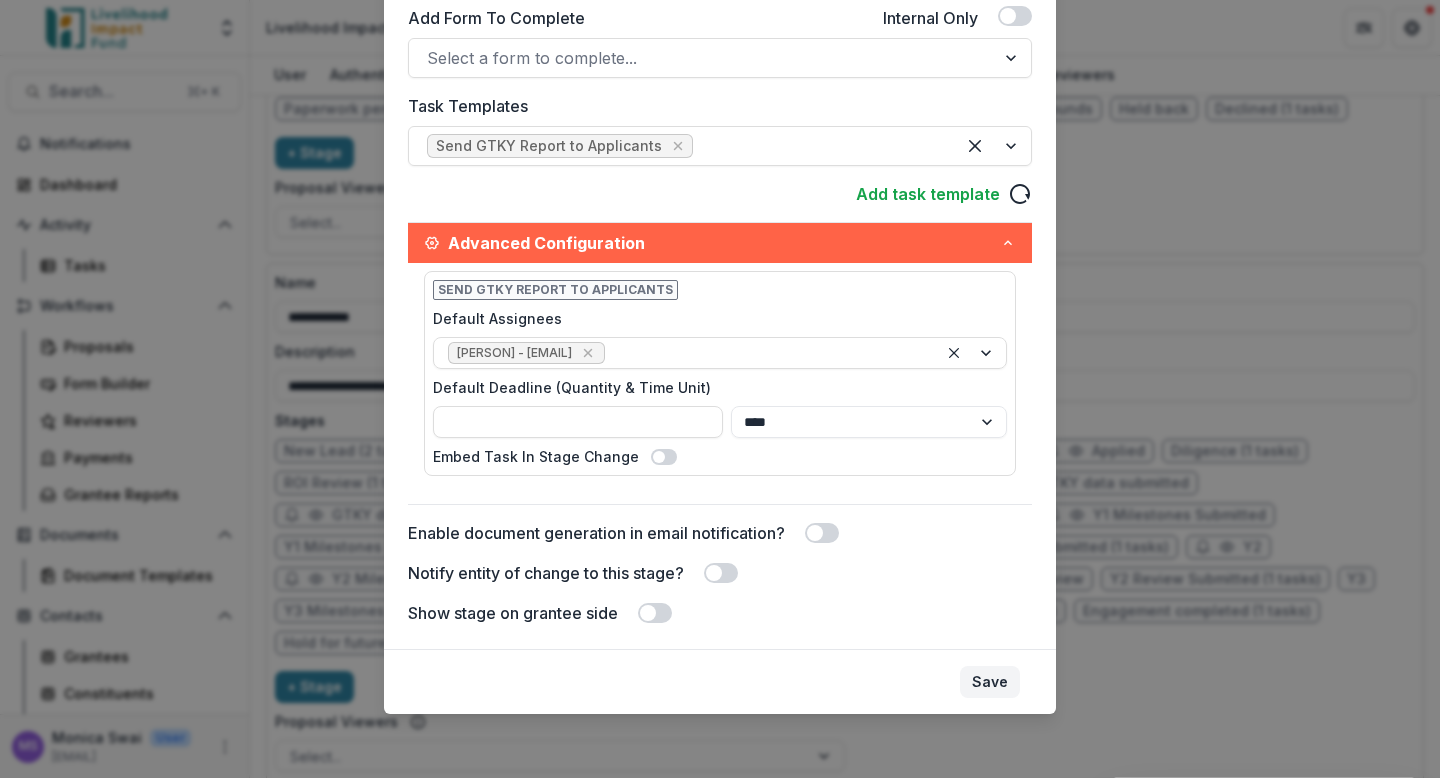 click on "Save" at bounding box center [990, 682] 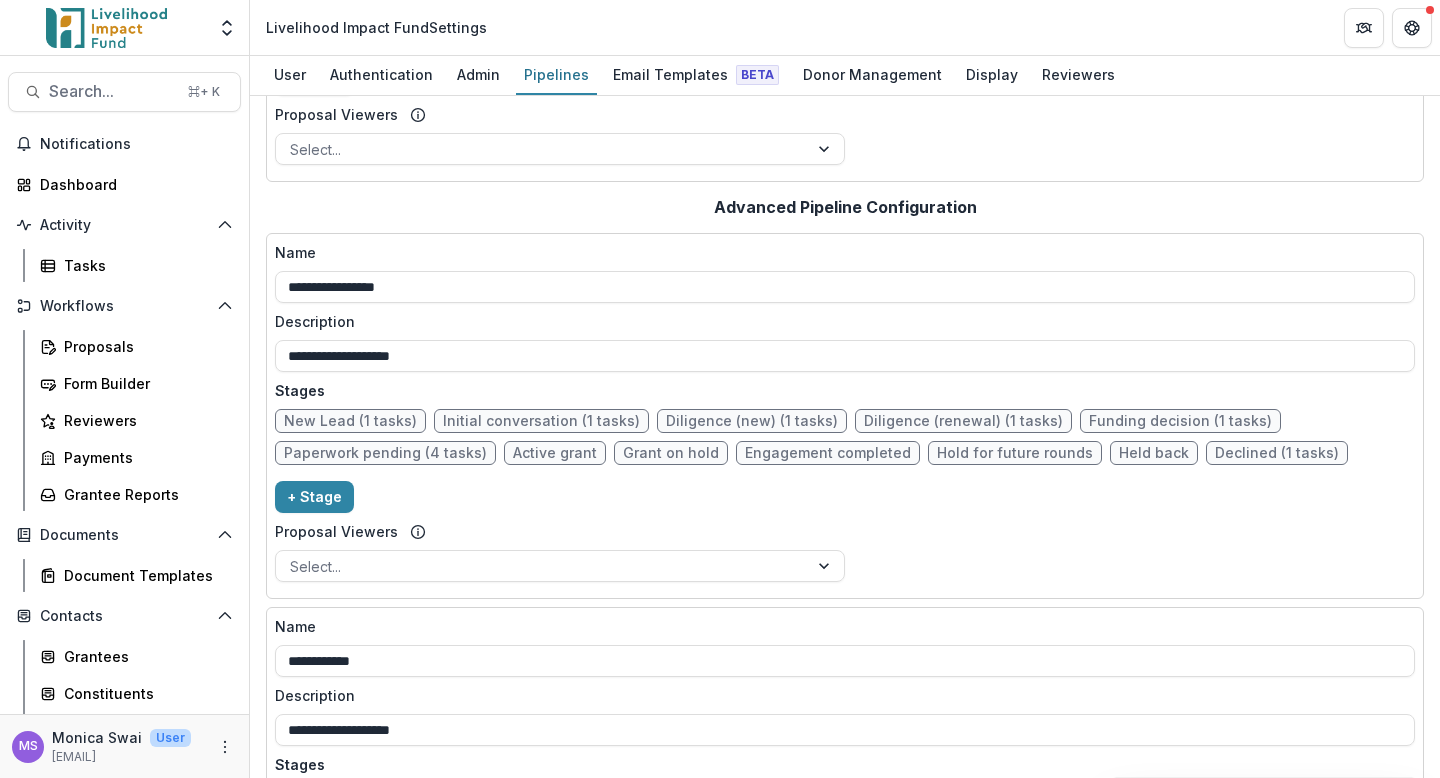 scroll, scrollTop: 0, scrollLeft: 0, axis: both 